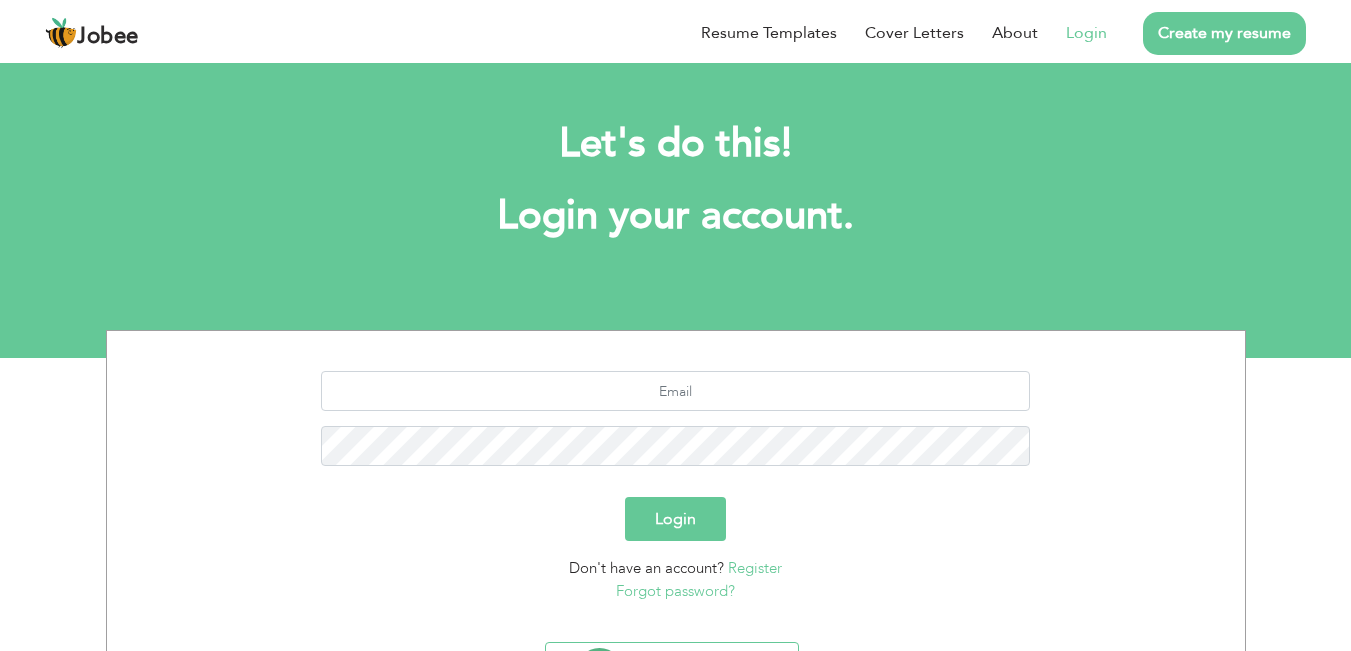 scroll, scrollTop: 0, scrollLeft: 0, axis: both 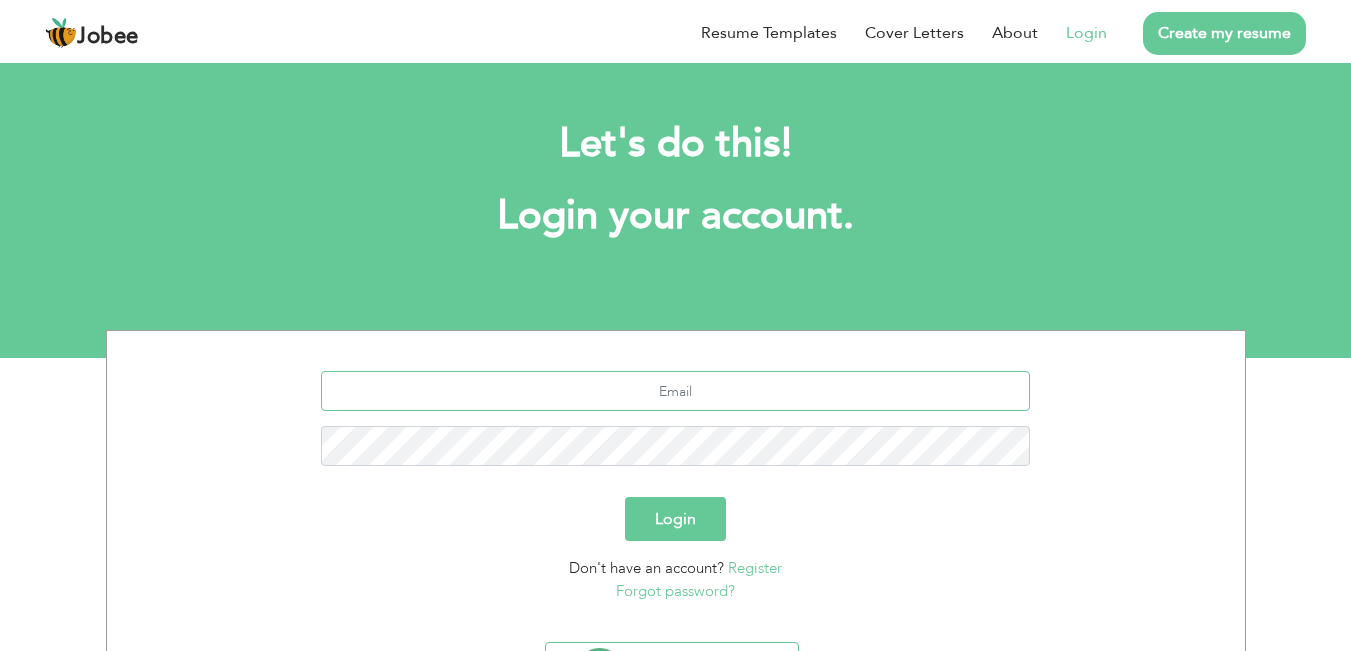type on "[EMAIL_ADDRESS][DOMAIN_NAME]" 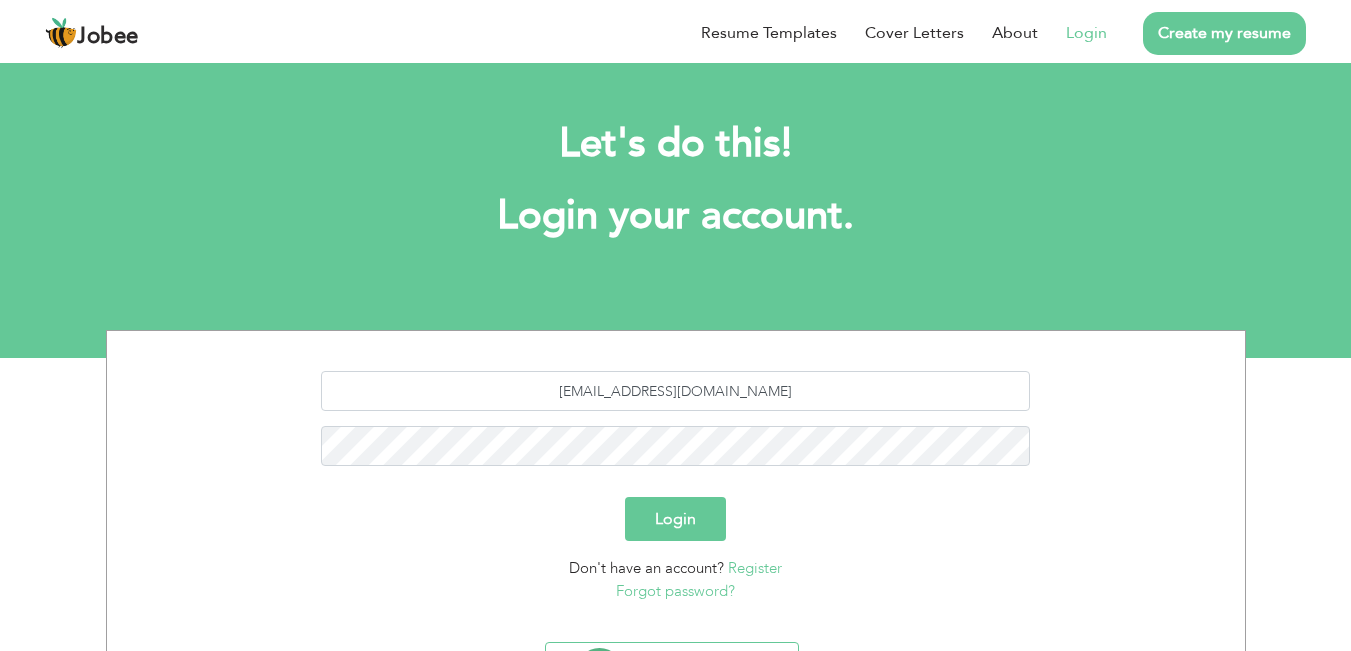 click on "Login" at bounding box center [675, 519] 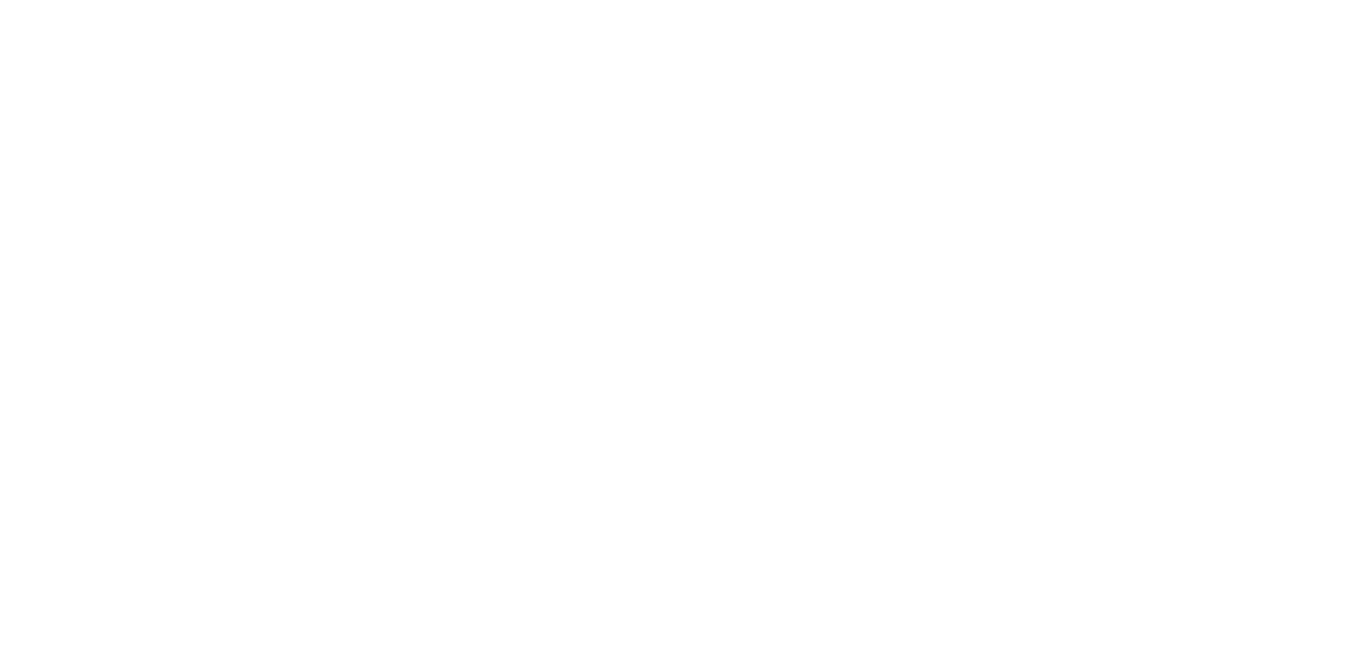 scroll, scrollTop: 0, scrollLeft: 0, axis: both 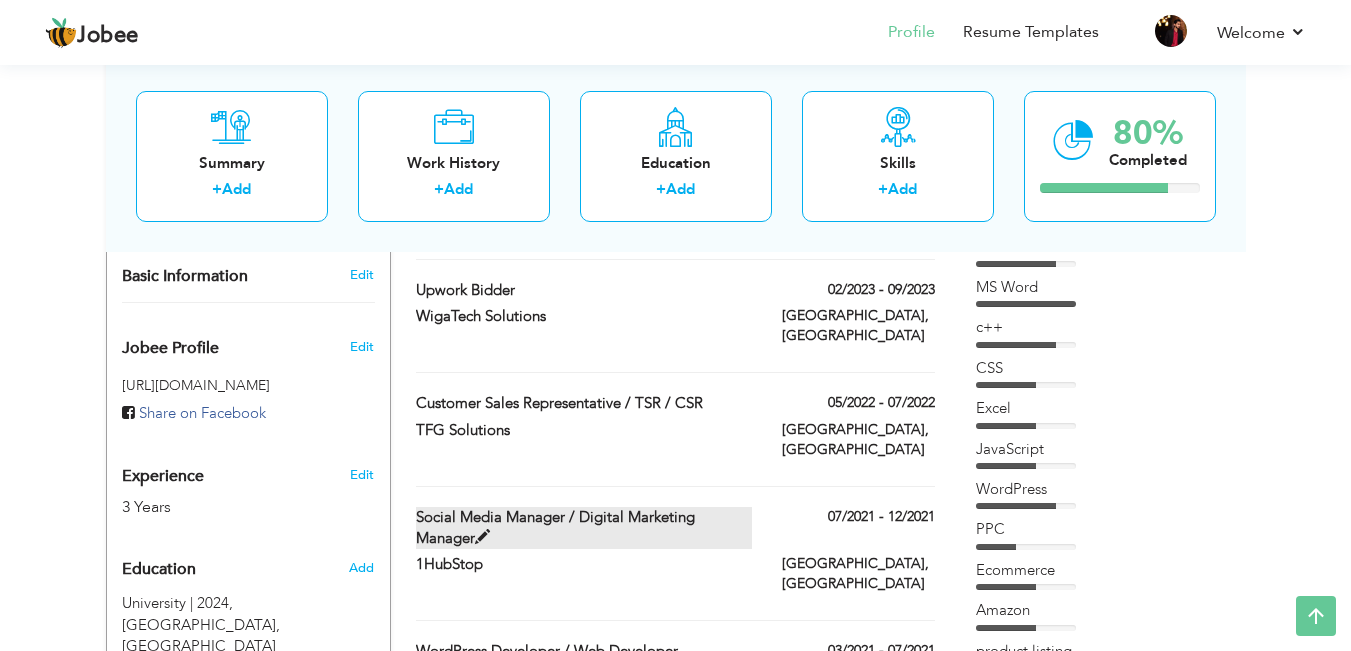 click at bounding box center [482, 537] 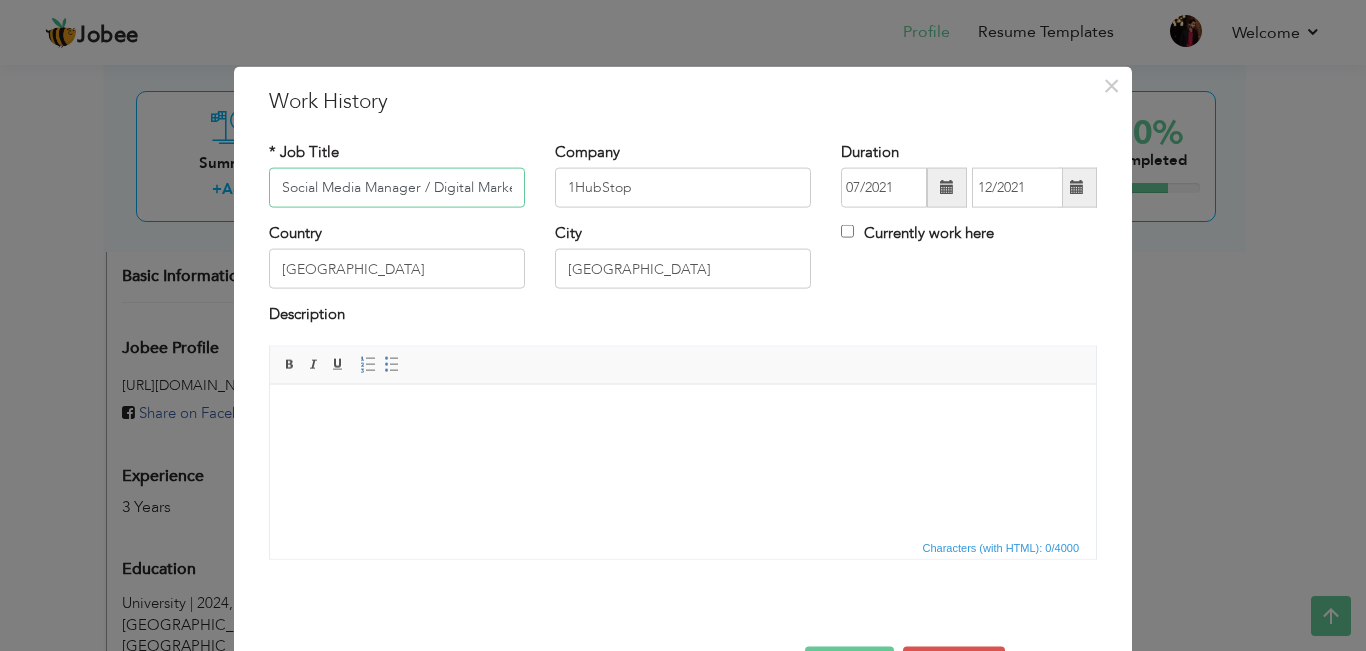 scroll, scrollTop: 0, scrollLeft: 89, axis: horizontal 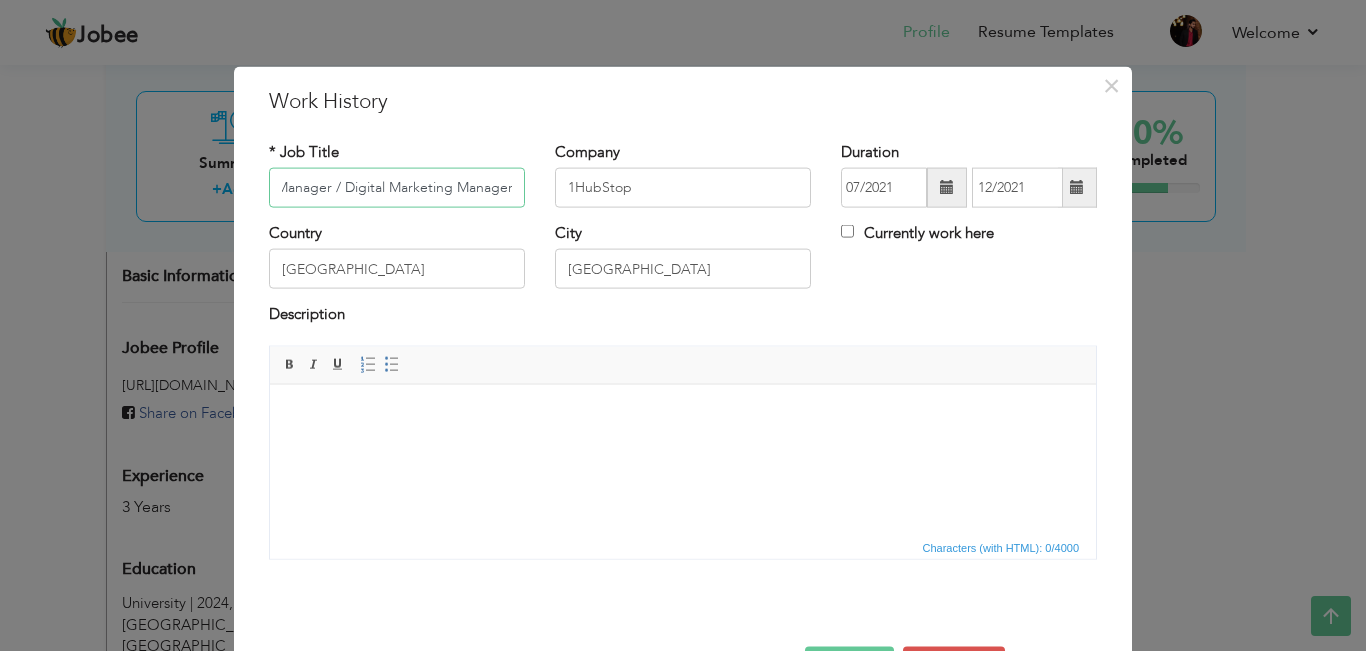 click on "Social Media Manager / Digital Marketing Manager" at bounding box center (397, 188) 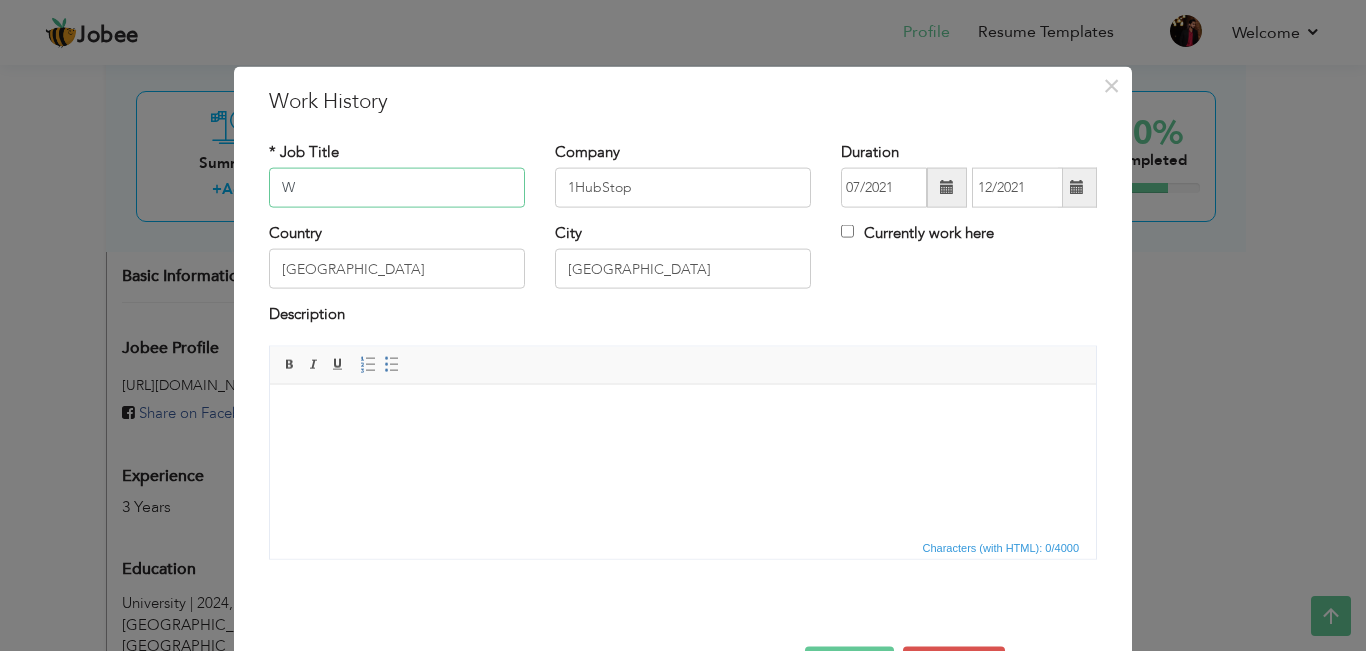scroll, scrollTop: 0, scrollLeft: 0, axis: both 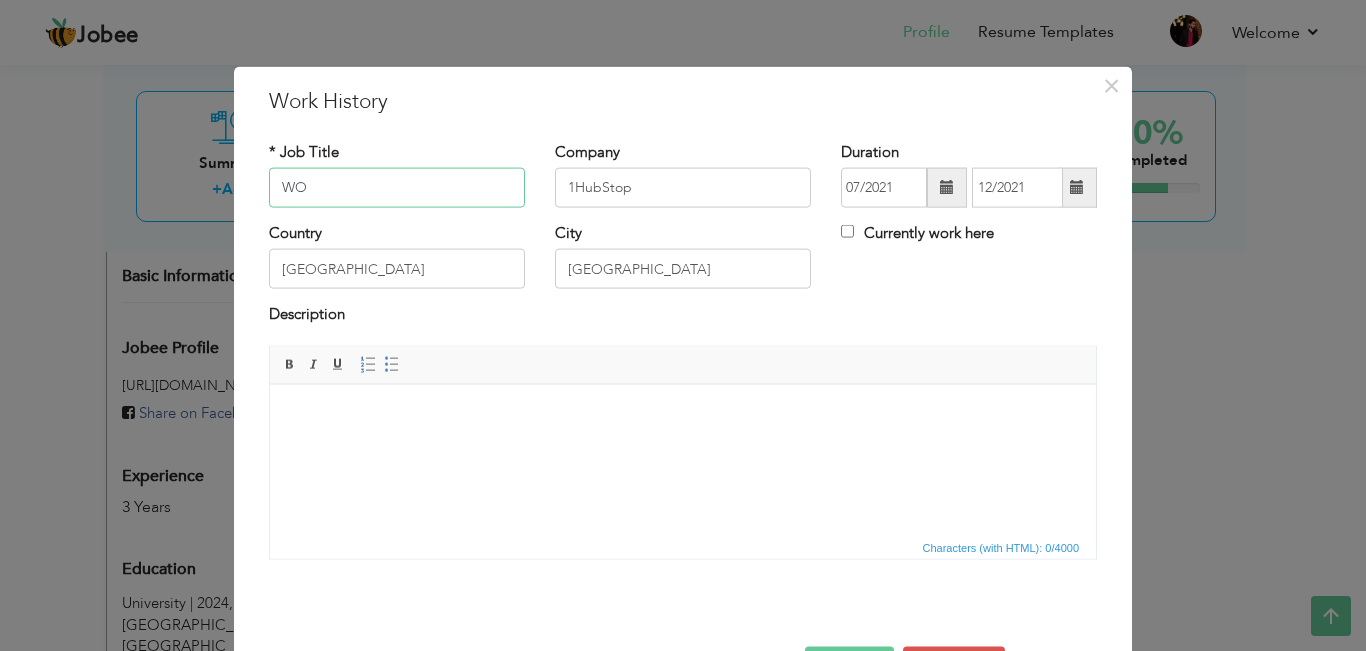 type on "W" 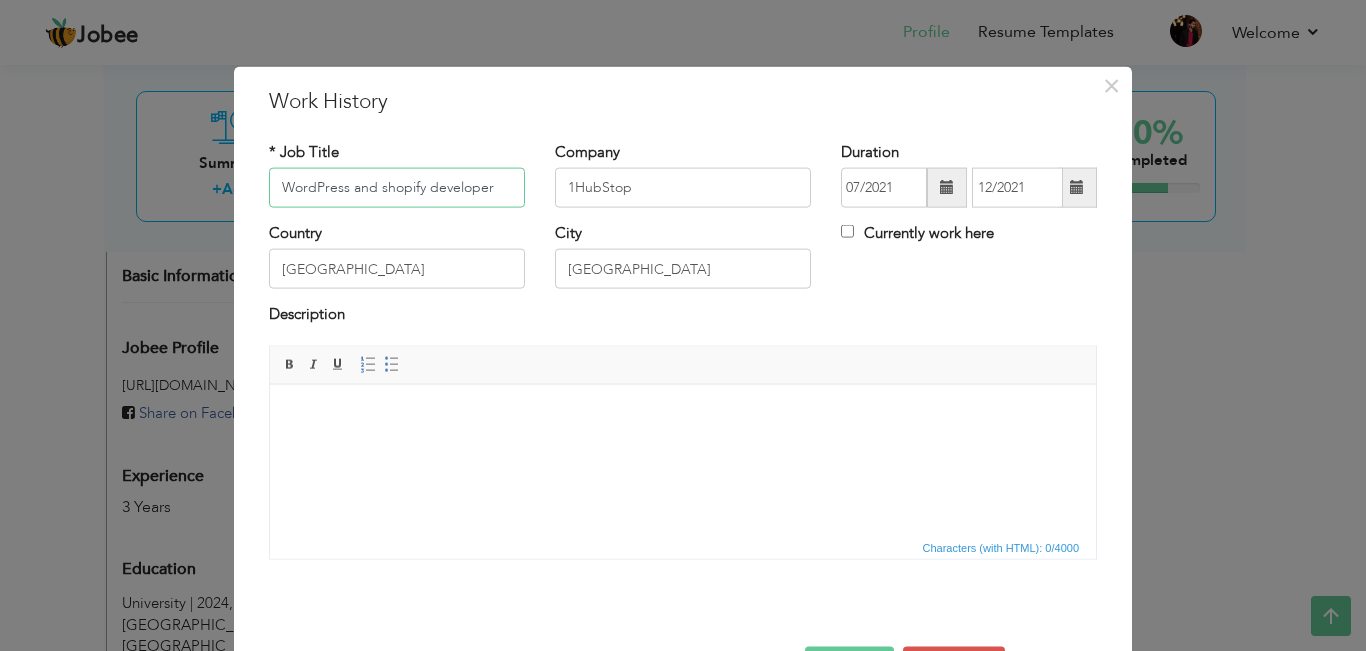 paste on "& Shopify D" 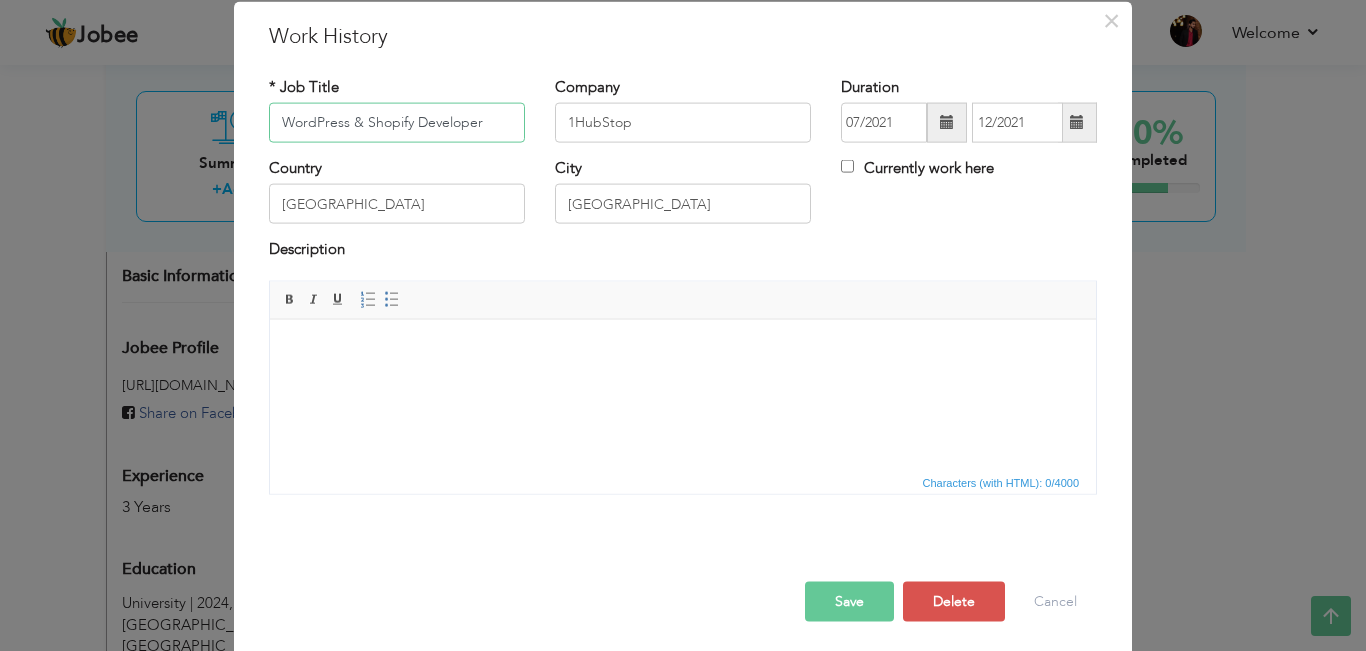 scroll, scrollTop: 67, scrollLeft: 0, axis: vertical 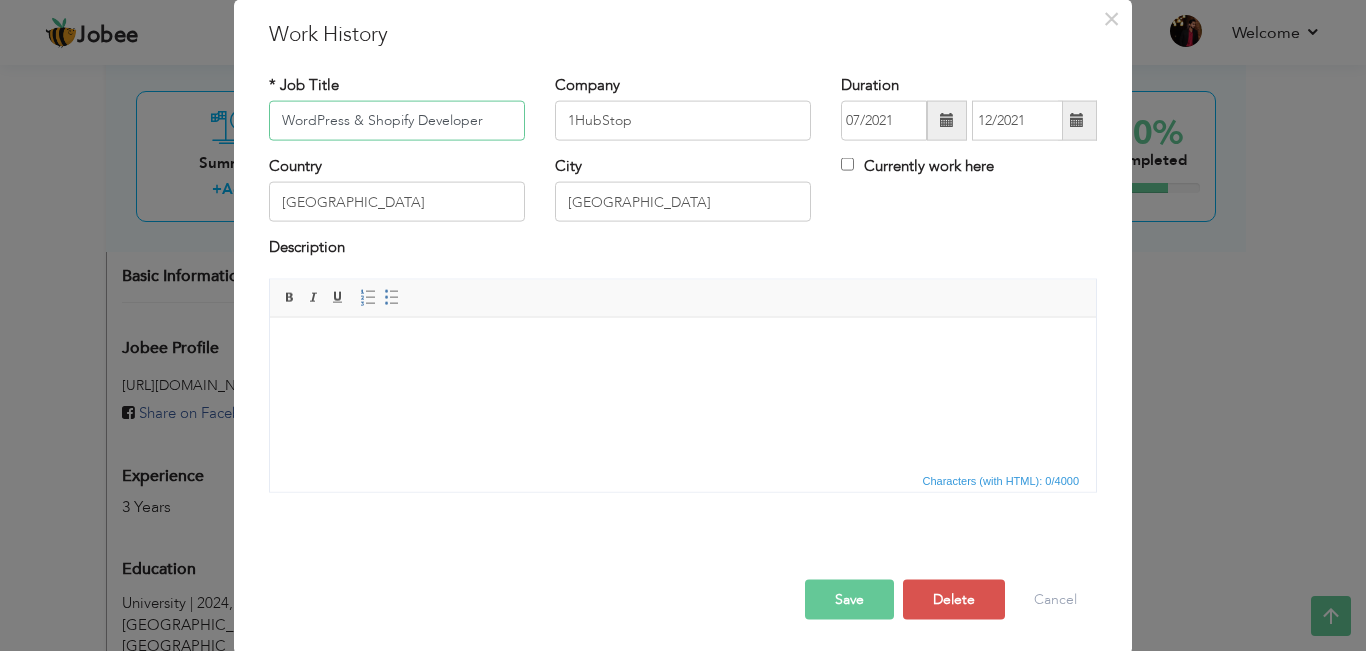 type on "WordPress & Shopify Developer" 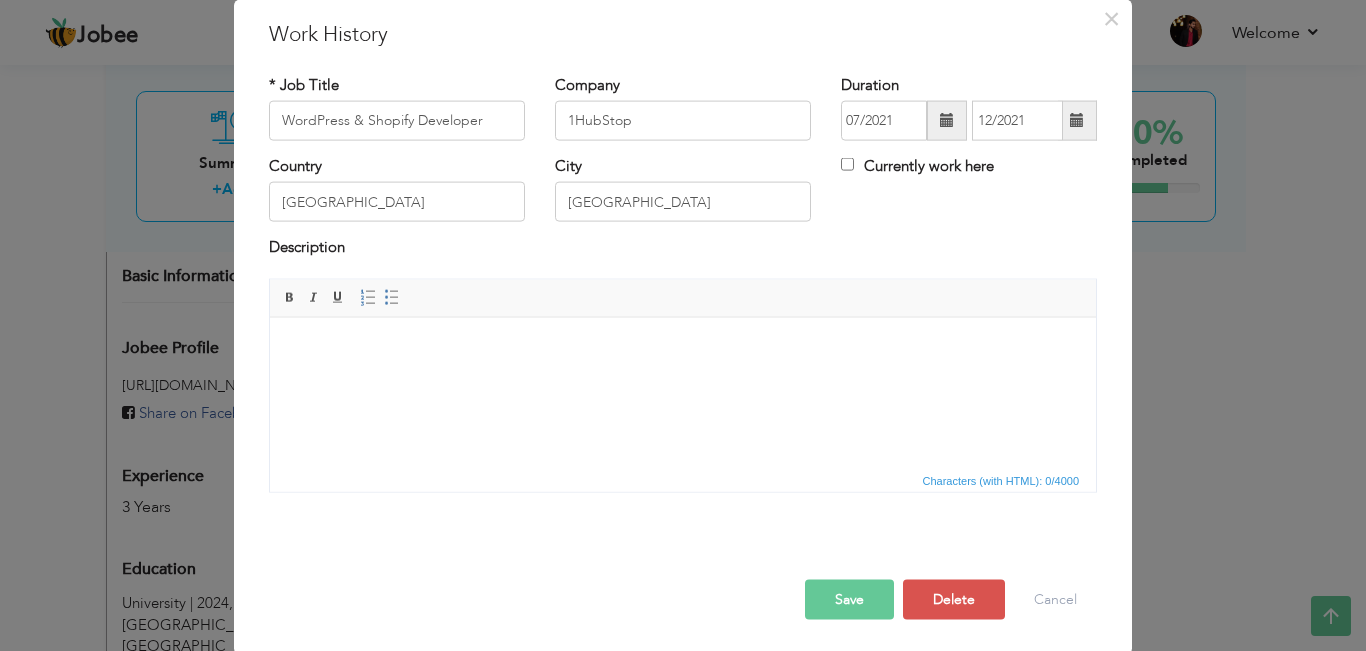 click at bounding box center [683, 347] 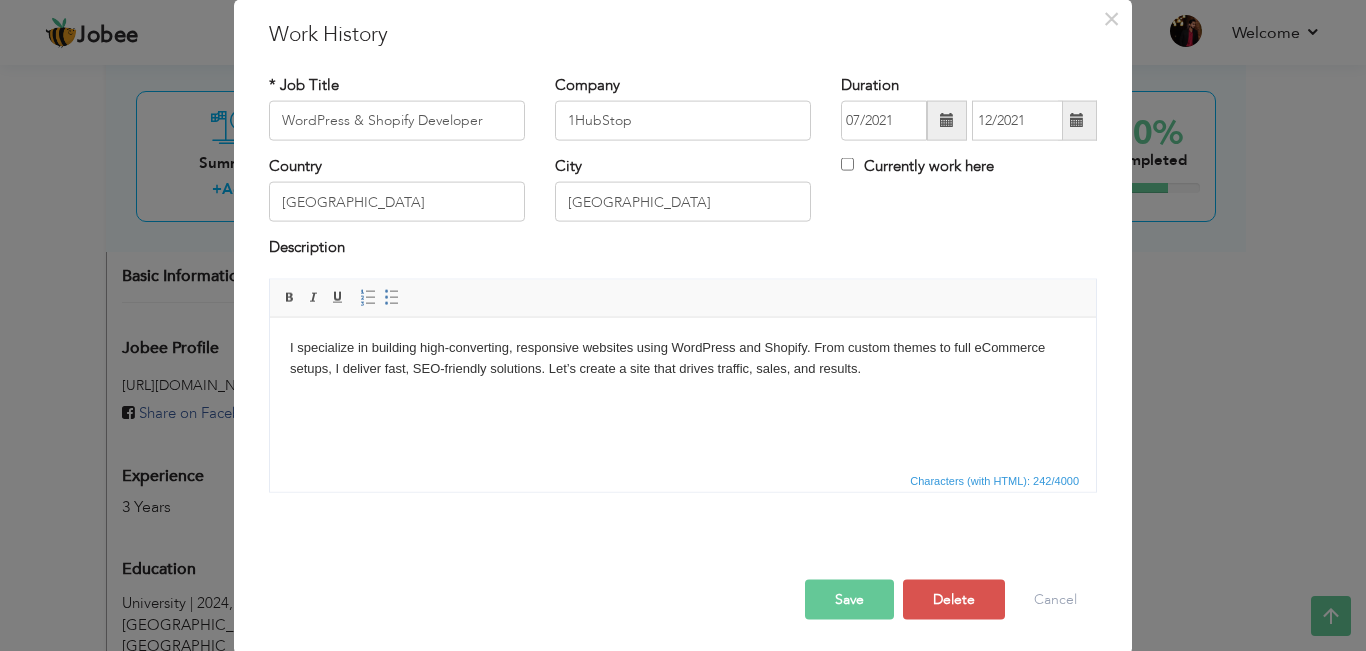 type 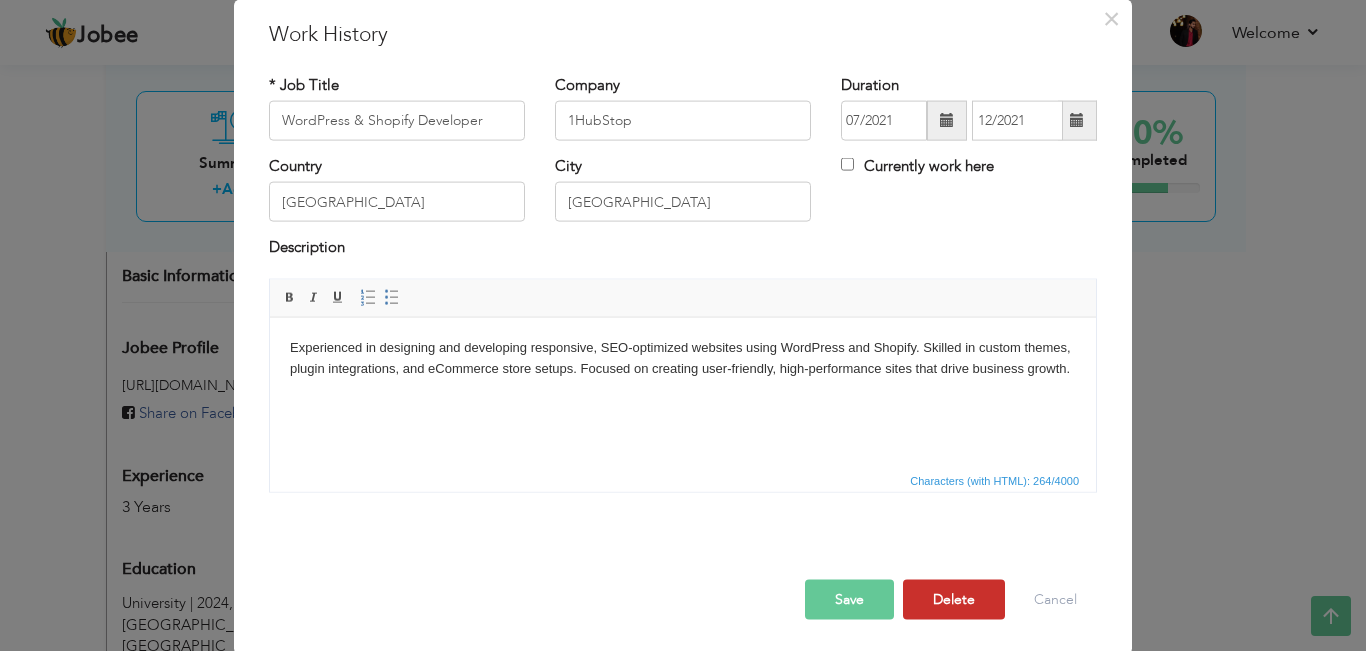 click on "Delete" at bounding box center (954, 599) 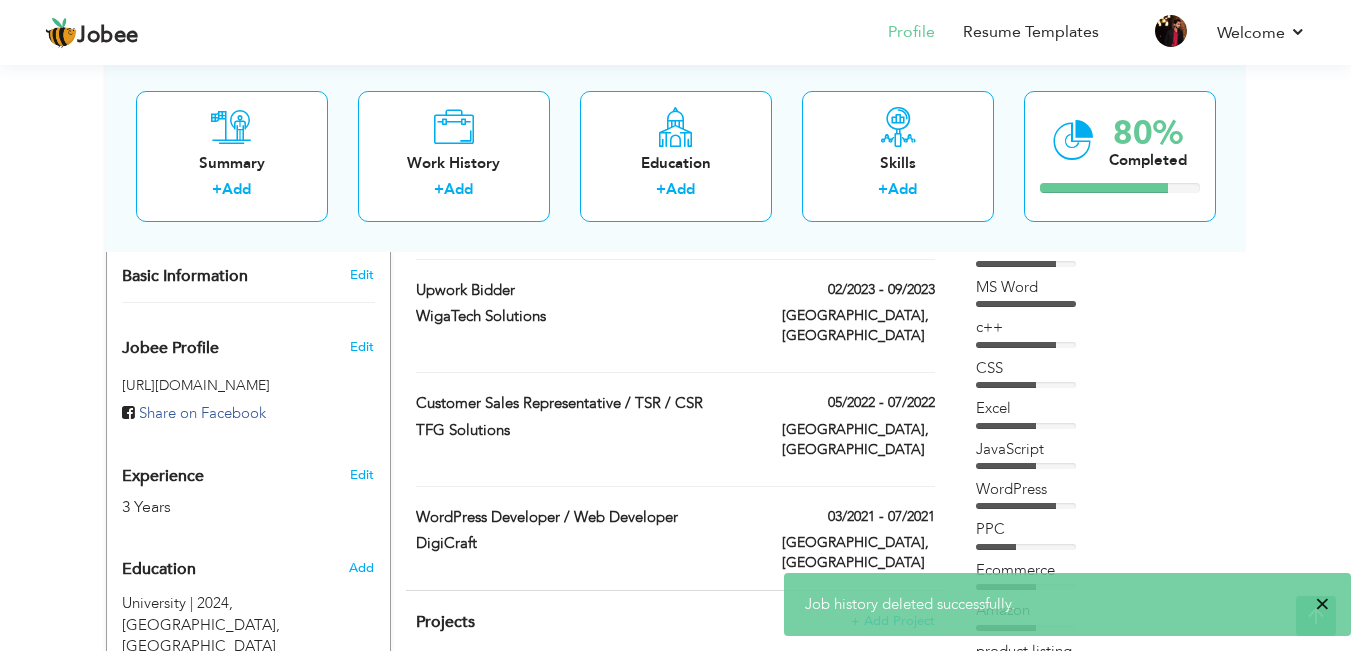 click on "×" at bounding box center [1322, 604] 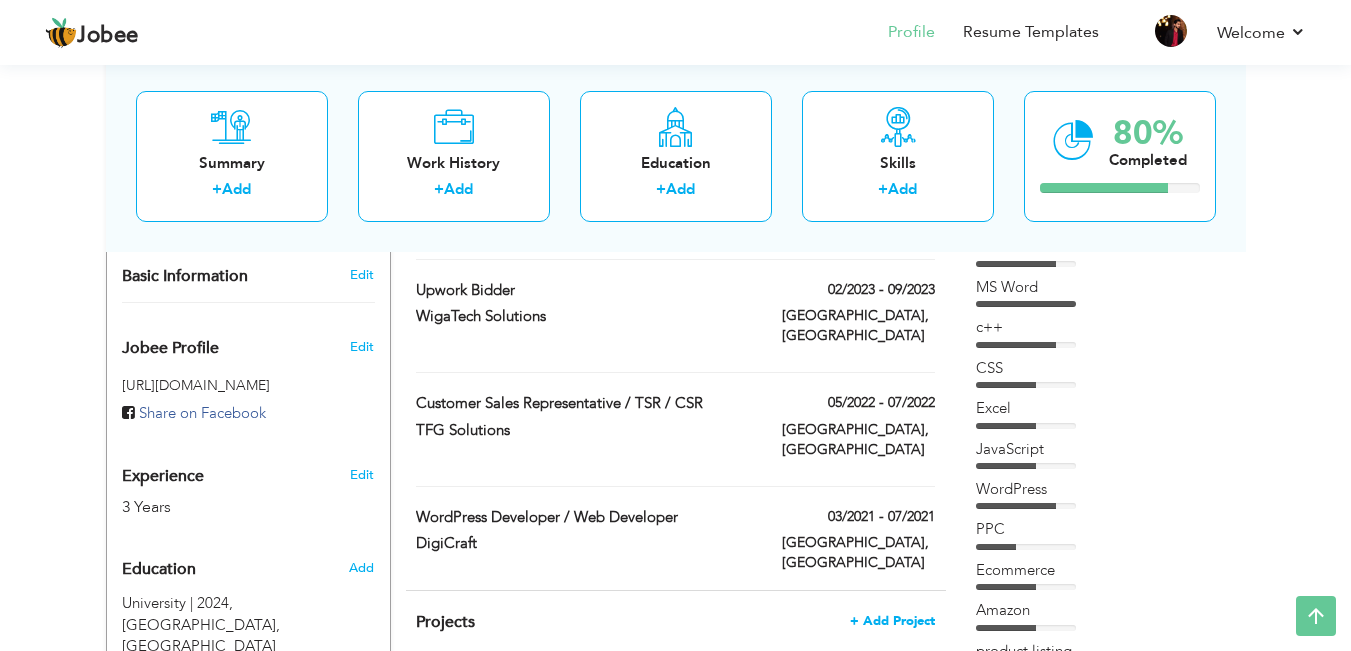 click on "+ Add Project" at bounding box center (892, 621) 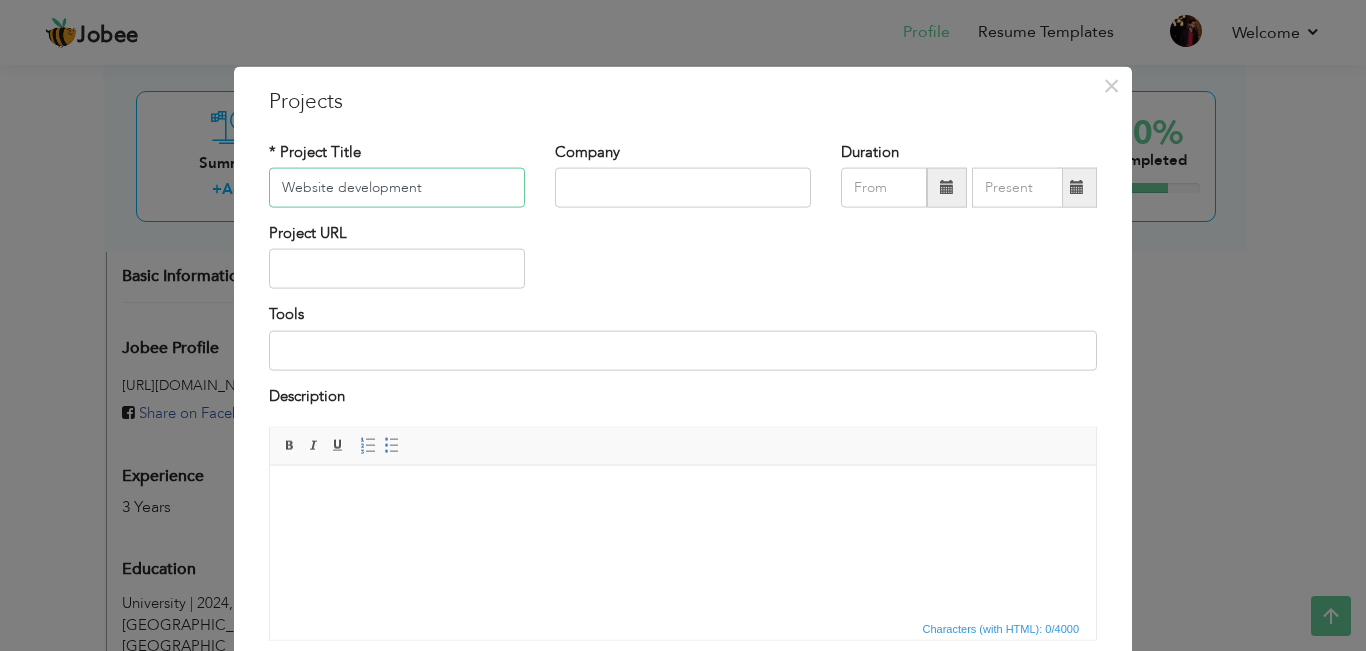 type on "Website development" 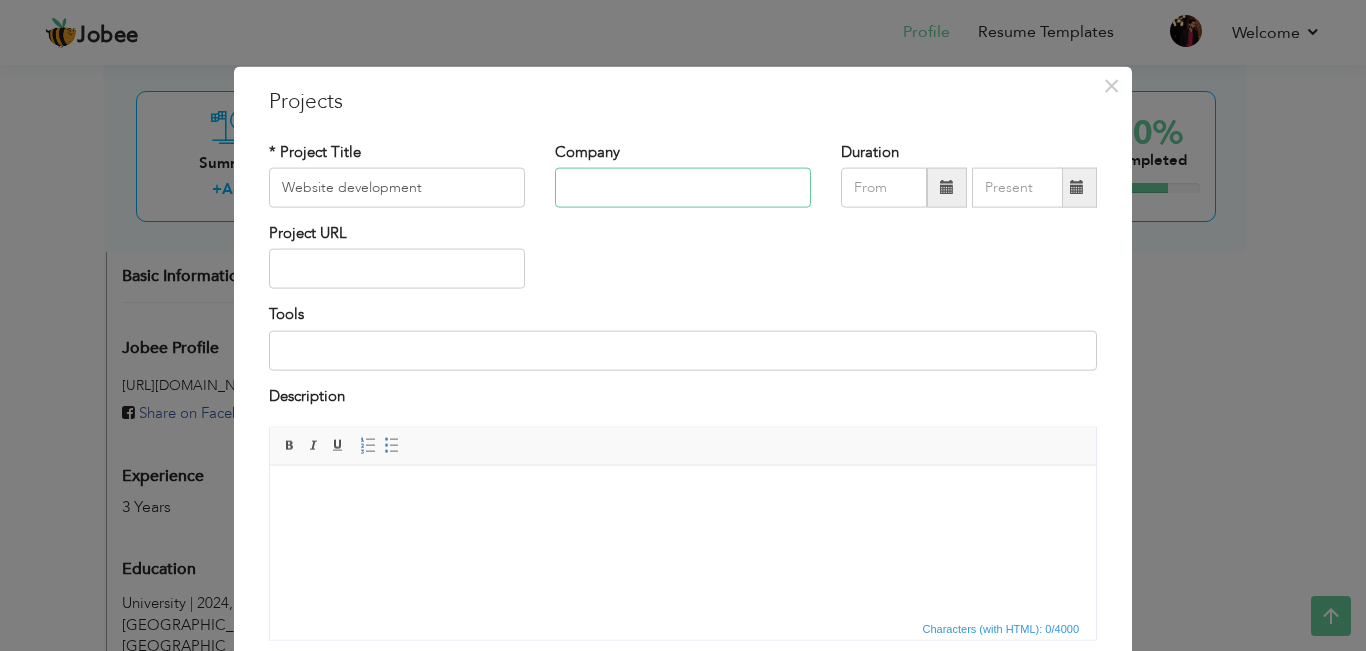 click at bounding box center (683, 188) 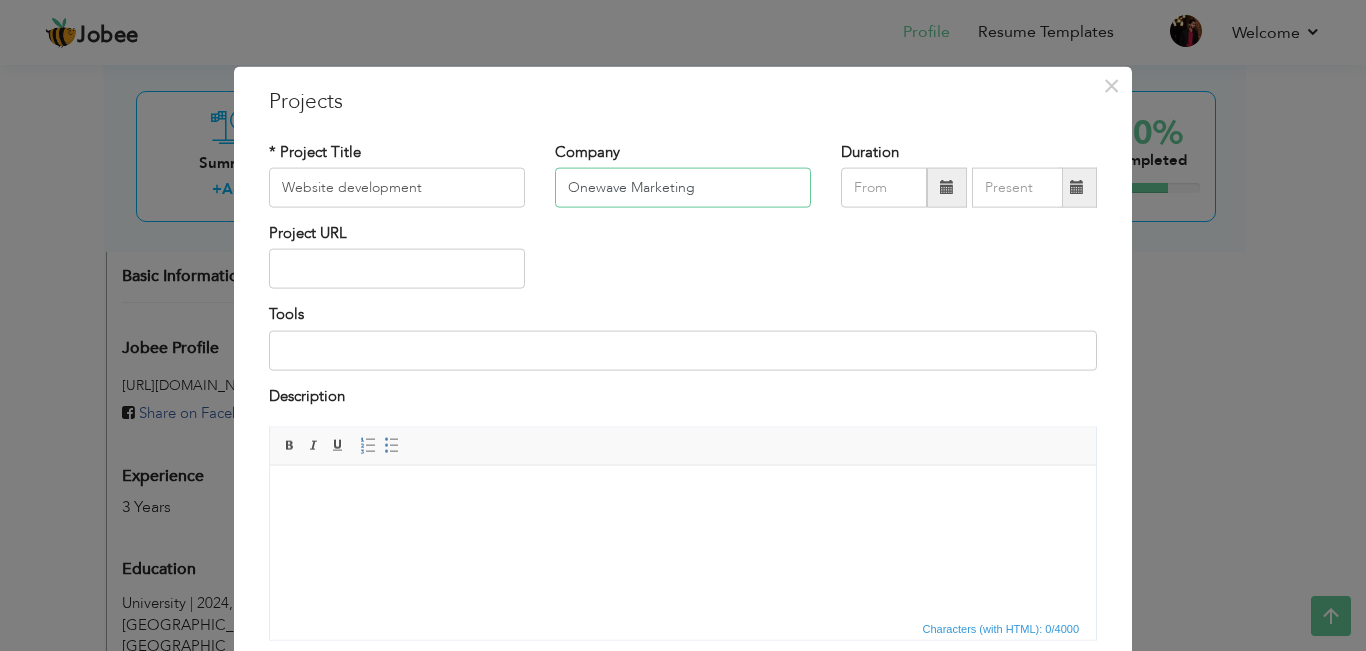 type on "Onewave Marketing" 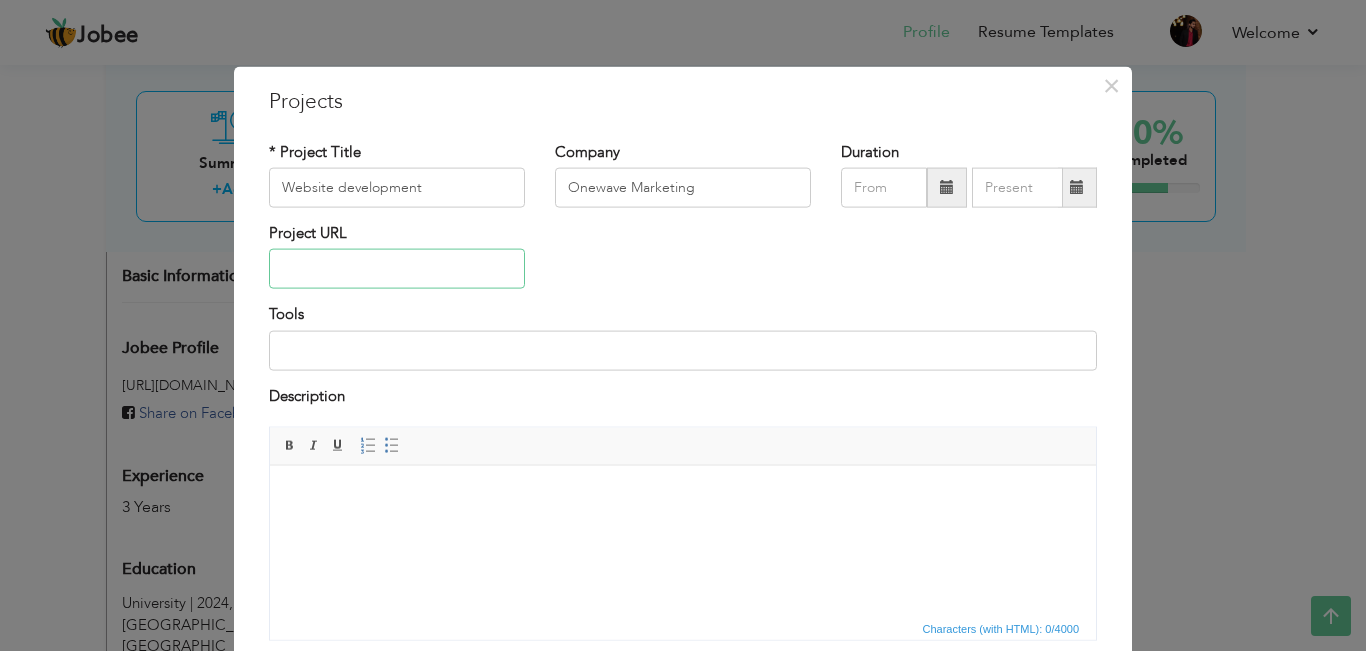 click at bounding box center [397, 269] 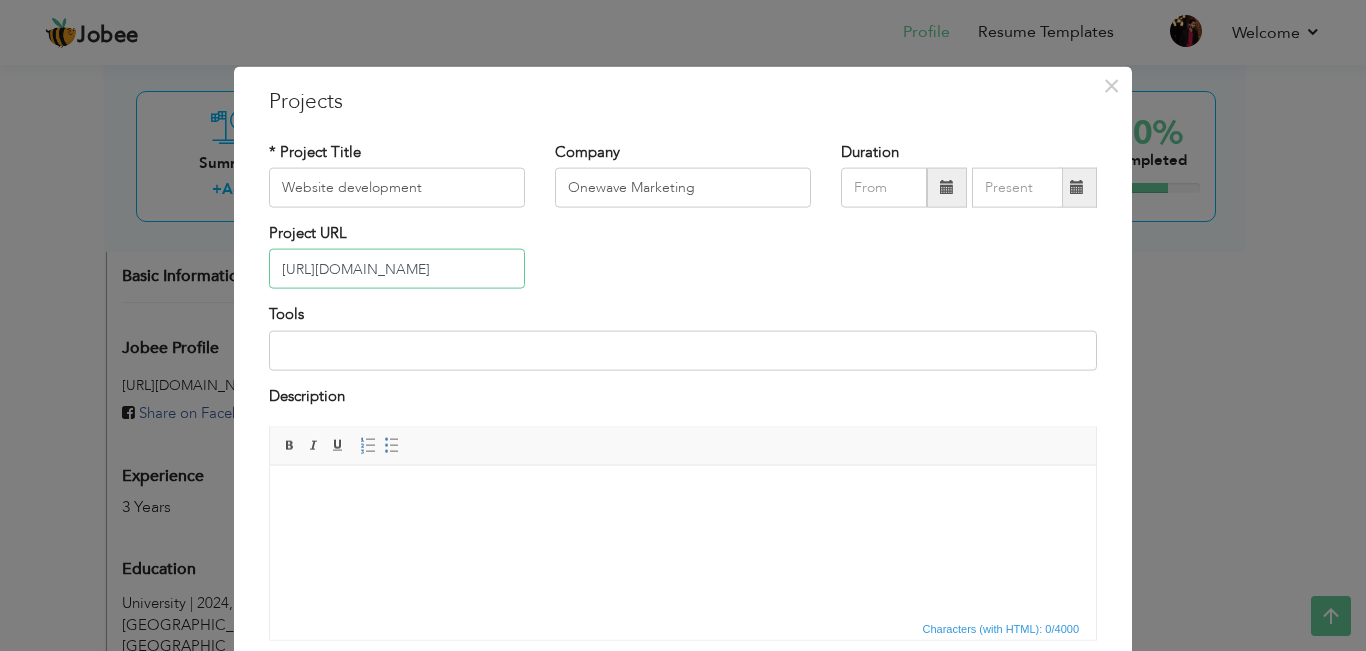 type on "[URL][DOMAIN_NAME]" 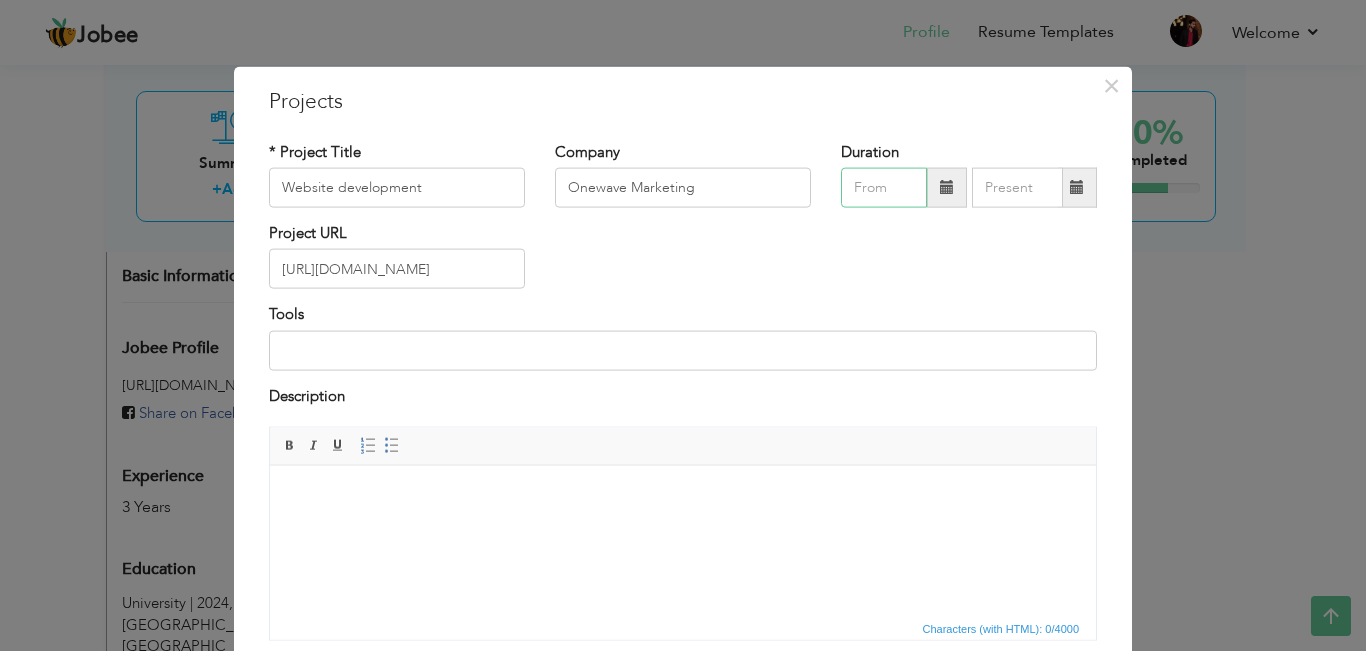 type on "07/2025" 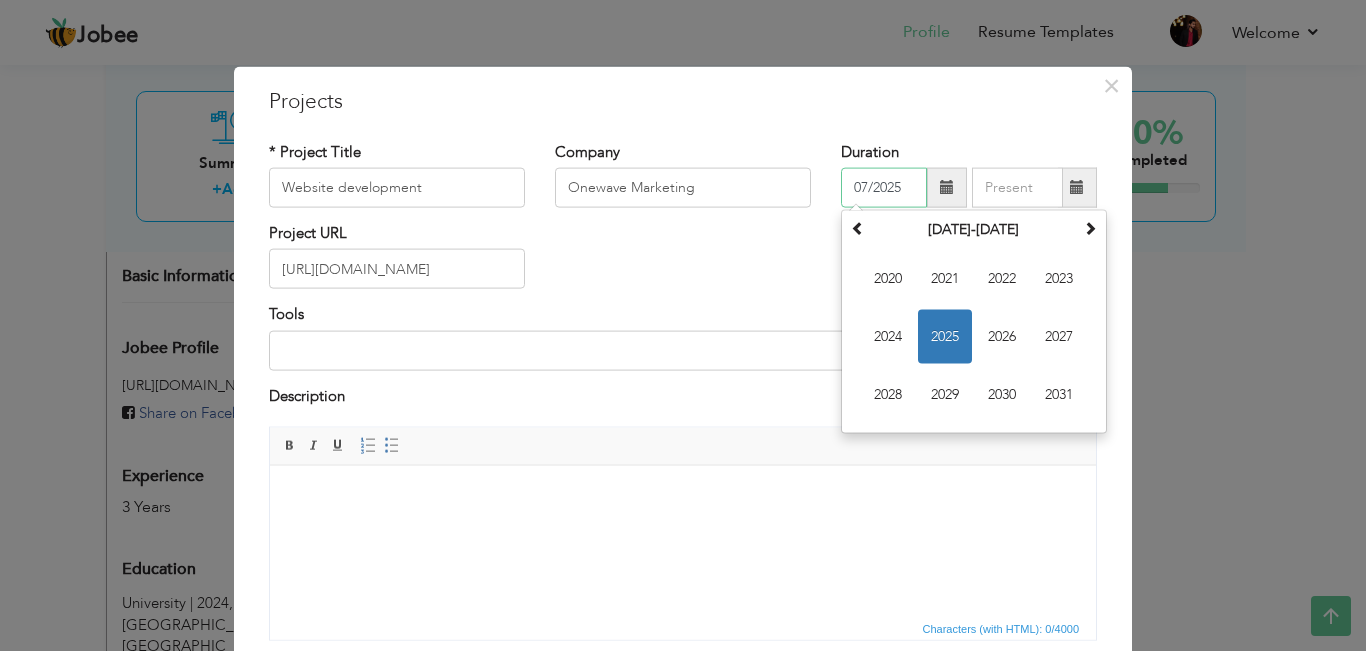 click on "07/2025" at bounding box center [884, 188] 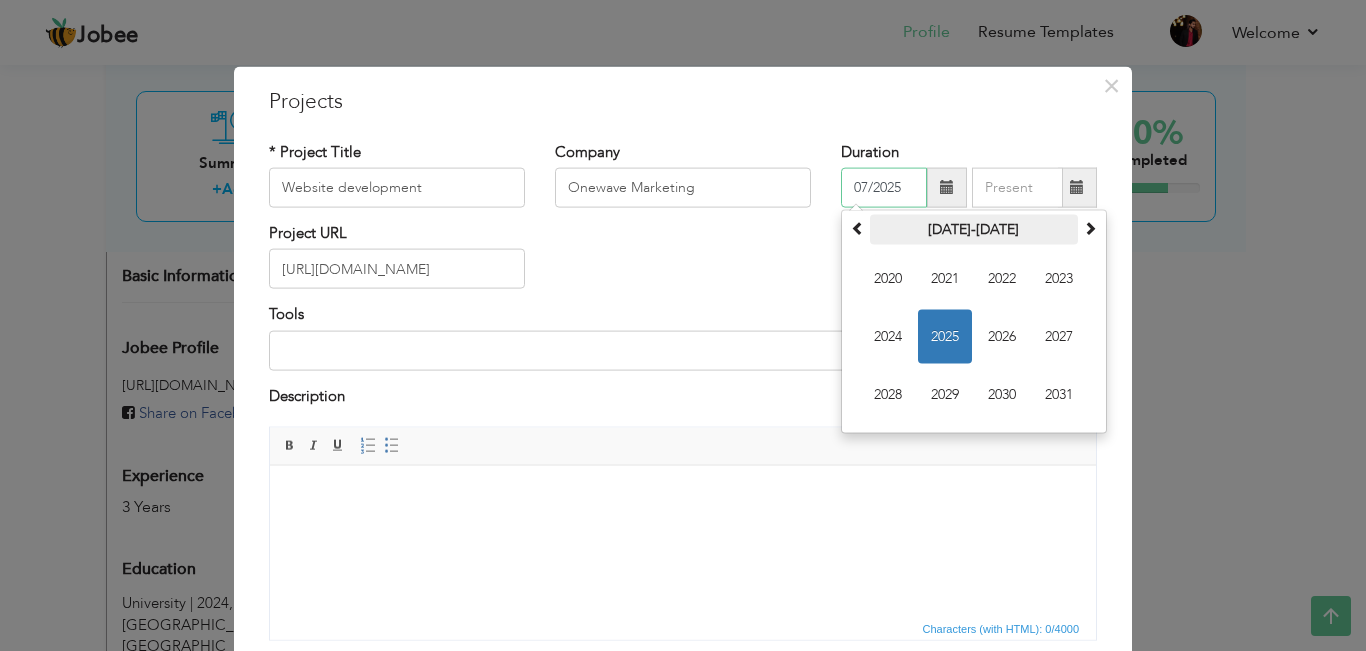 click on "[DATE]-[DATE]" at bounding box center (974, 230) 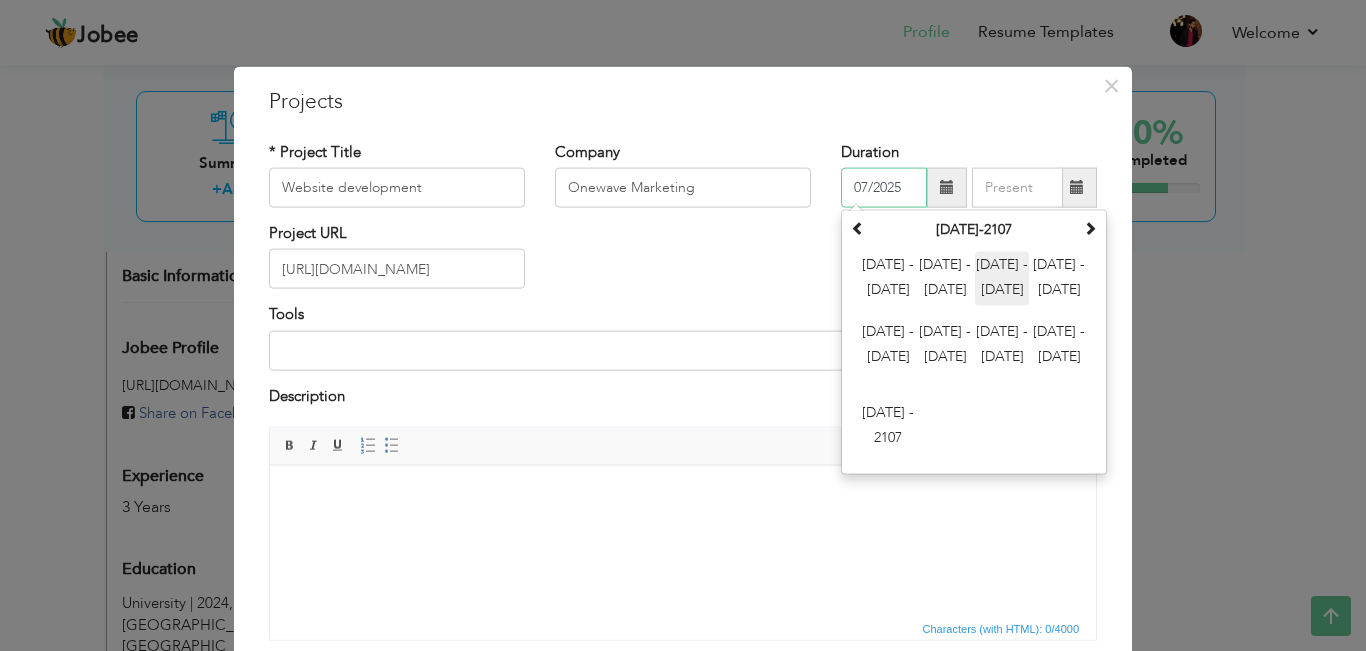 click on "[DATE] - [DATE]" at bounding box center [1002, 279] 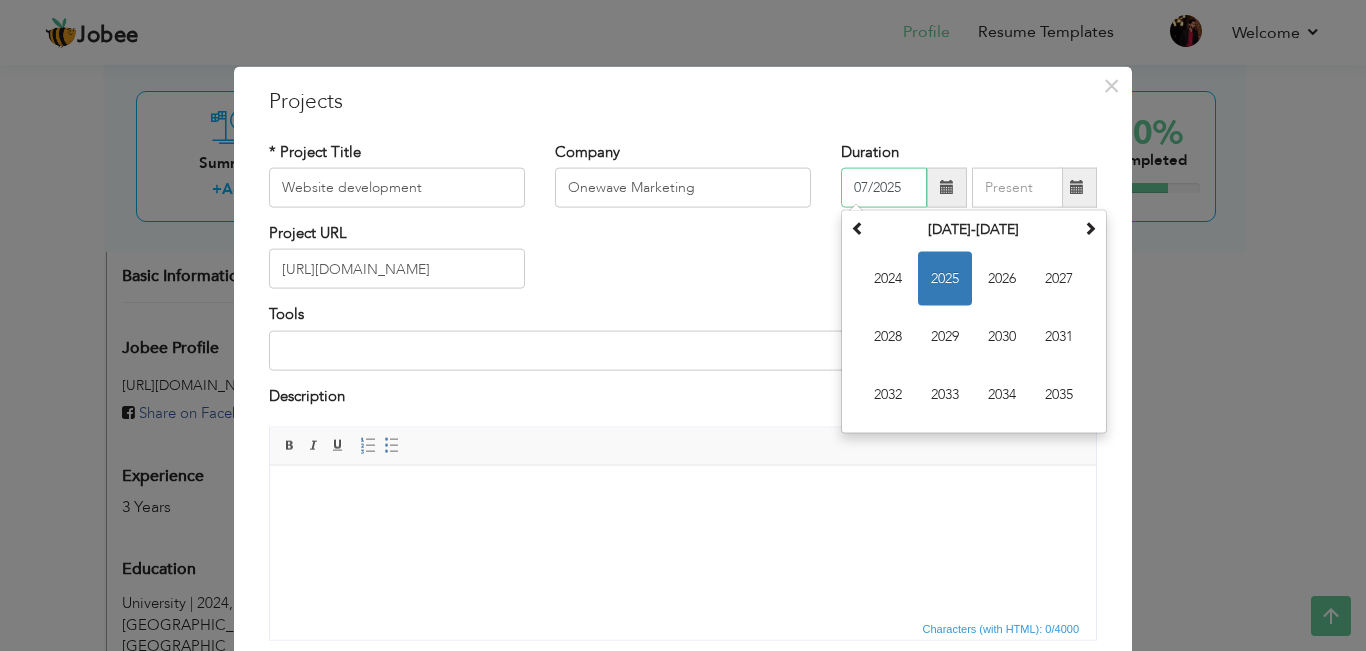 click on "2025" at bounding box center (945, 279) 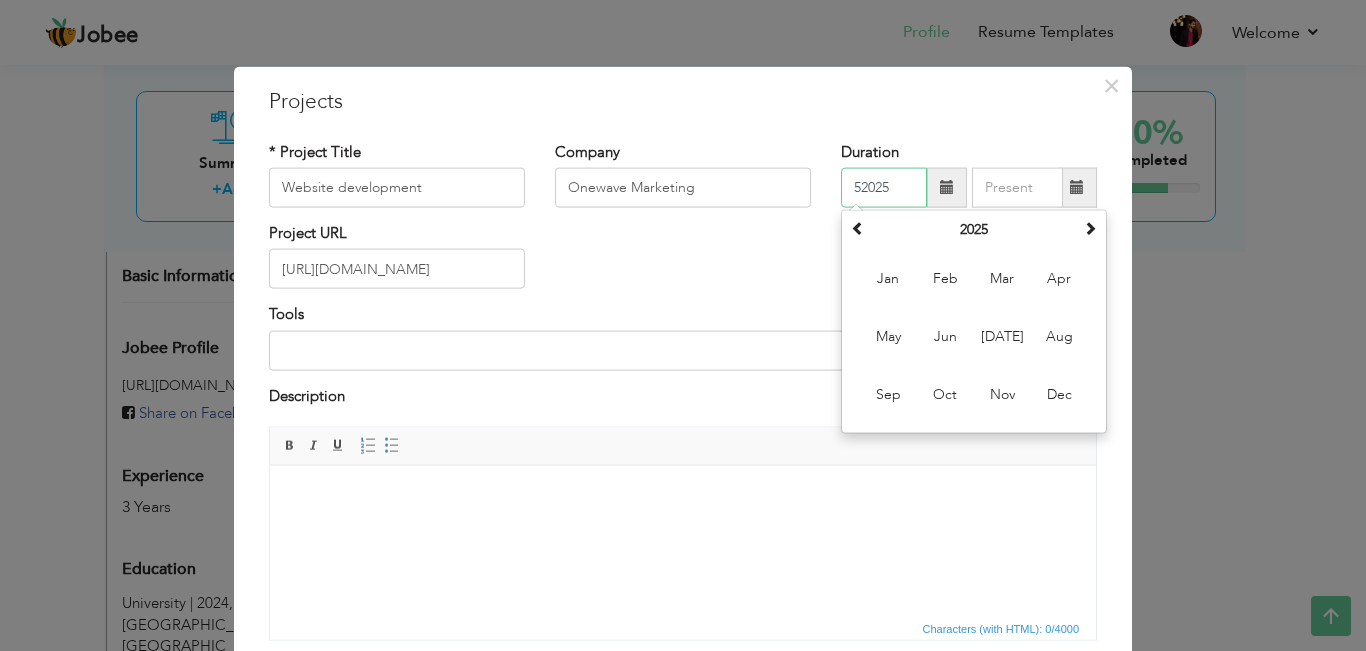 type on "52025" 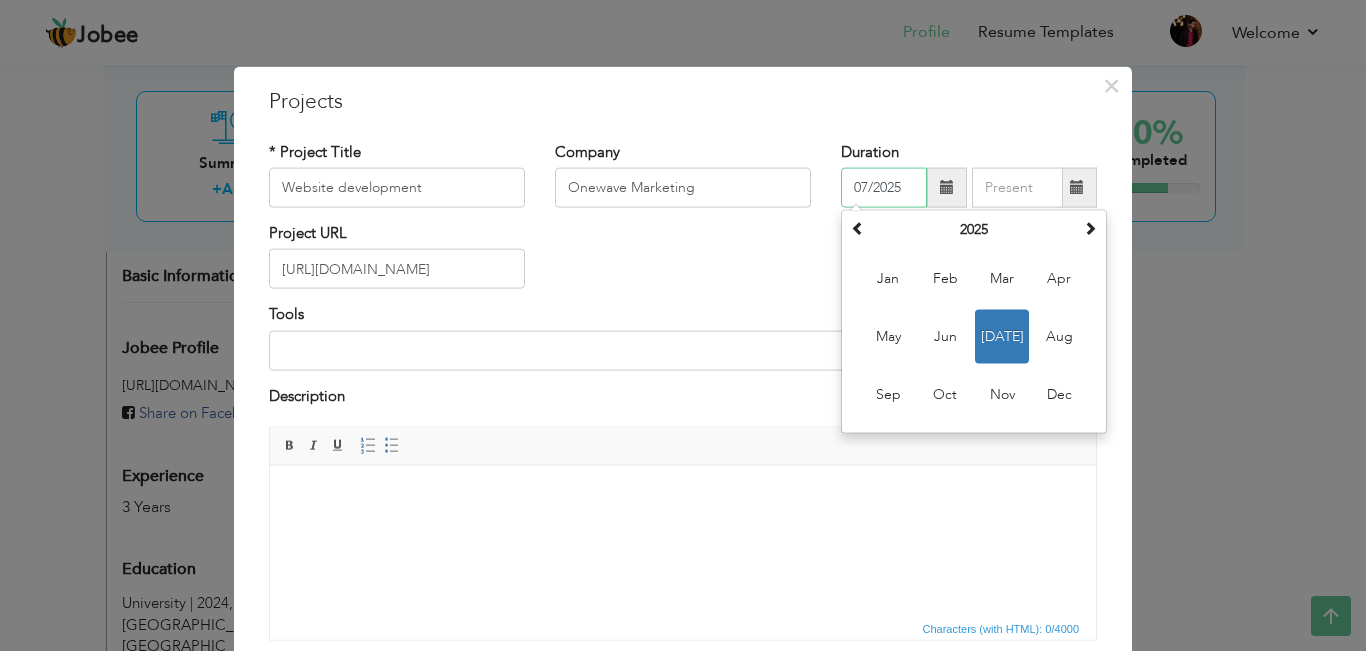 click on "07/2025" at bounding box center (884, 188) 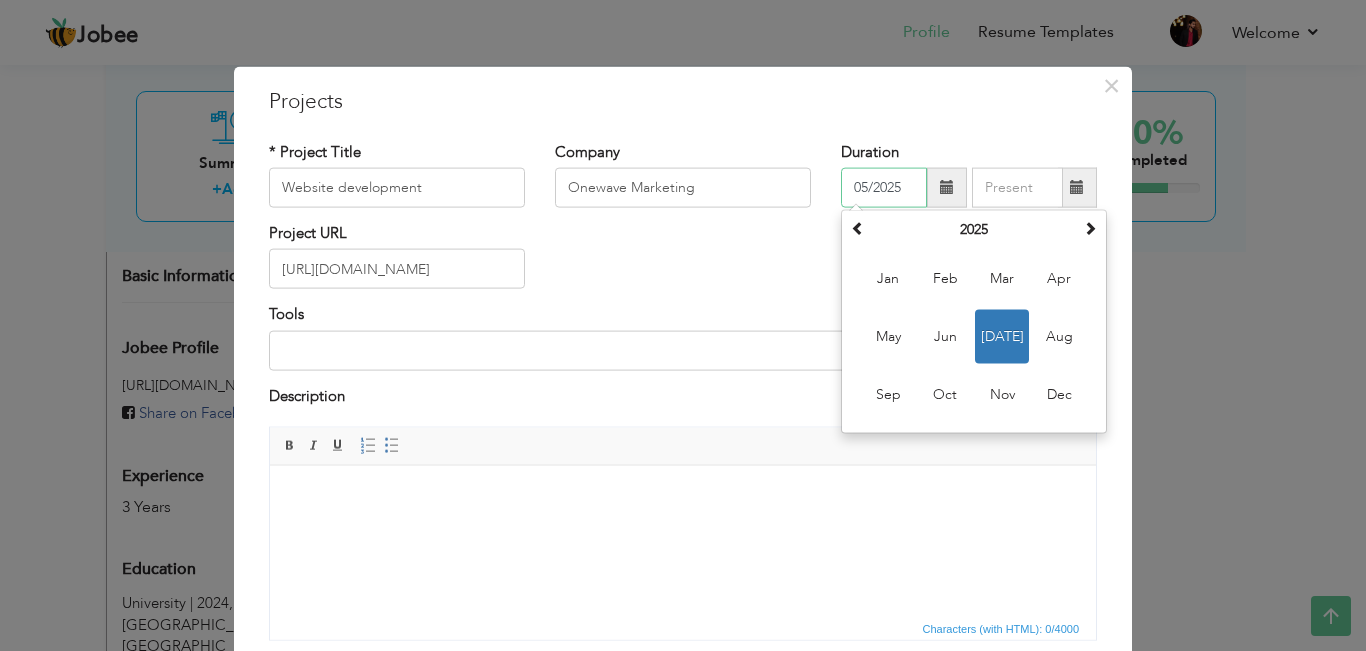 type on "05/2025" 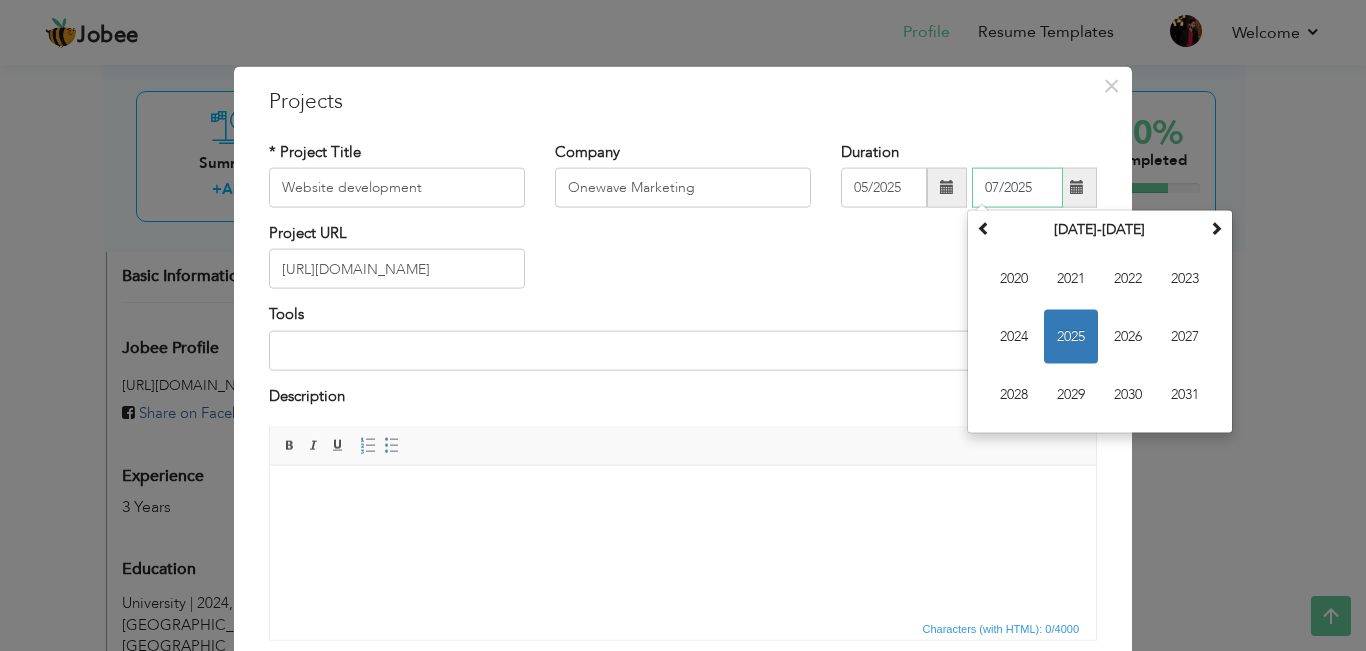 click on "07/2025" at bounding box center [1017, 188] 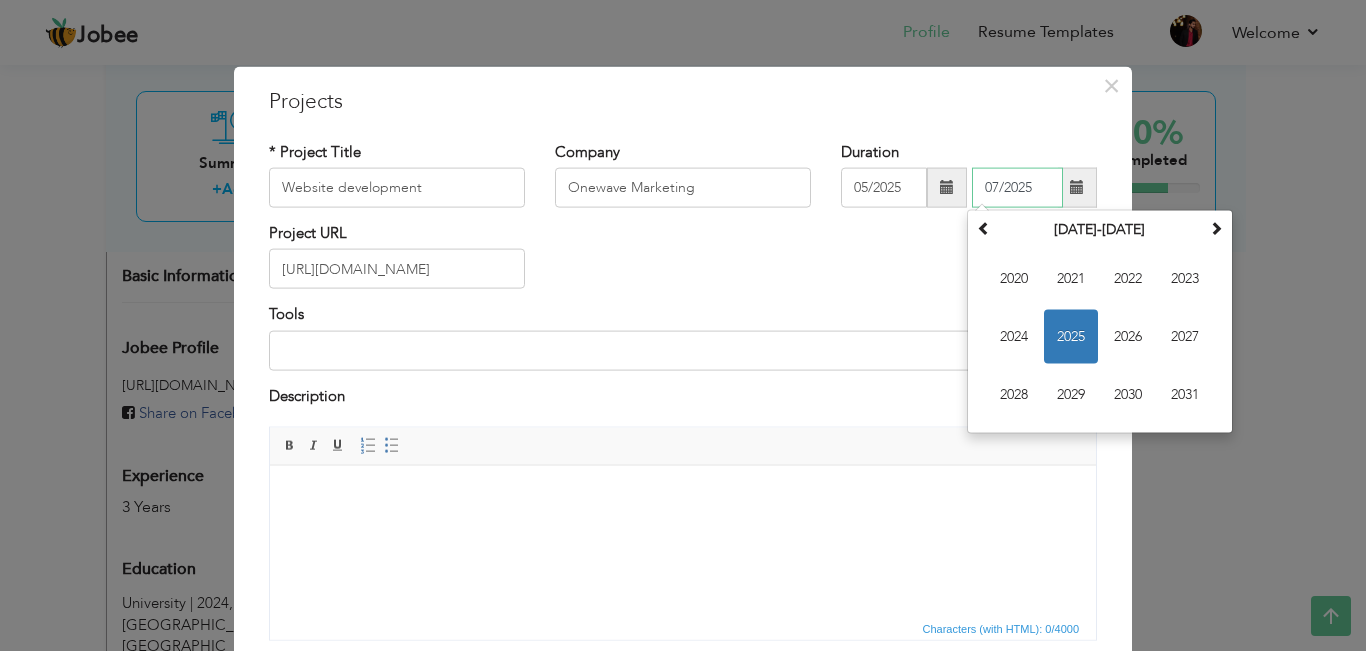click on "07/2025" at bounding box center (1017, 188) 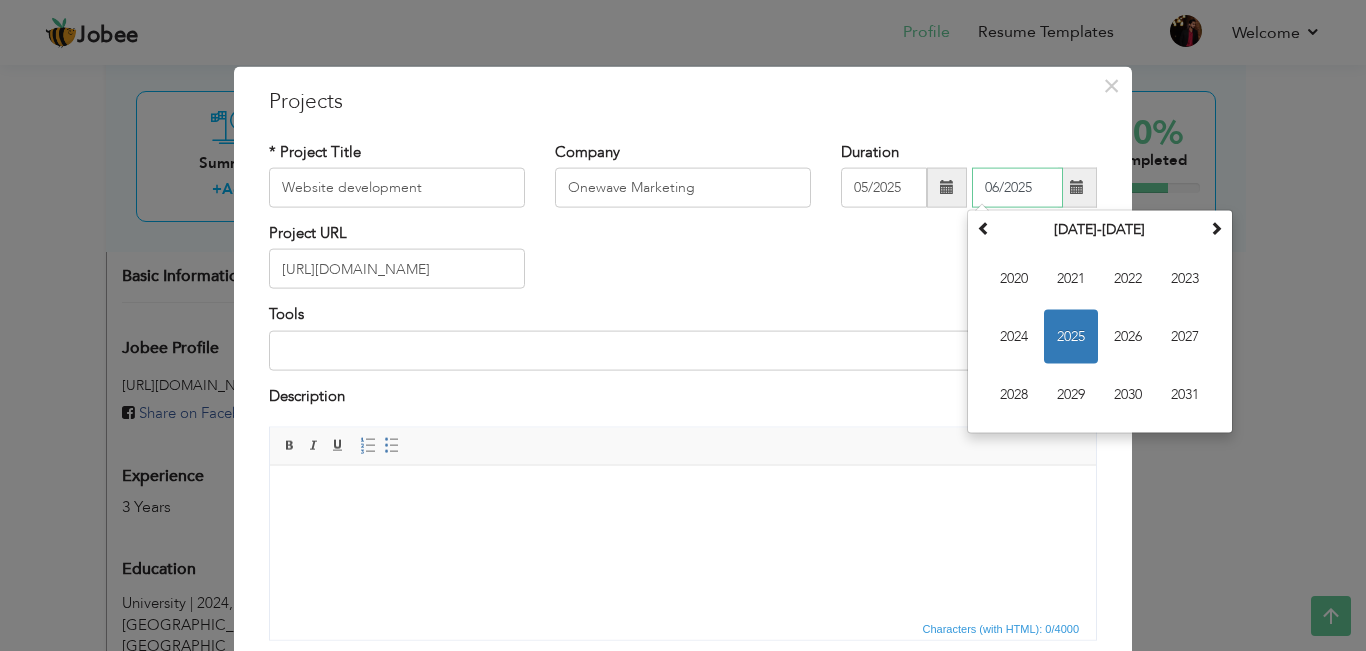 type on "06/2025" 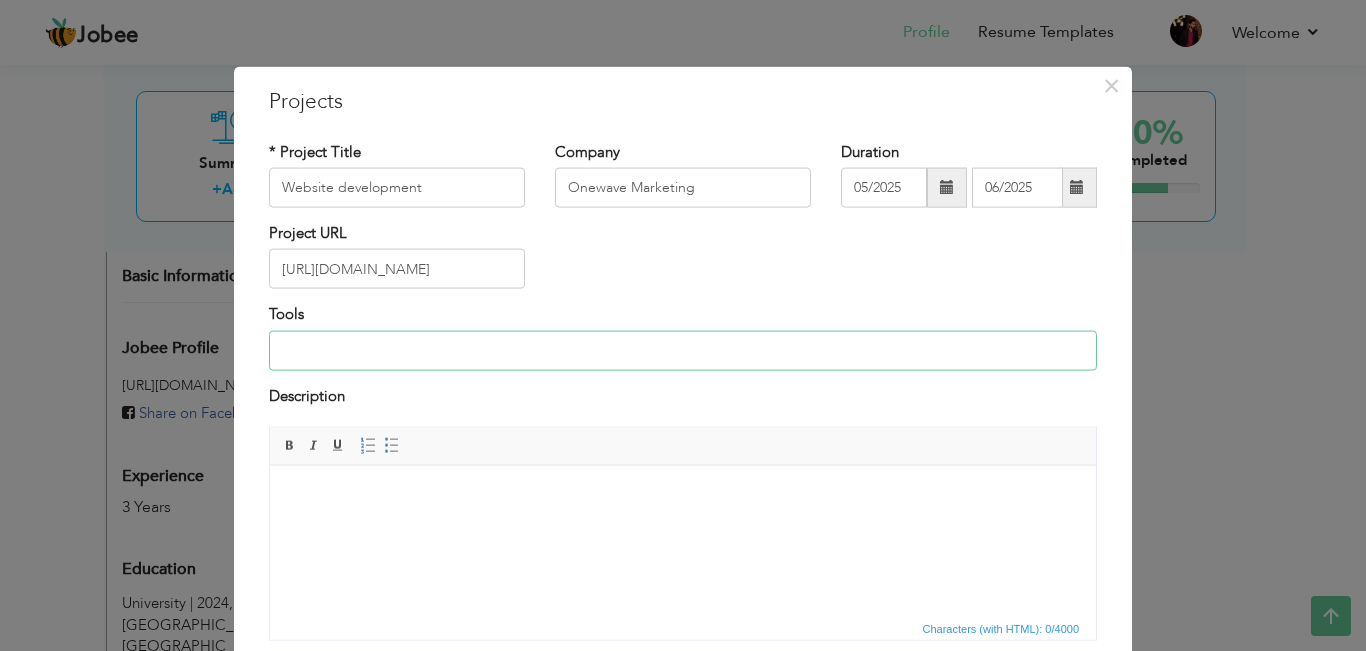 click at bounding box center [683, 350] 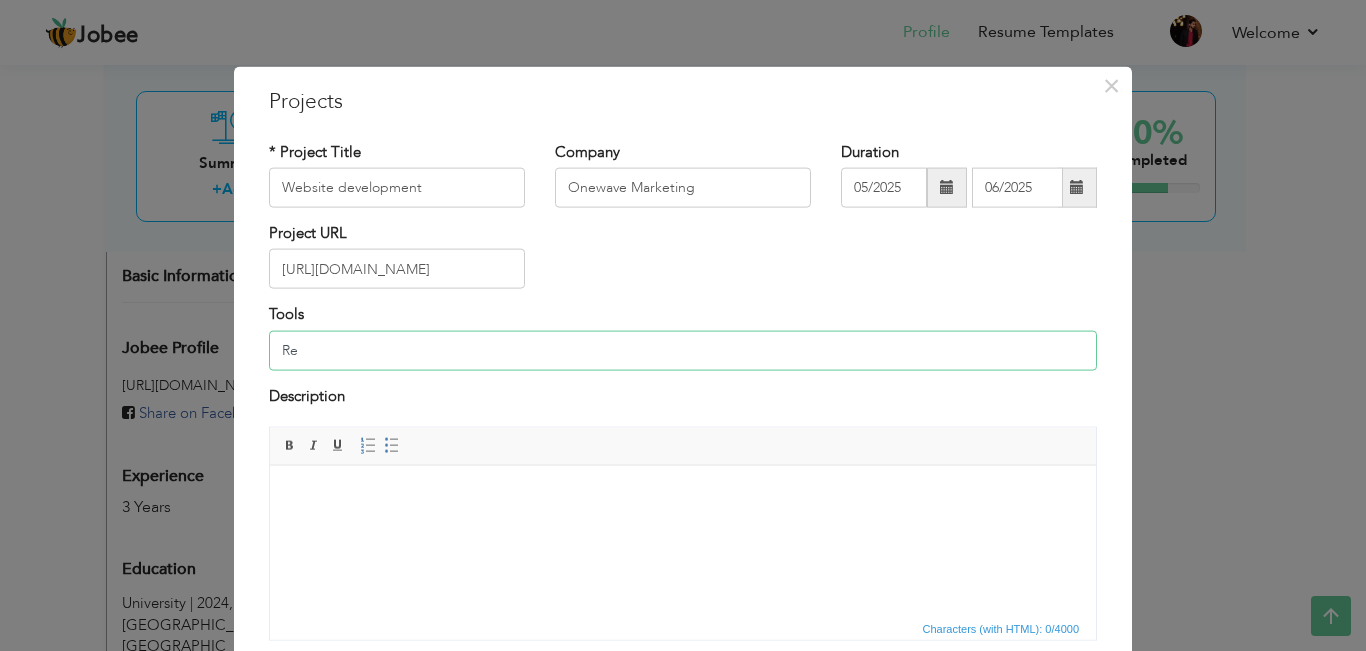 type on "R" 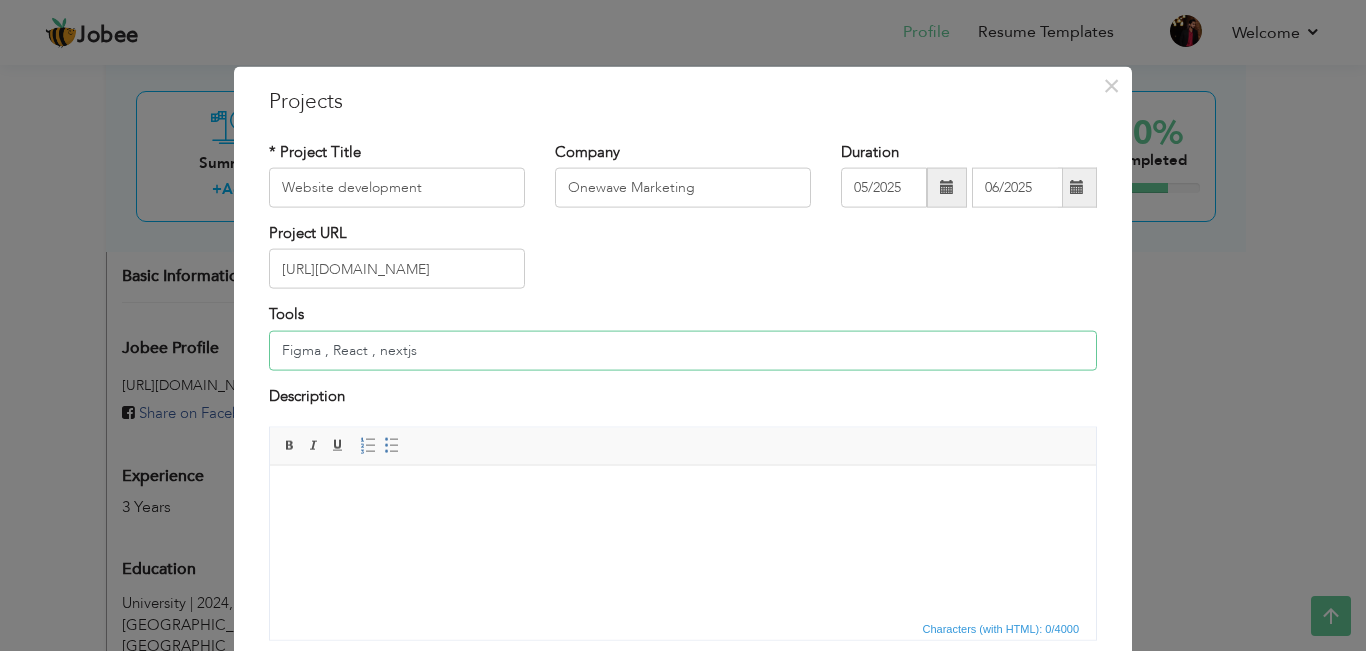 type on "Figma , React , nextjs" 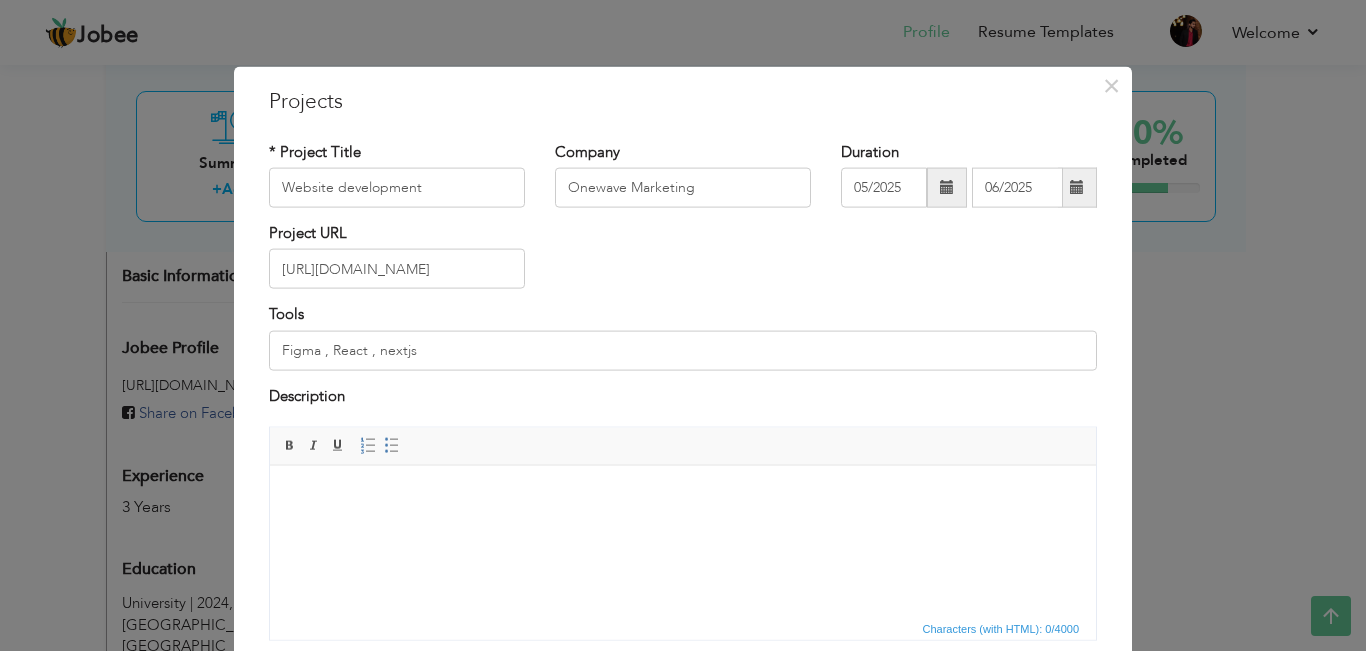 click at bounding box center [683, 495] 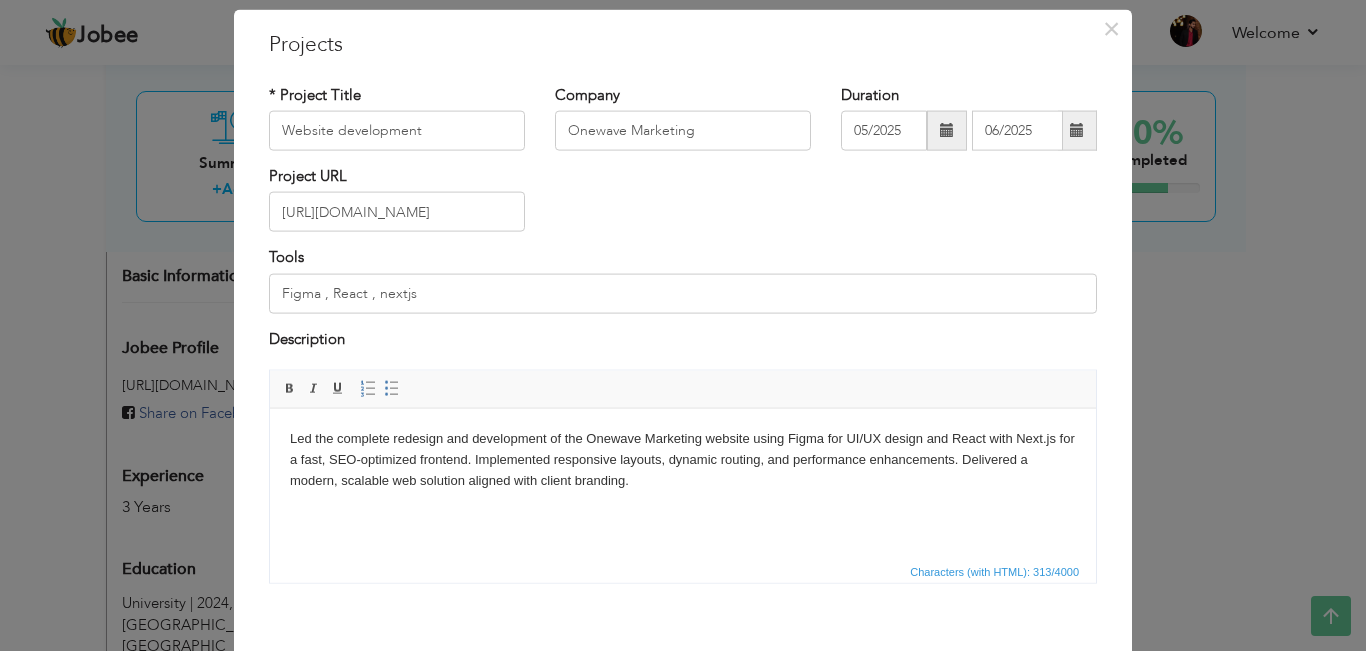 scroll, scrollTop: 152, scrollLeft: 0, axis: vertical 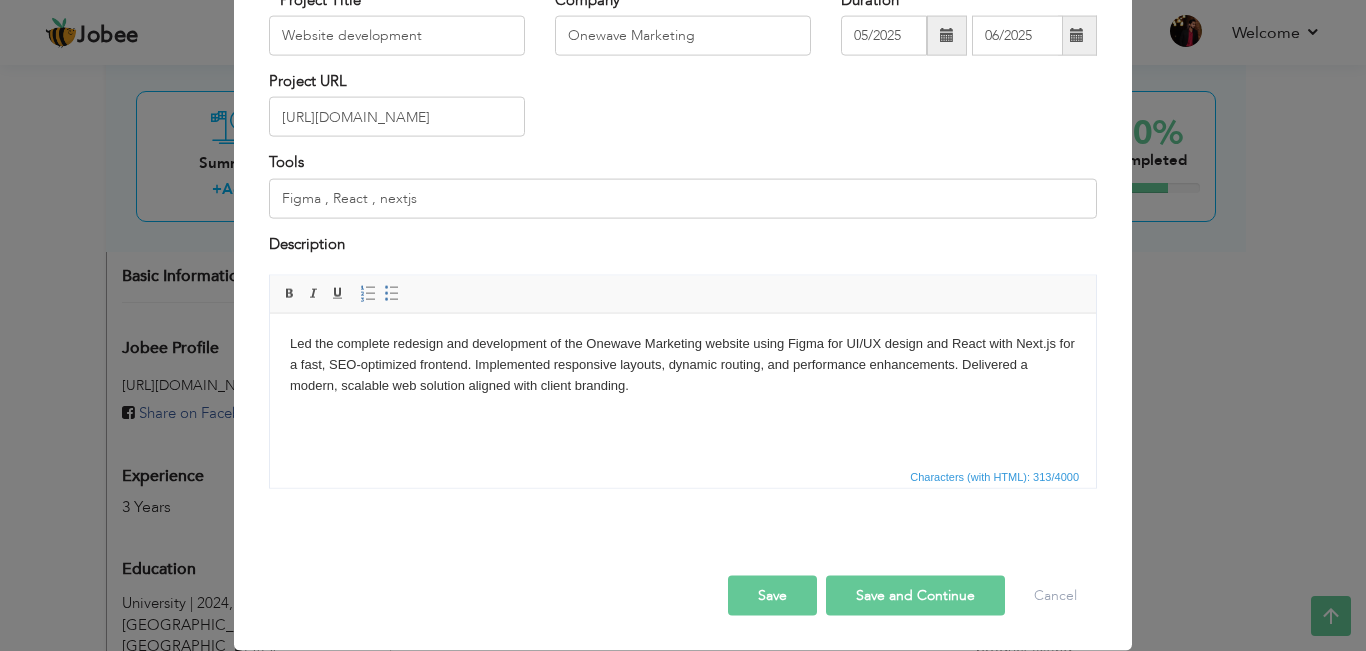 click on "Save and Continue" at bounding box center (915, 596) 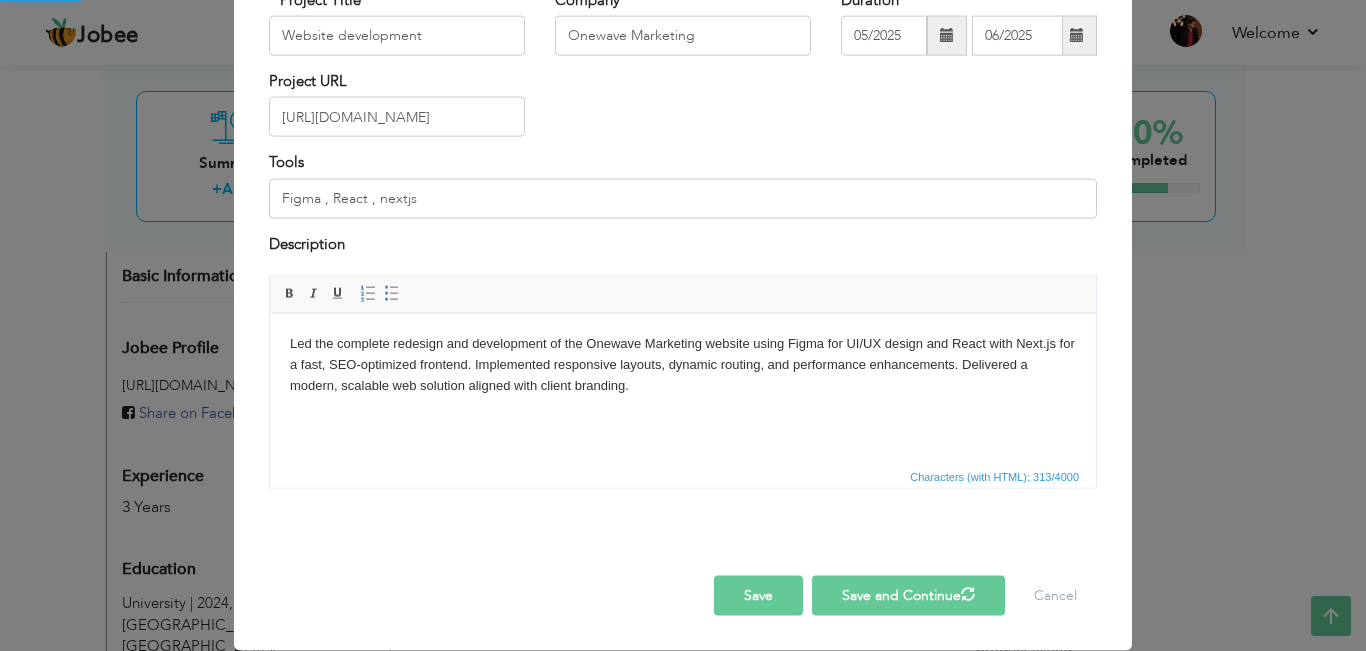 type 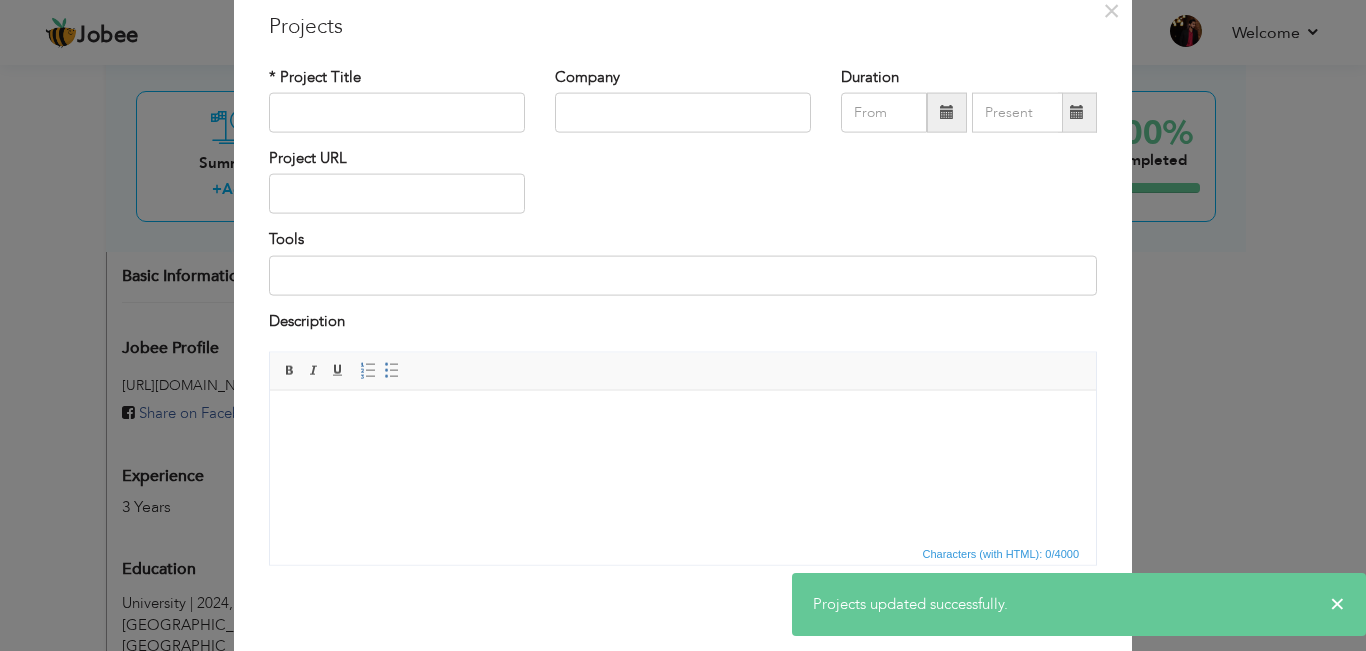 scroll, scrollTop: 5, scrollLeft: 0, axis: vertical 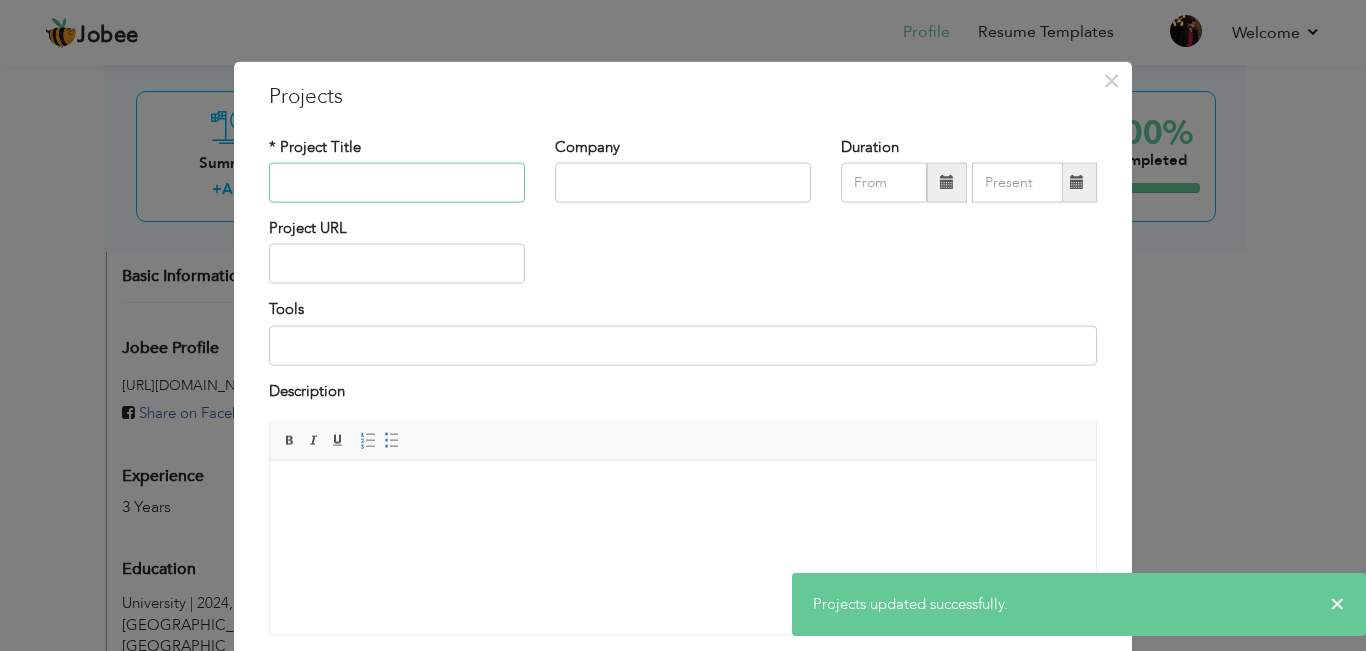 click at bounding box center (397, 183) 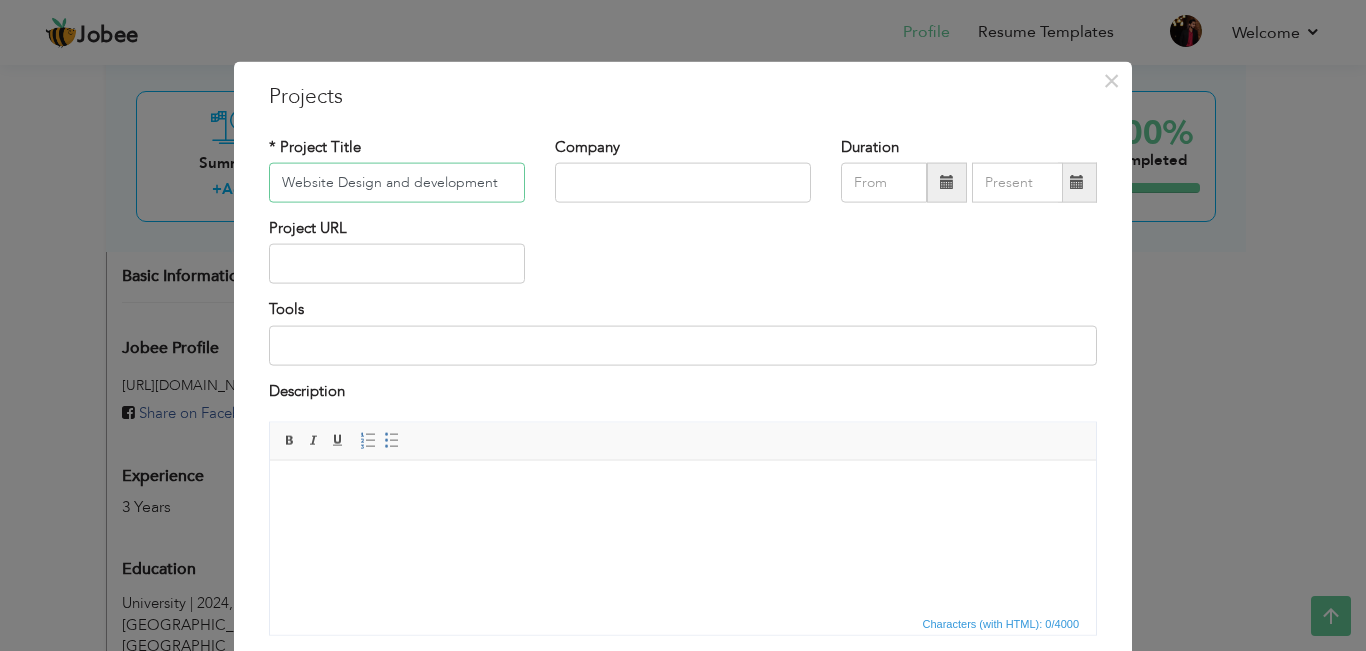 type on "Website Design and development" 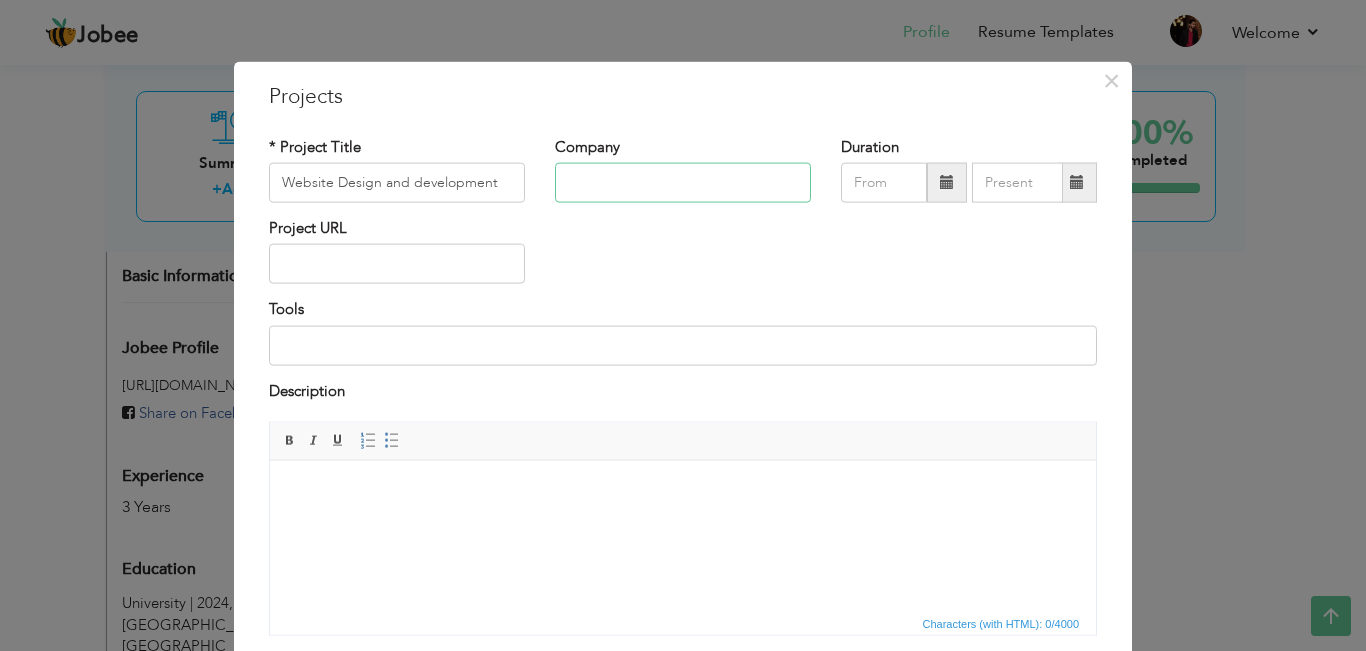 click at bounding box center (683, 183) 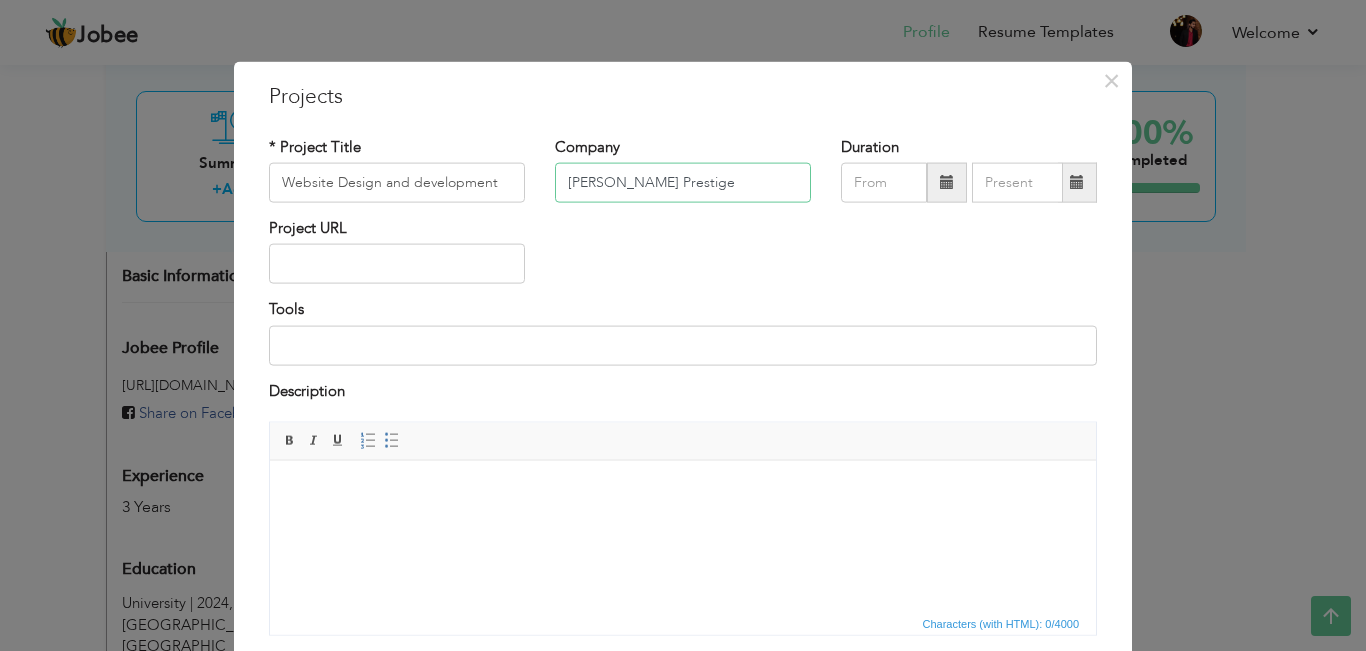 type on "[PERSON_NAME] Prestige" 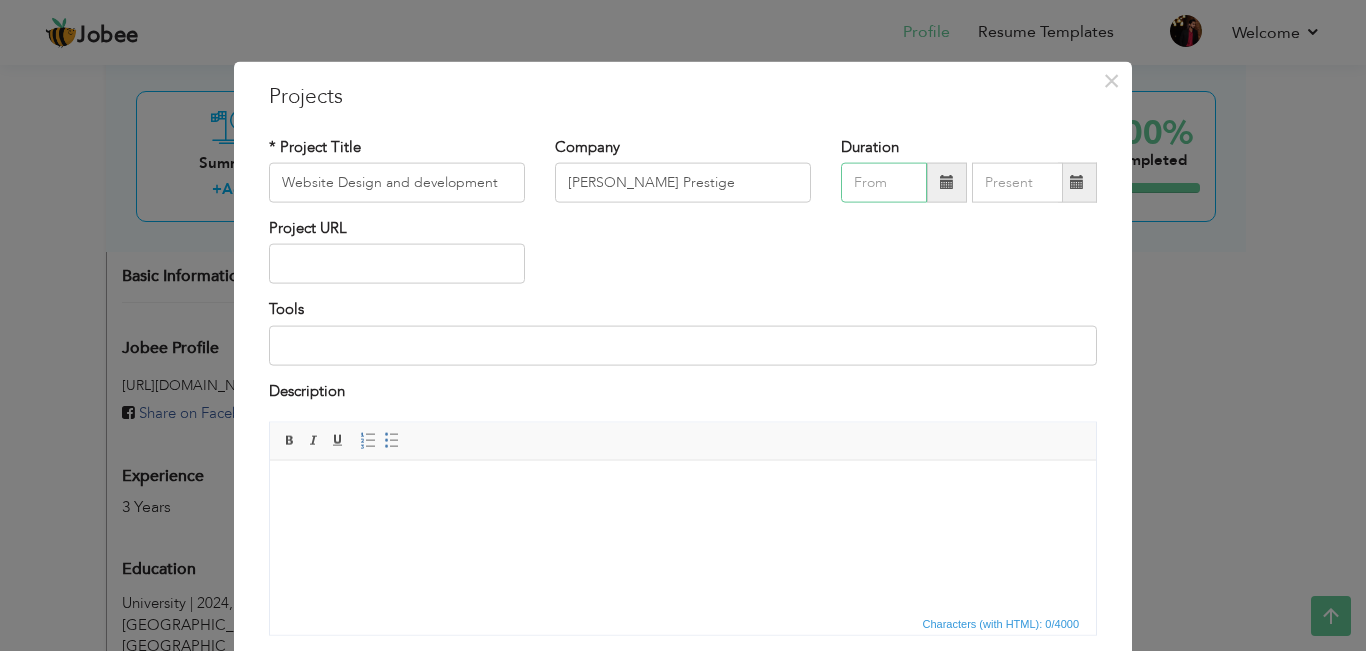 click at bounding box center [884, 183] 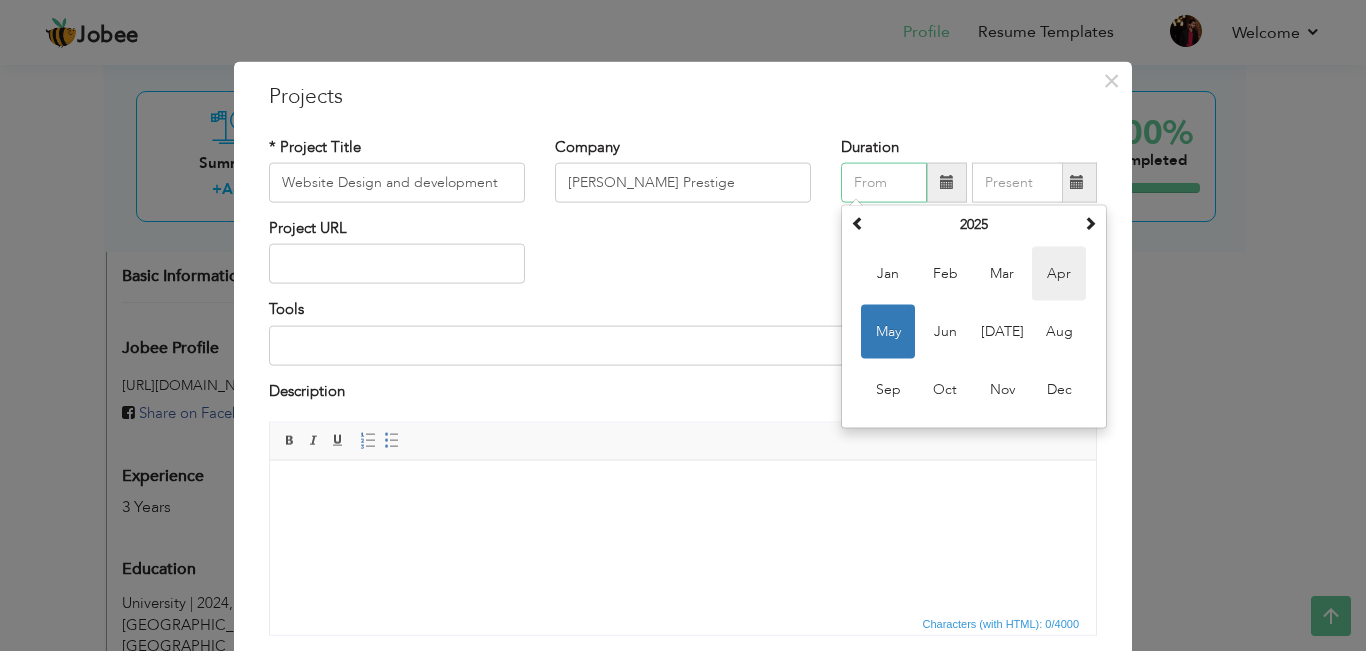 click on "Apr" at bounding box center [1059, 274] 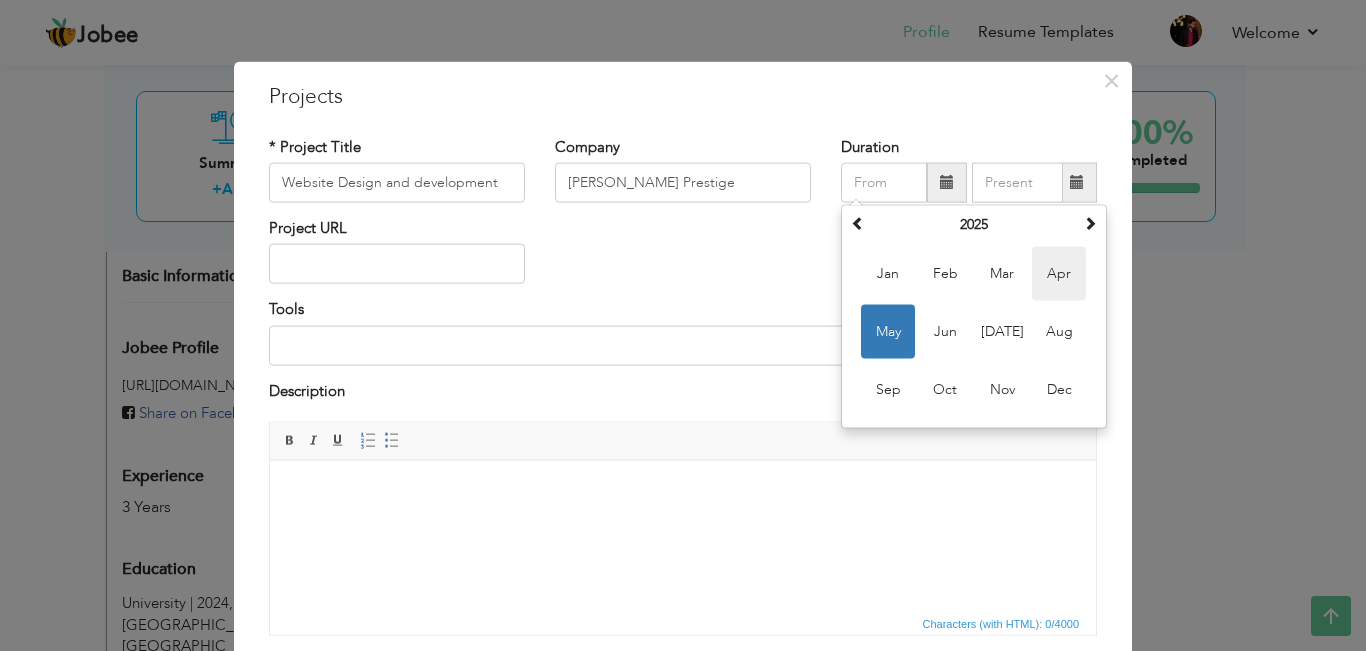 type on "04/2025" 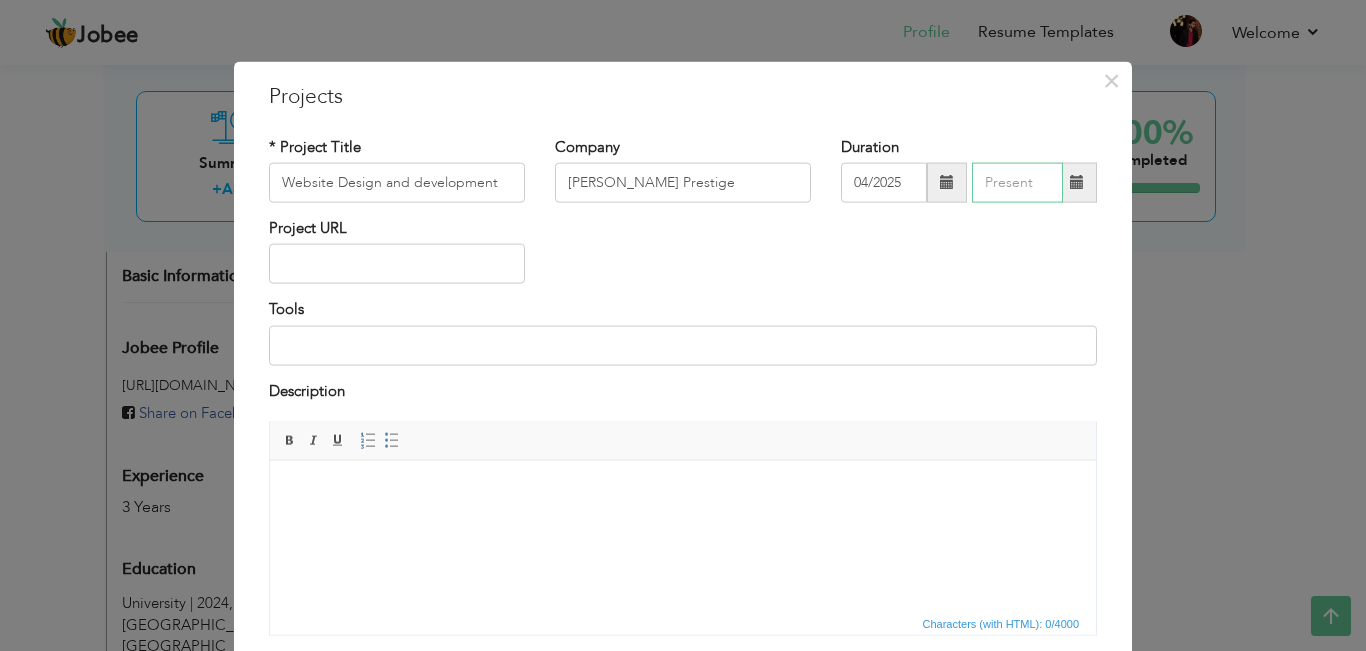click at bounding box center (1017, 183) 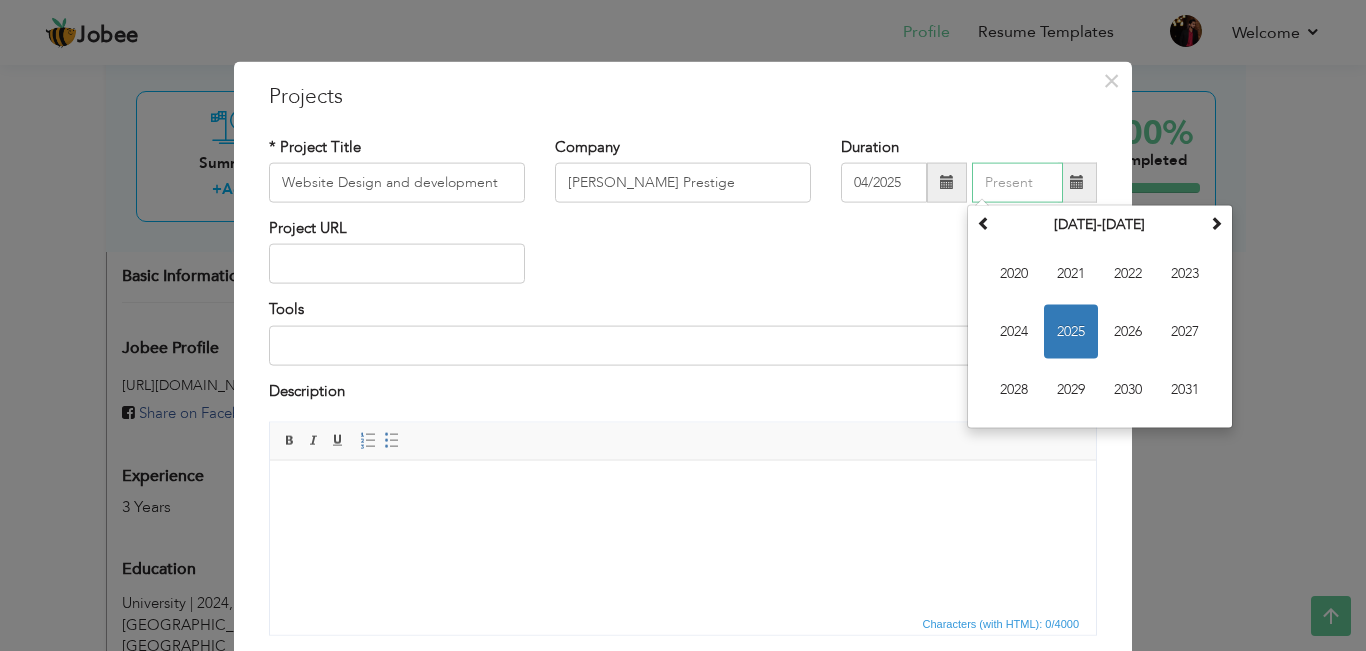 click on "2025" at bounding box center (1071, 332) 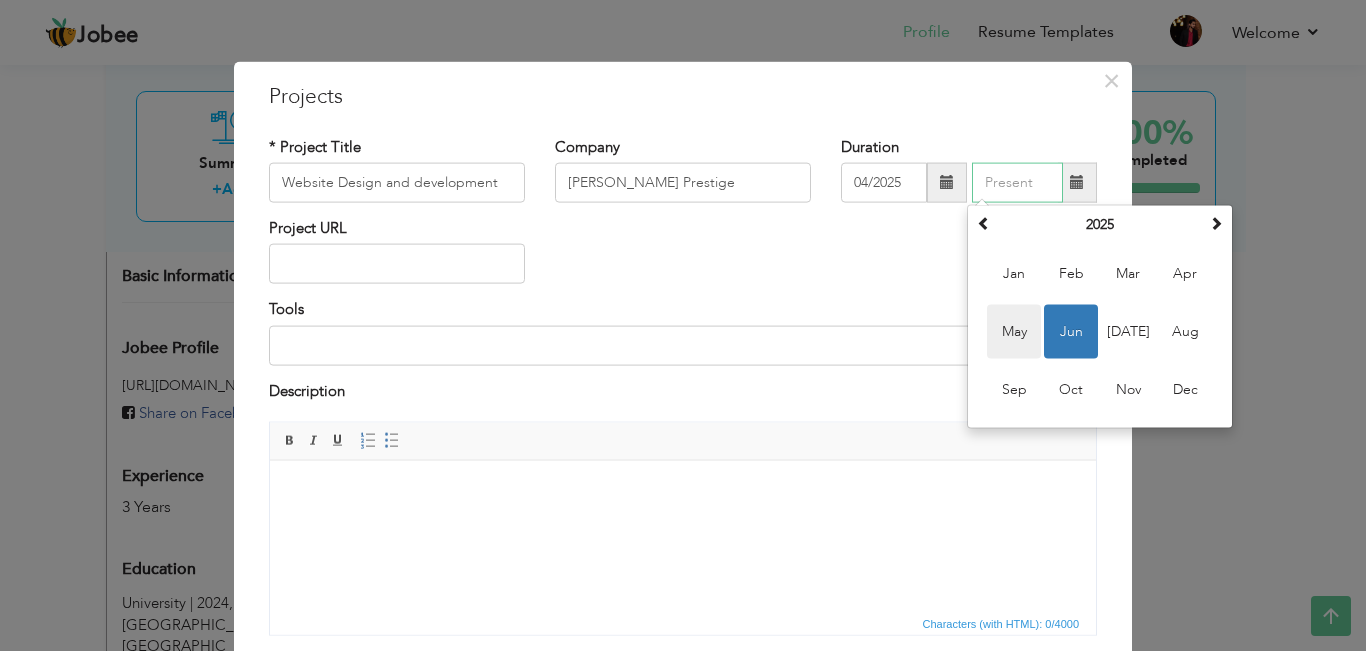 click on "May" at bounding box center [1014, 332] 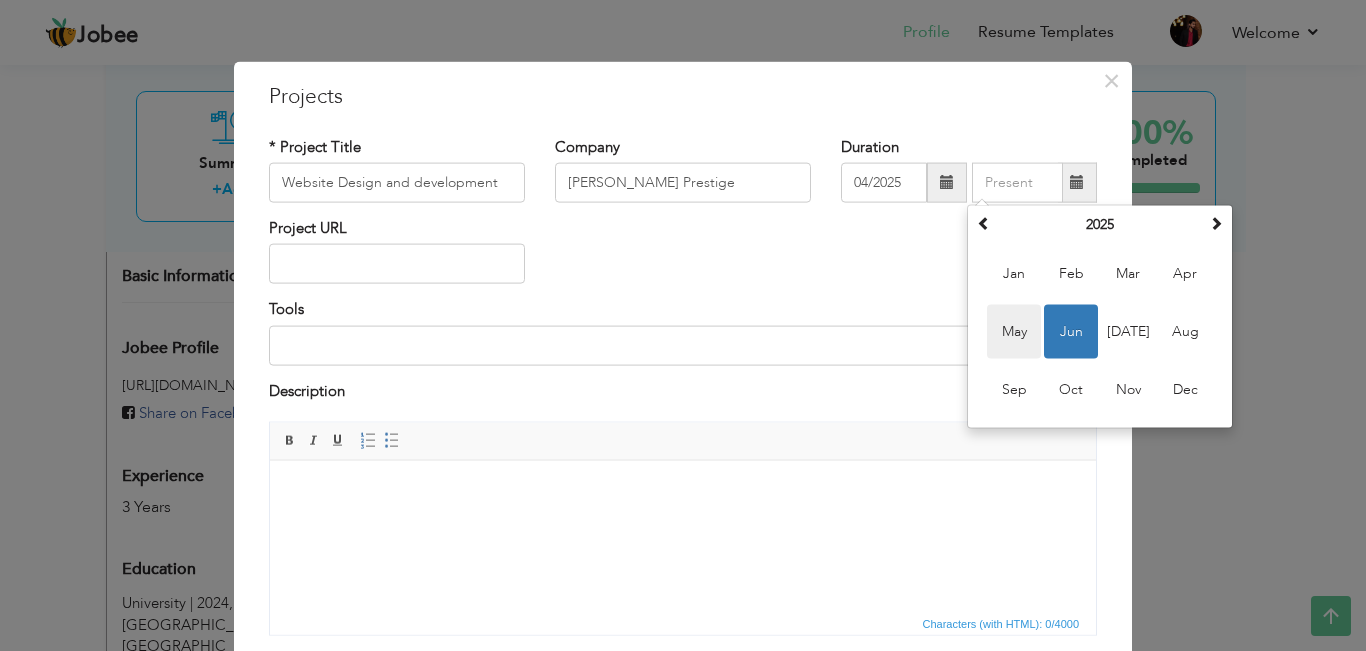 type on "05/2025" 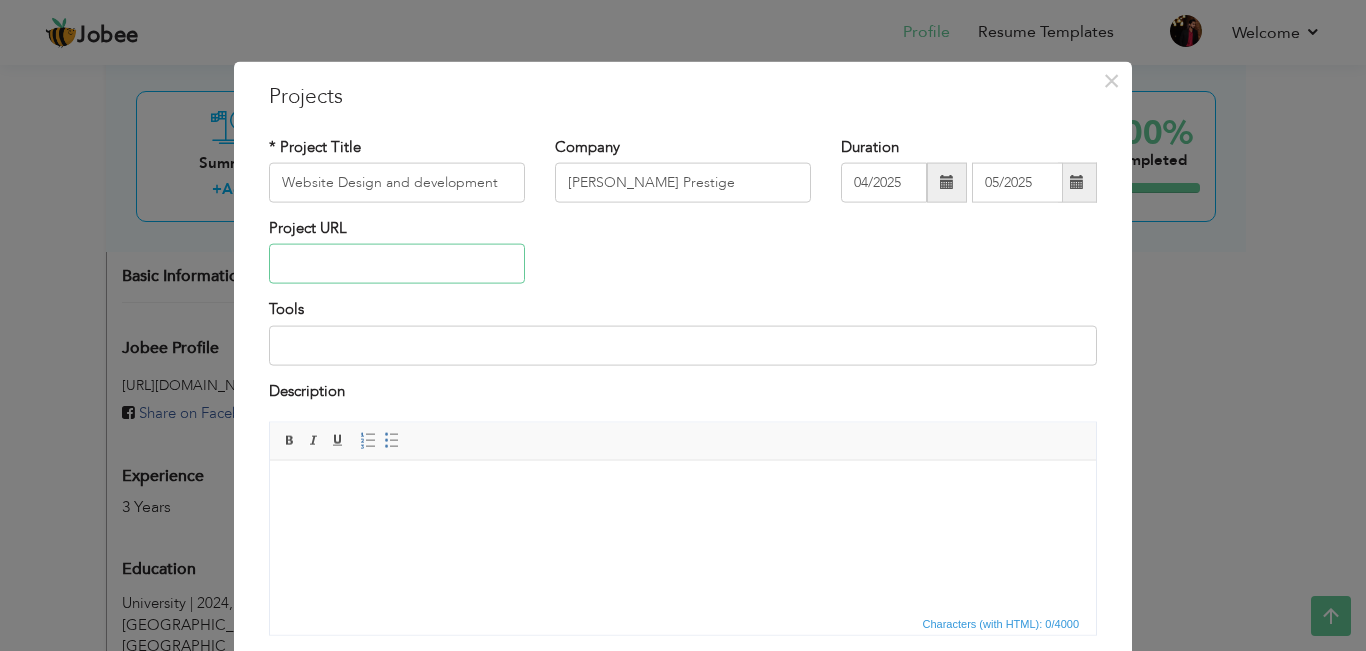 click at bounding box center (397, 264) 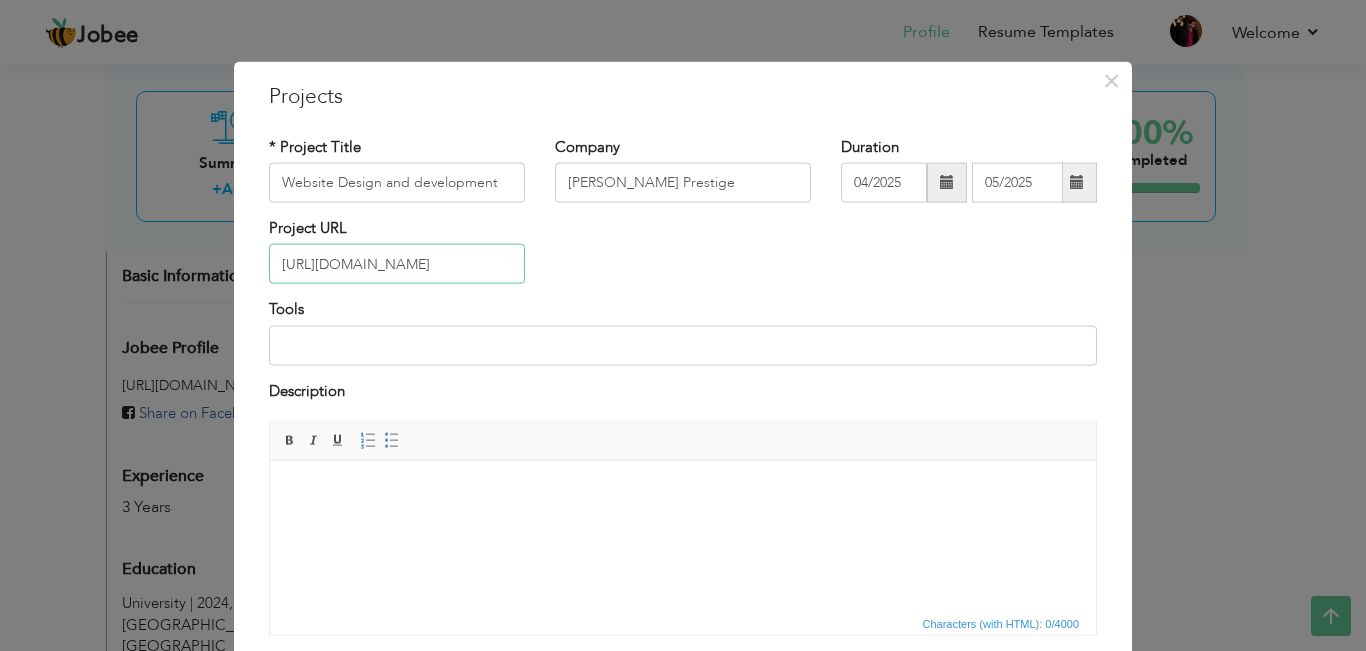 type on "[URL][DOMAIN_NAME]" 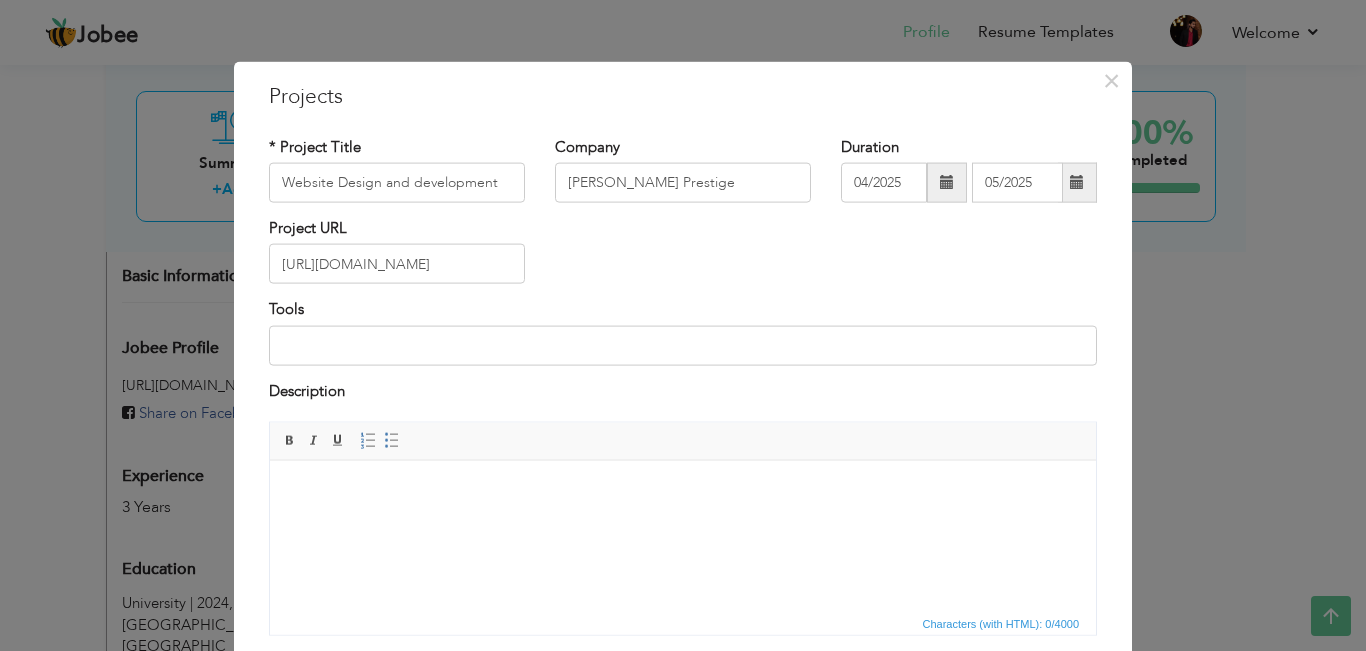 click at bounding box center [683, 490] 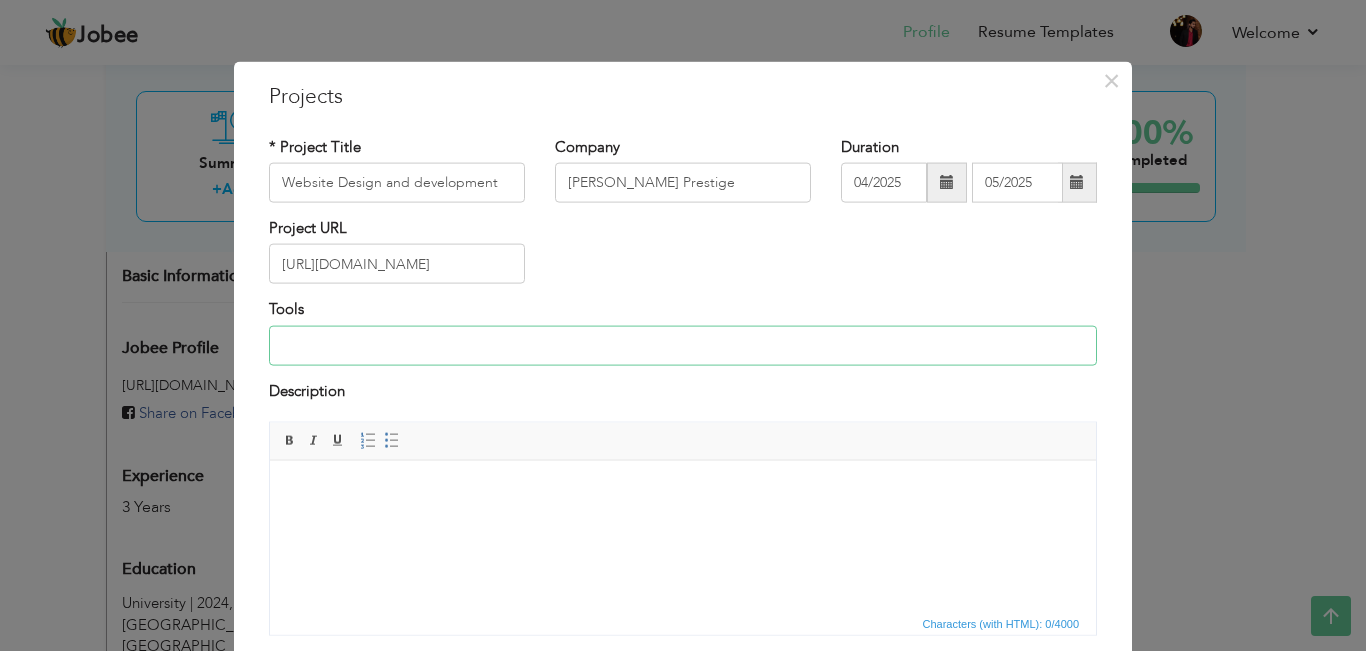 click at bounding box center [683, 345] 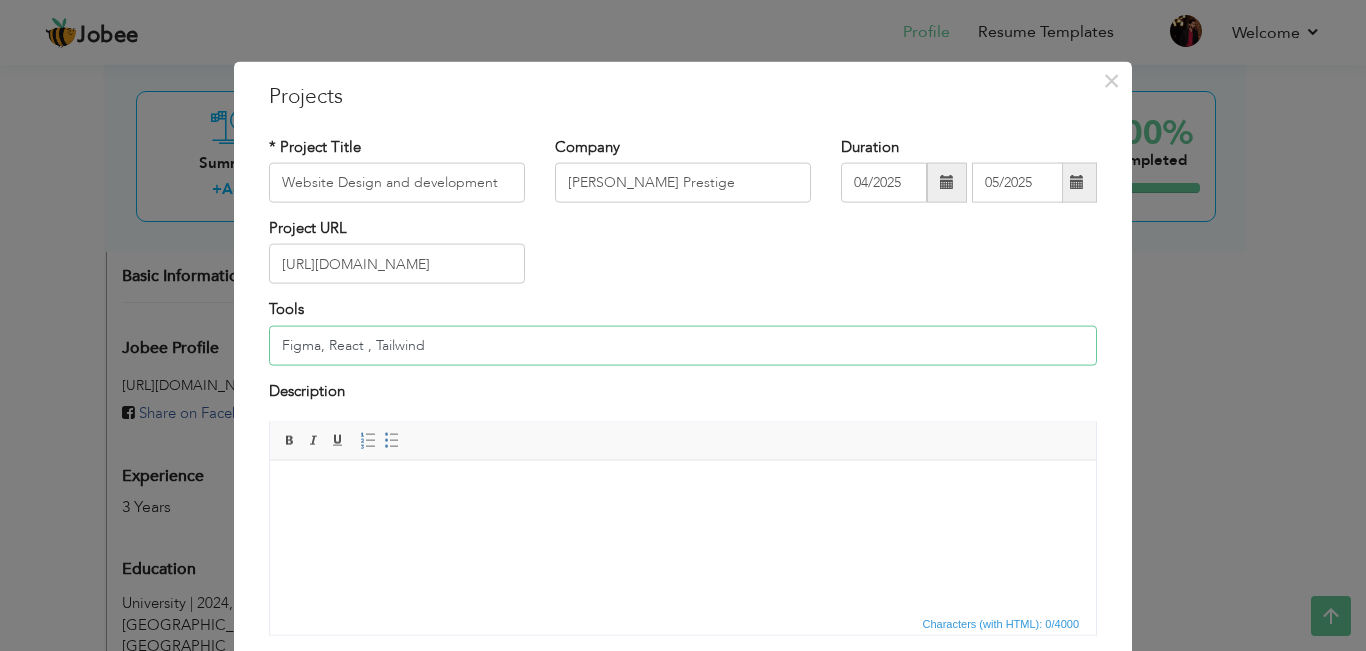type on "Figma, React , Tailwind" 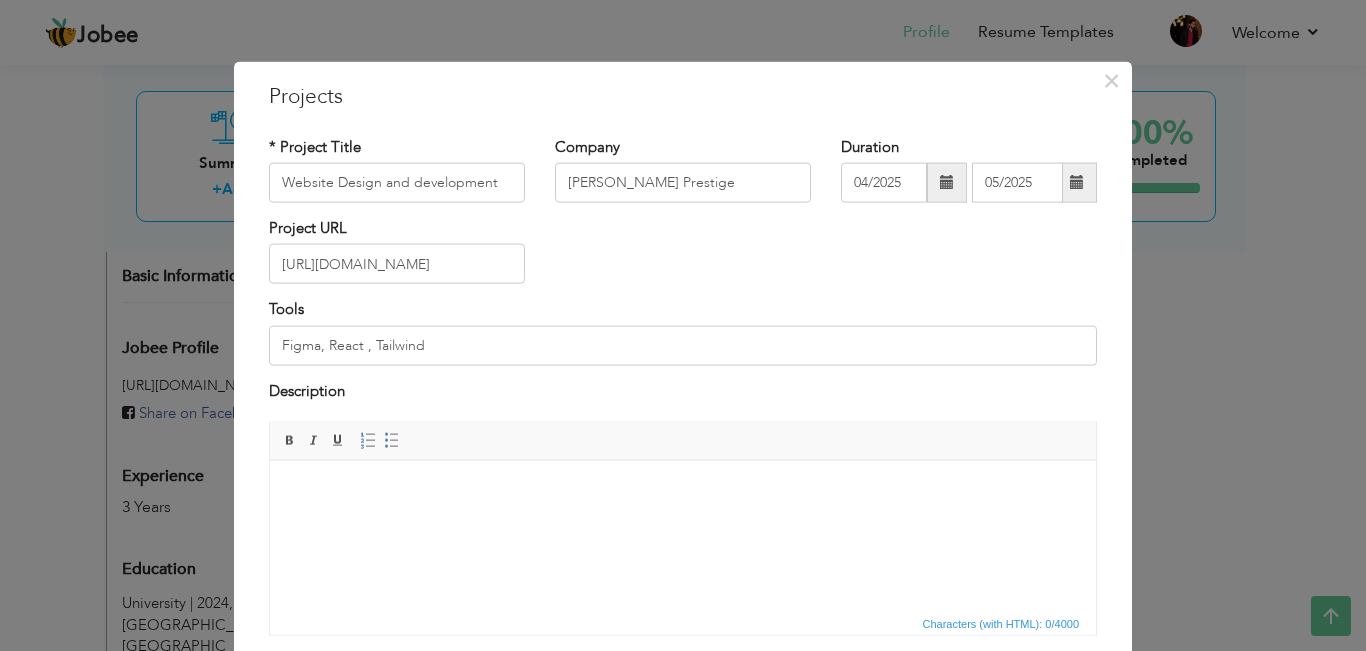 click at bounding box center [683, 490] 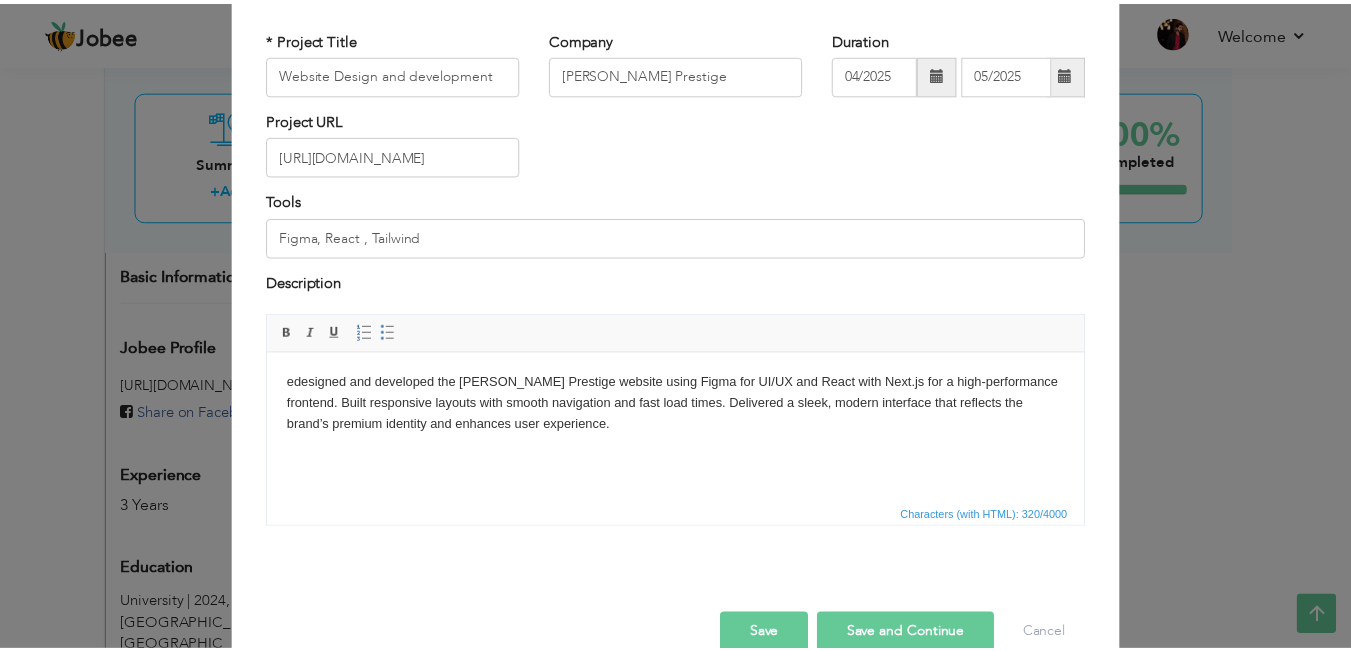 scroll, scrollTop: 152, scrollLeft: 0, axis: vertical 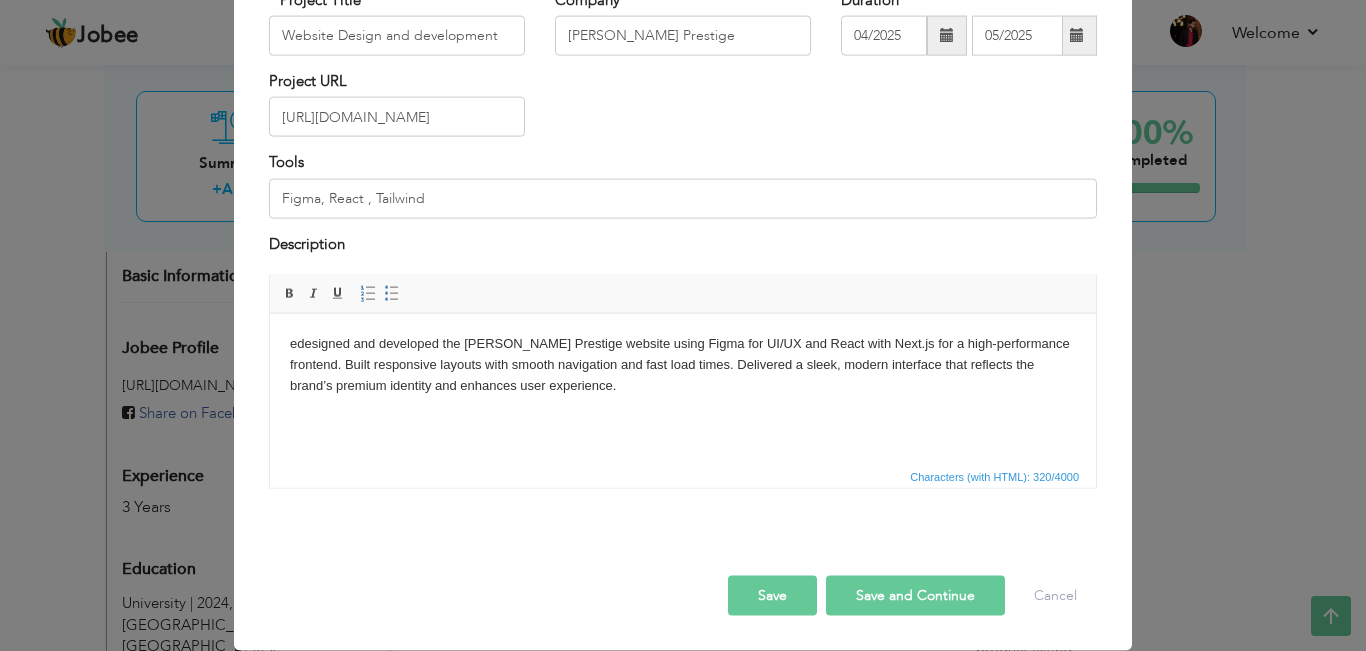 click on "Save" at bounding box center (772, 596) 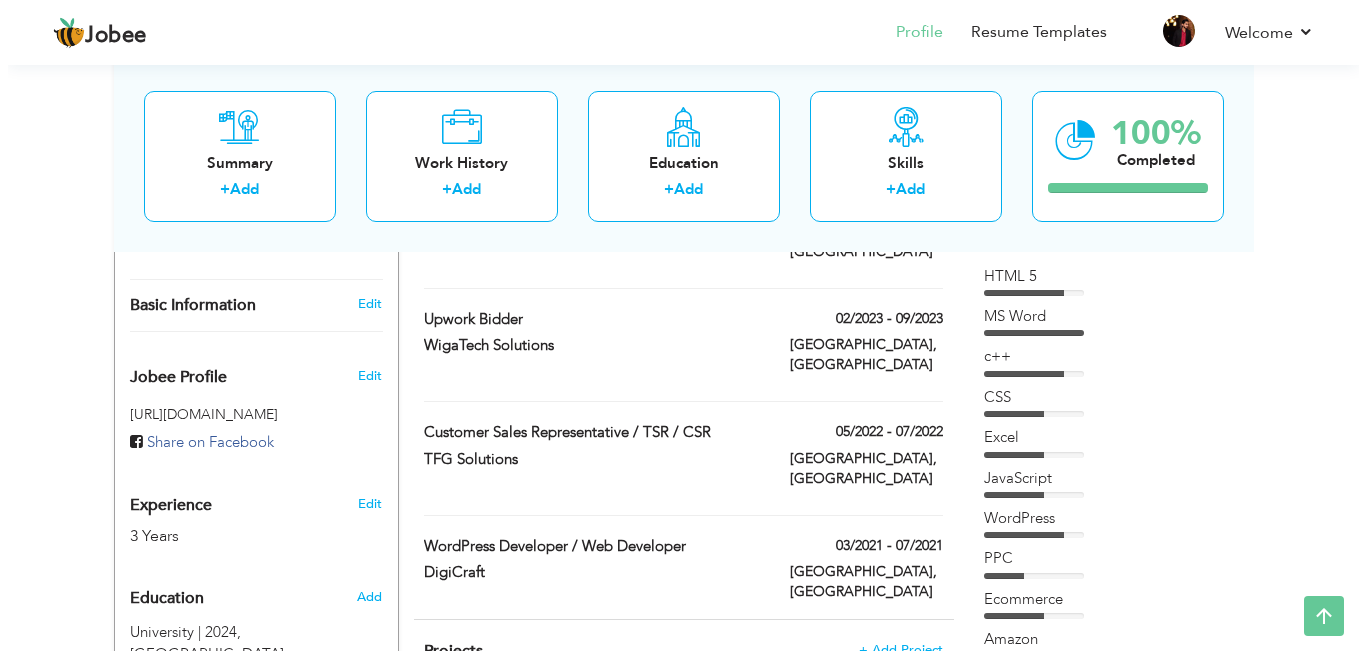 scroll, scrollTop: 543, scrollLeft: 0, axis: vertical 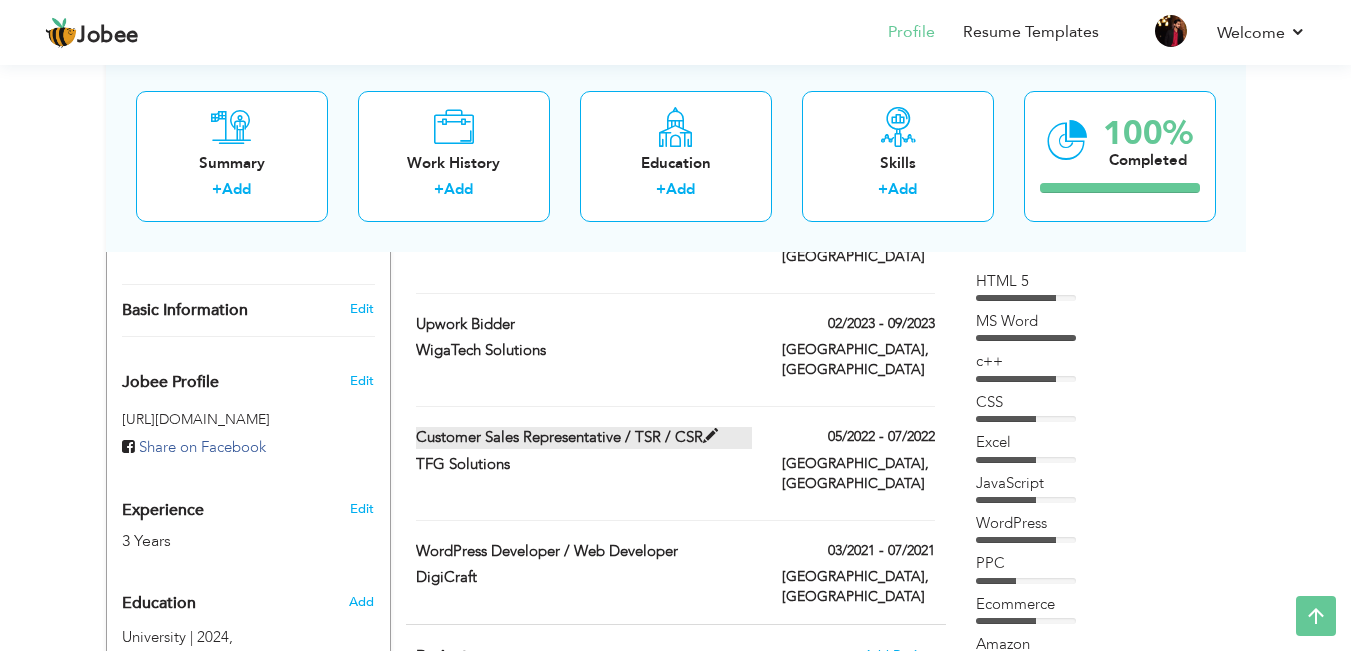 click at bounding box center [710, 436] 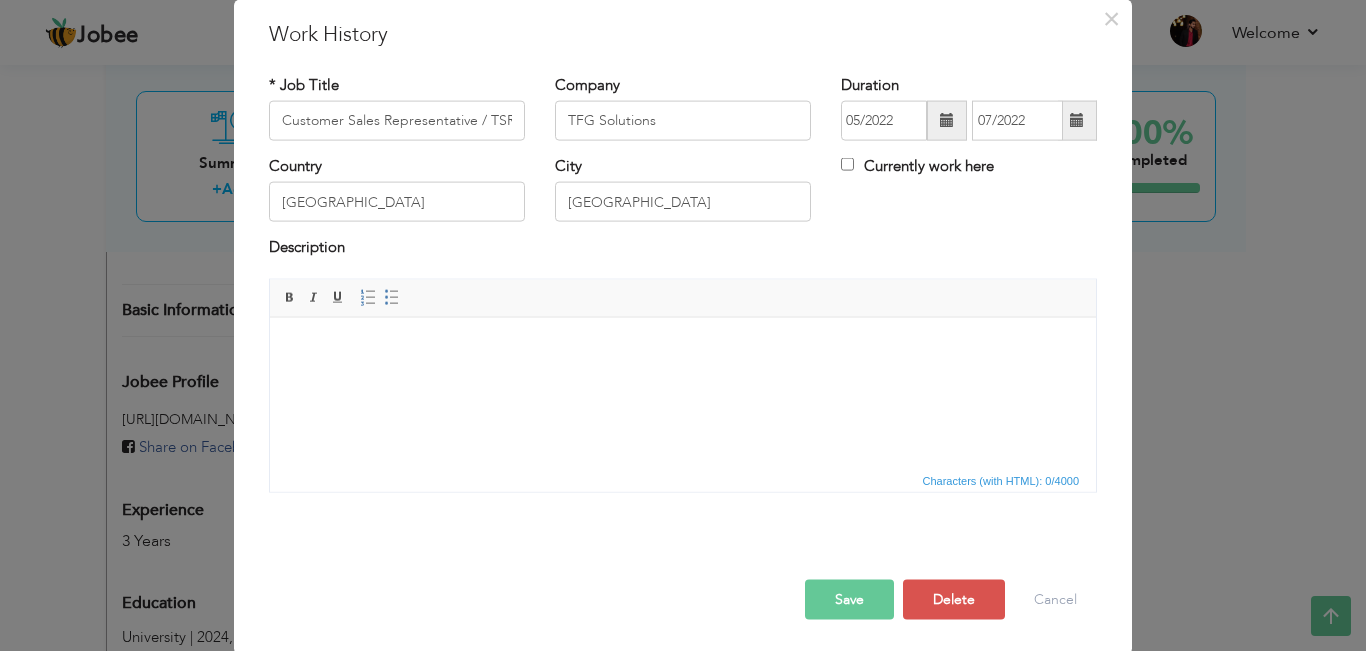 scroll, scrollTop: 0, scrollLeft: 0, axis: both 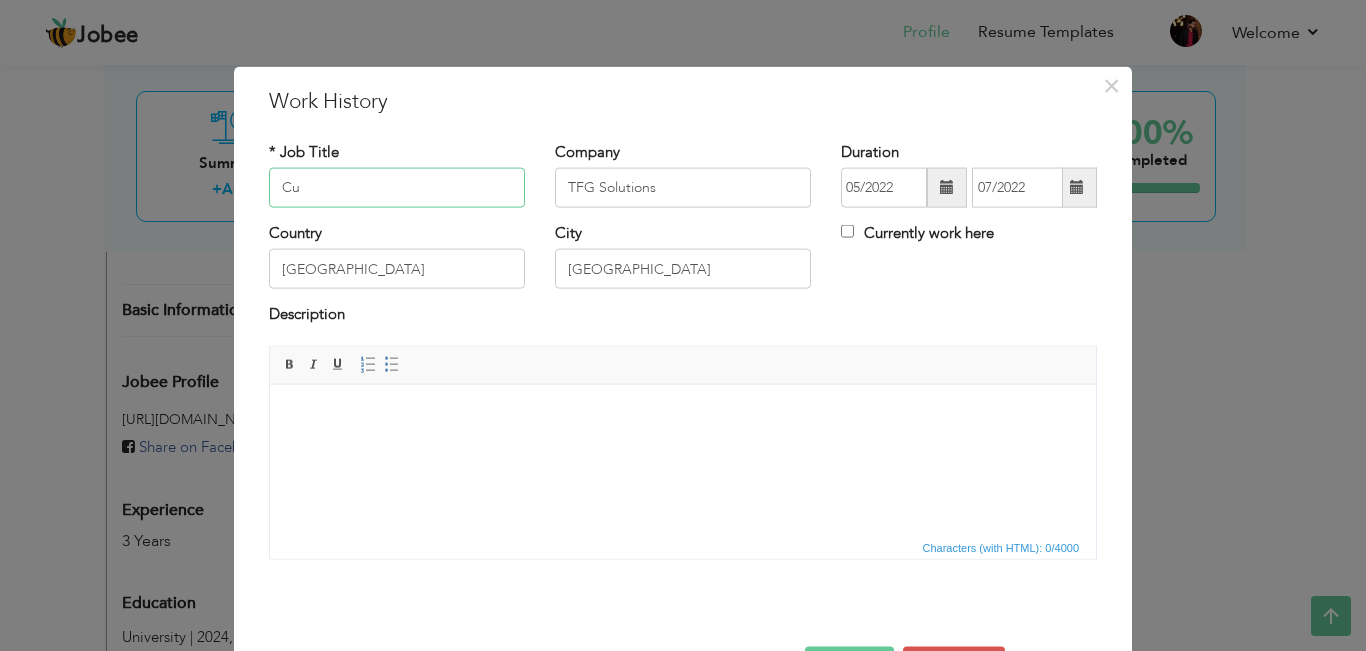 type on "C" 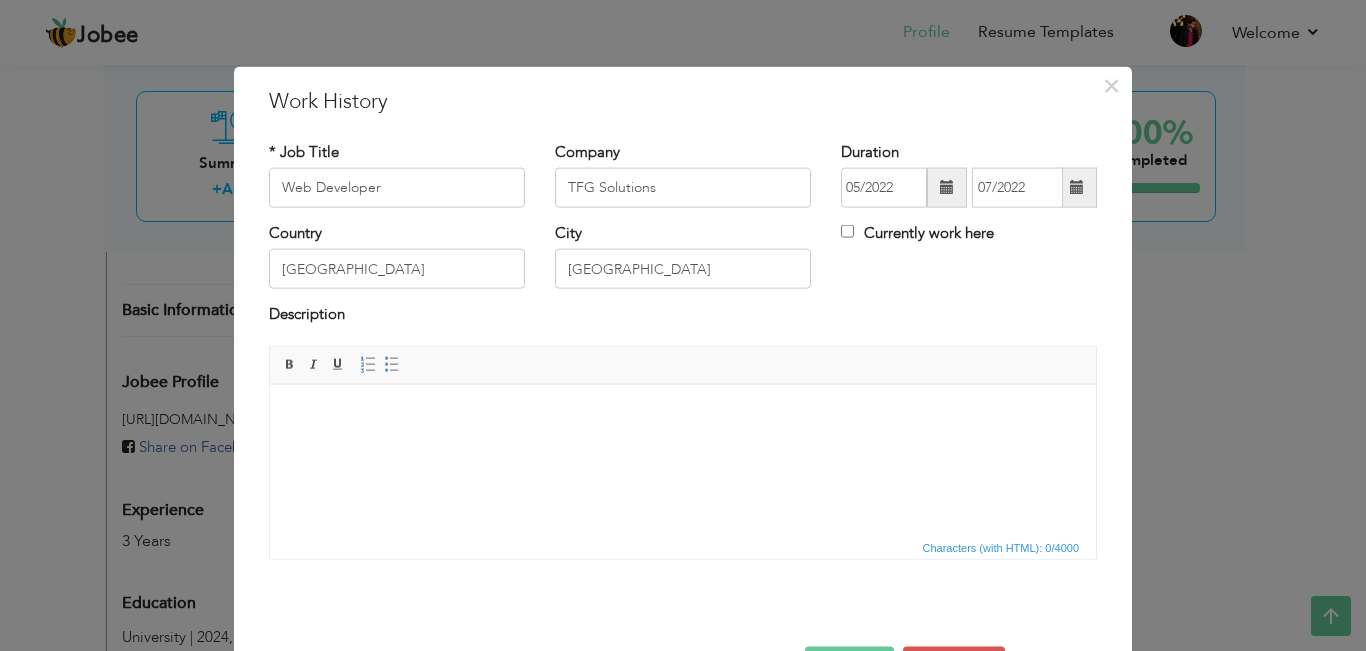 click at bounding box center (683, 414) 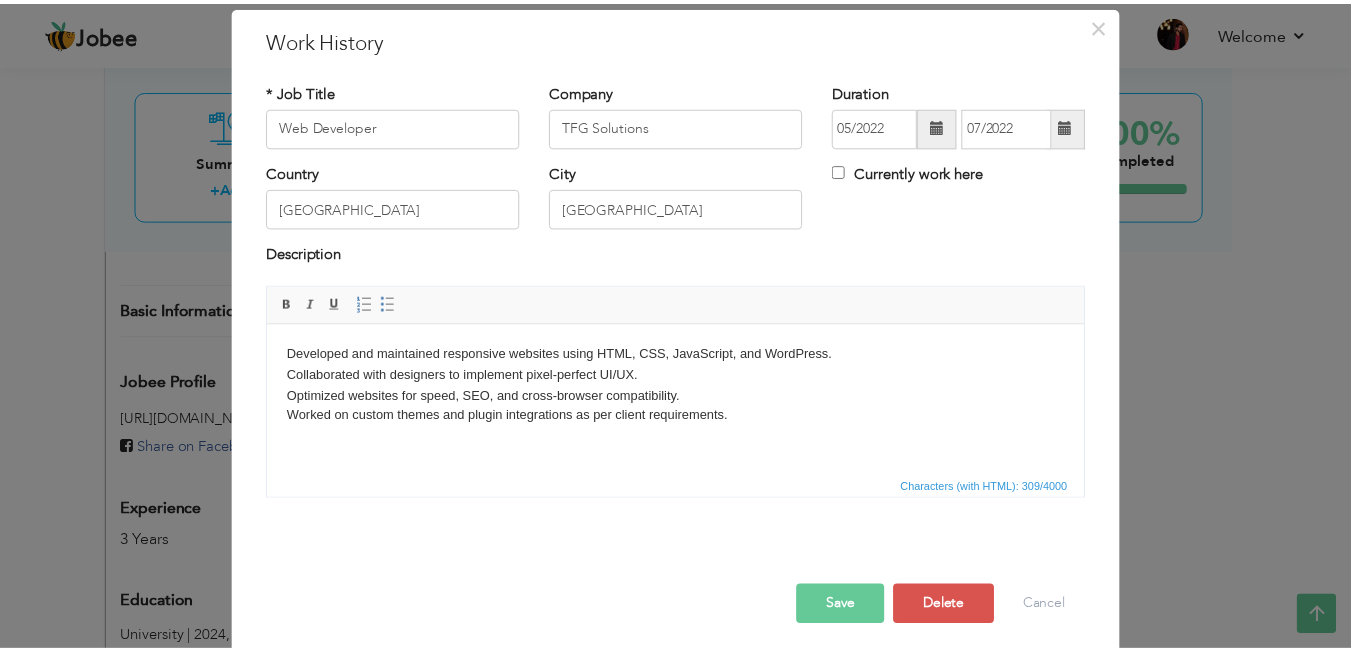 scroll, scrollTop: 70, scrollLeft: 0, axis: vertical 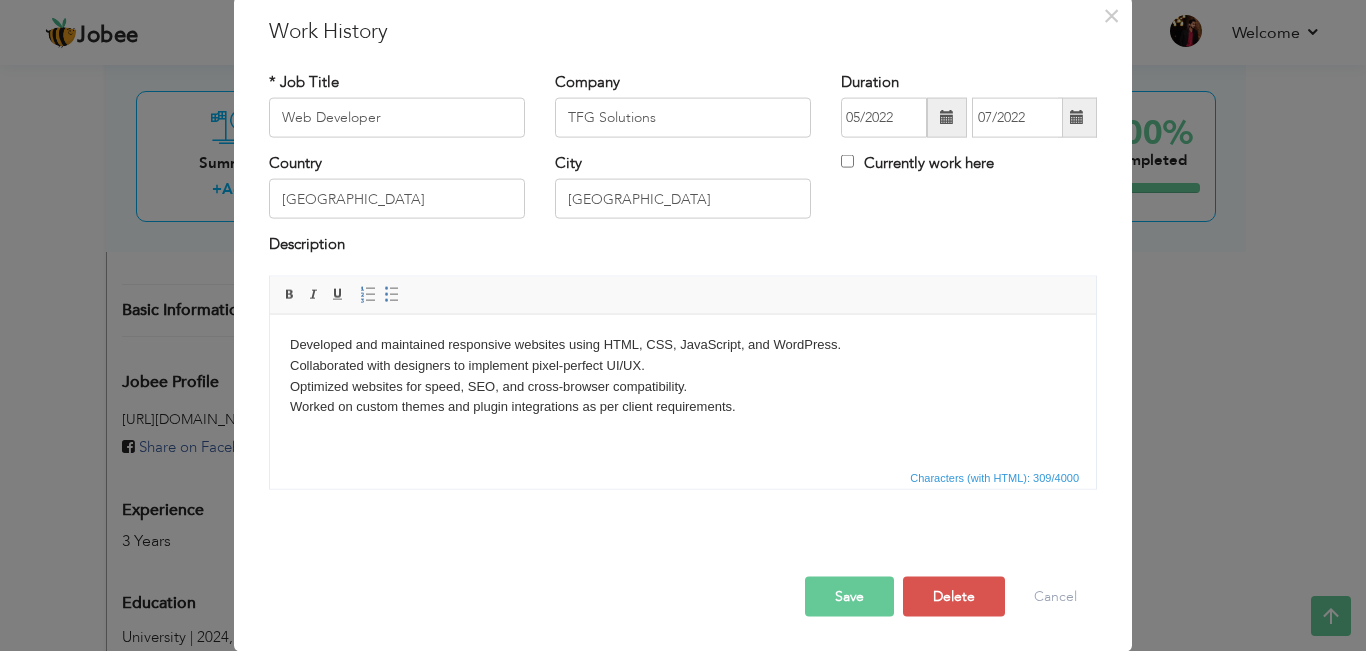click on "Save" at bounding box center (849, 596) 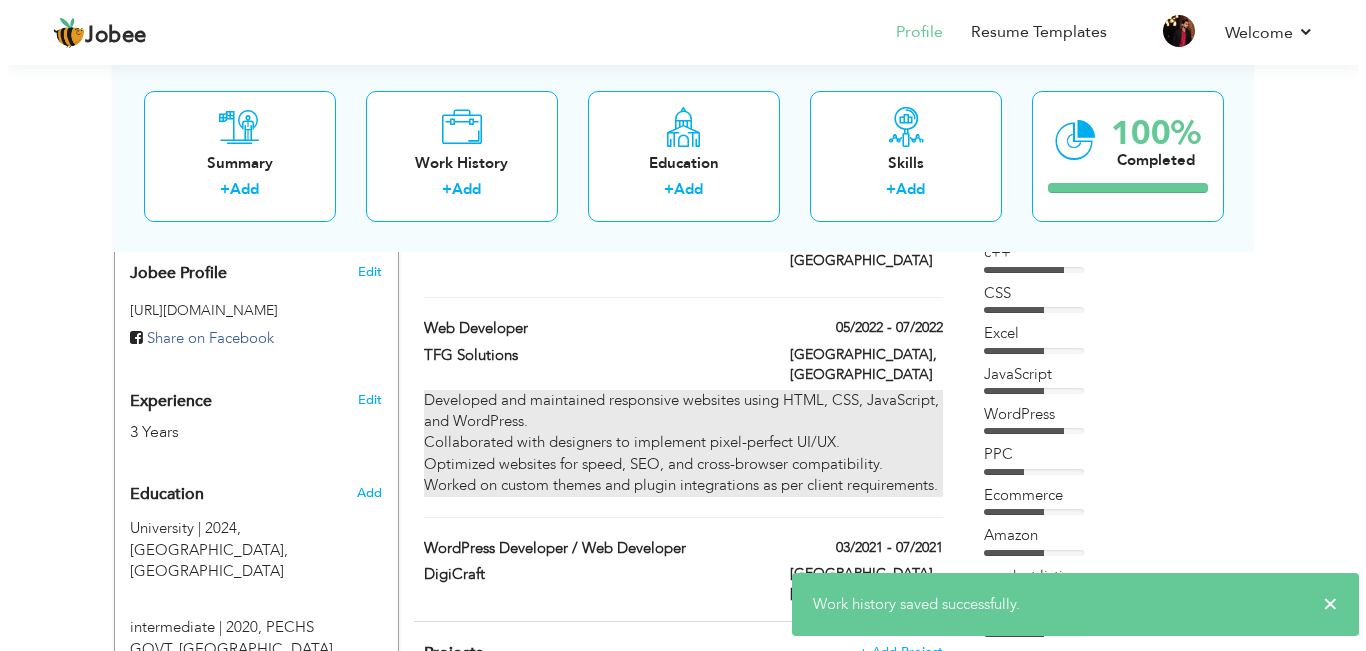 scroll, scrollTop: 697, scrollLeft: 0, axis: vertical 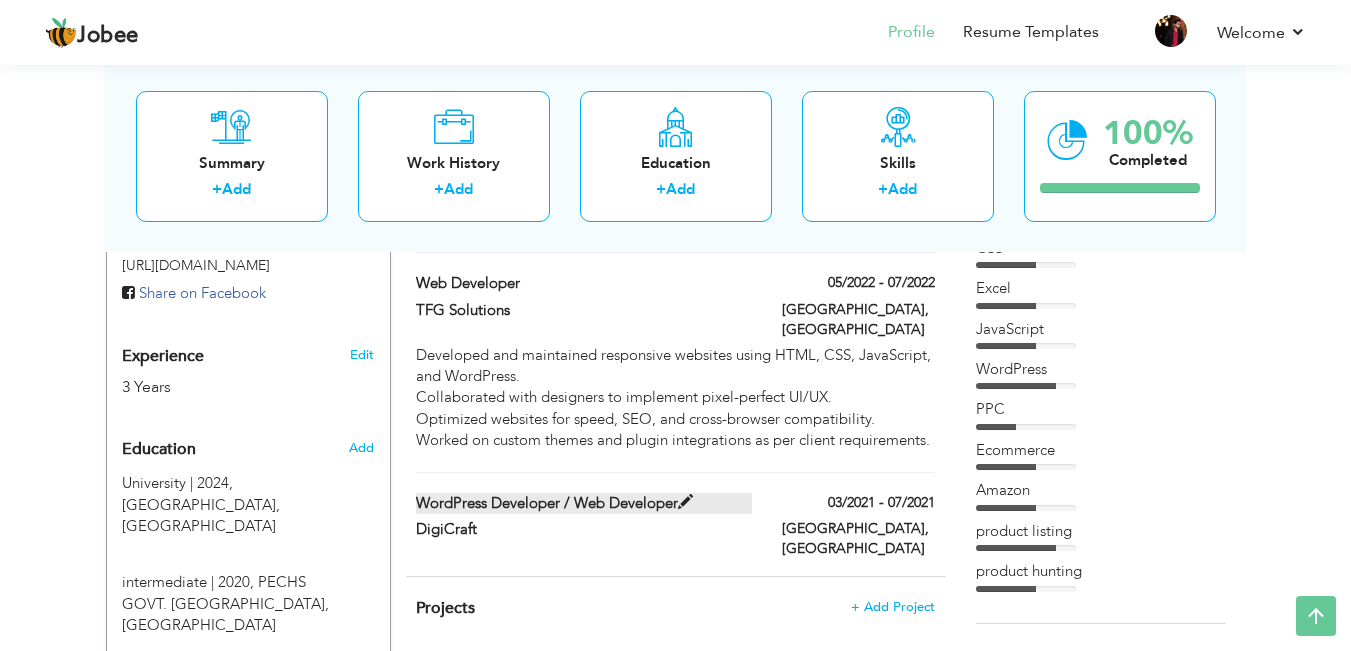 click at bounding box center (685, 502) 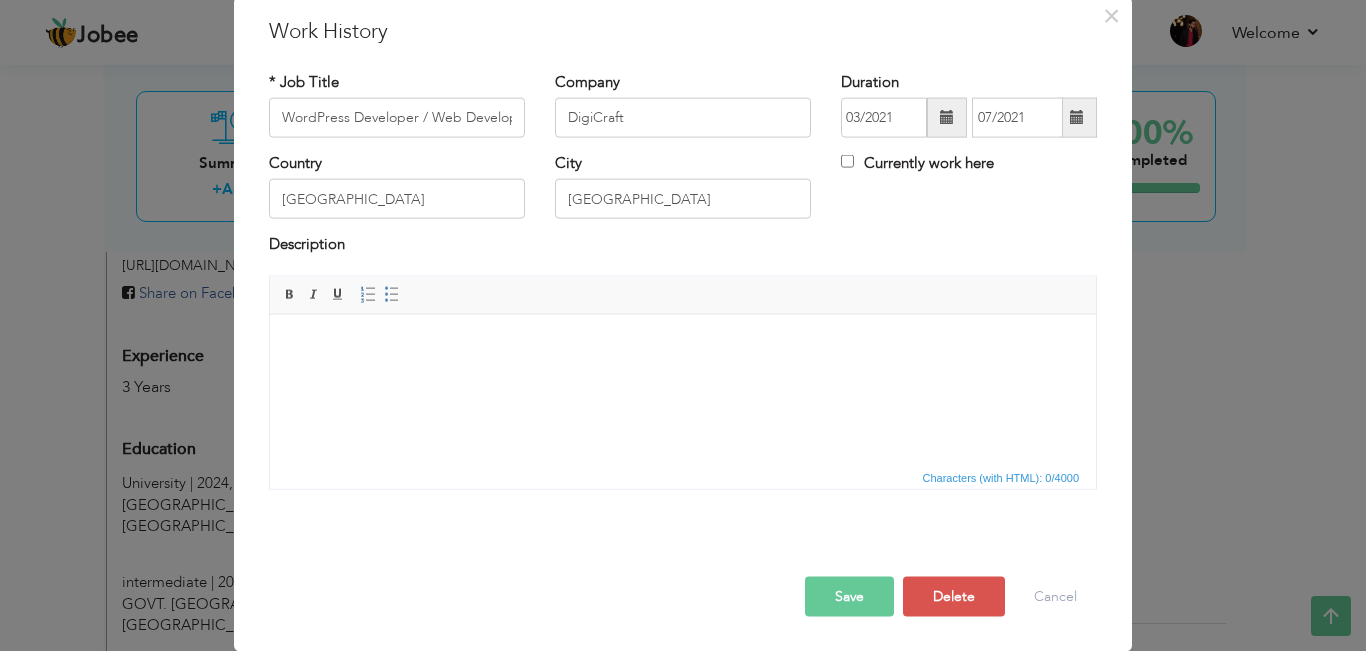 scroll, scrollTop: 0, scrollLeft: 0, axis: both 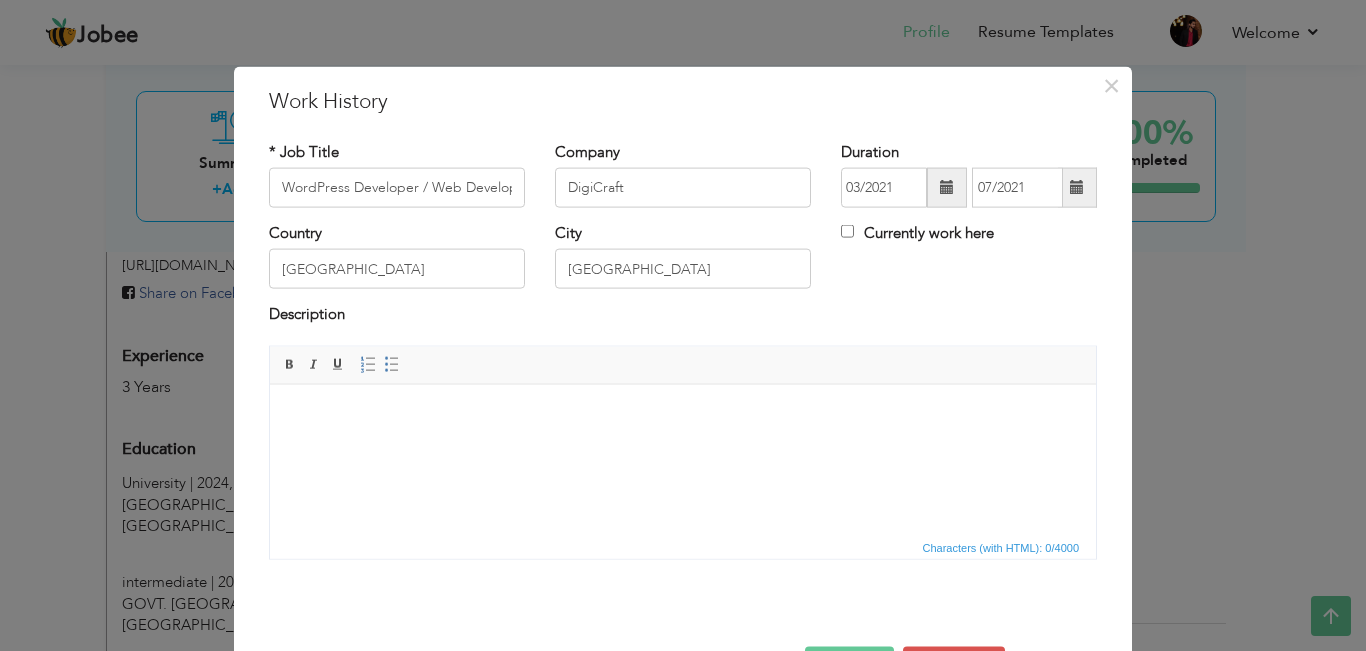 click at bounding box center (683, 414) 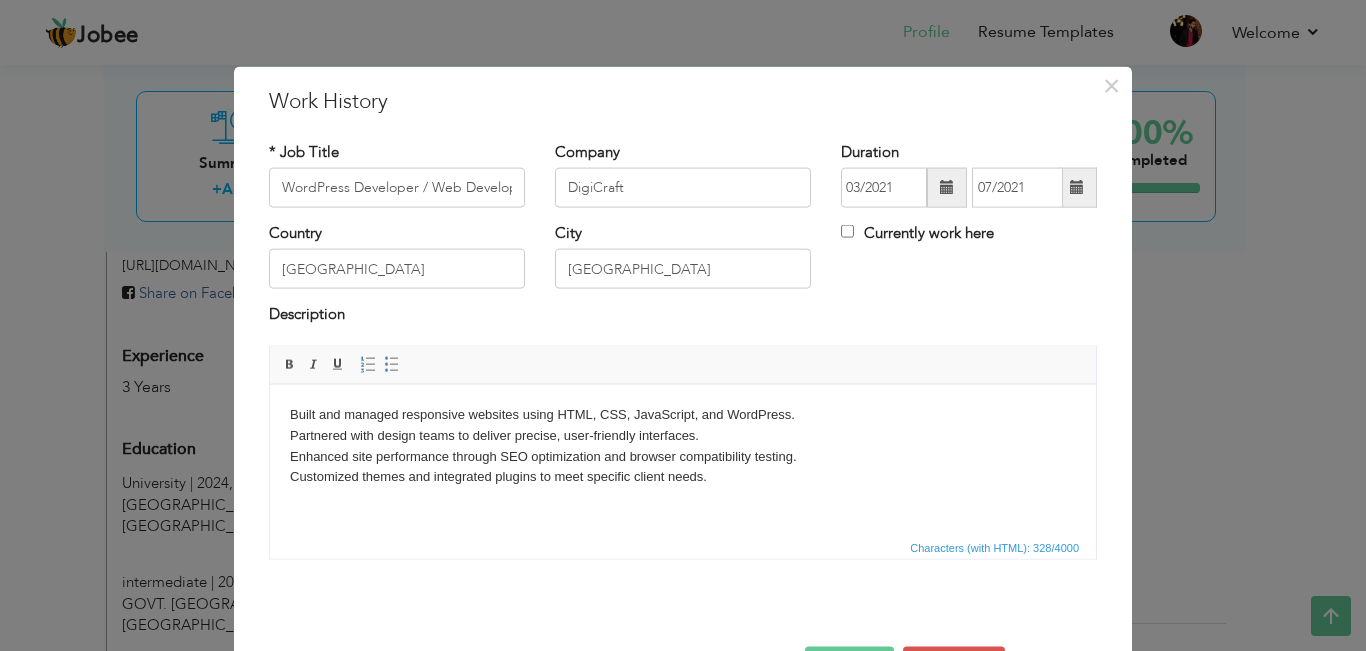 click on "Built and managed responsive websites using HTML, CSS, JavaScript, and WordPress. Partnered with design teams to deliver precise, user-friendly interfaces. Enhanced site performance through SEO optimization and browser compatibility testing. Customized themes and integrated plugins to meet specific client needs." at bounding box center [683, 445] 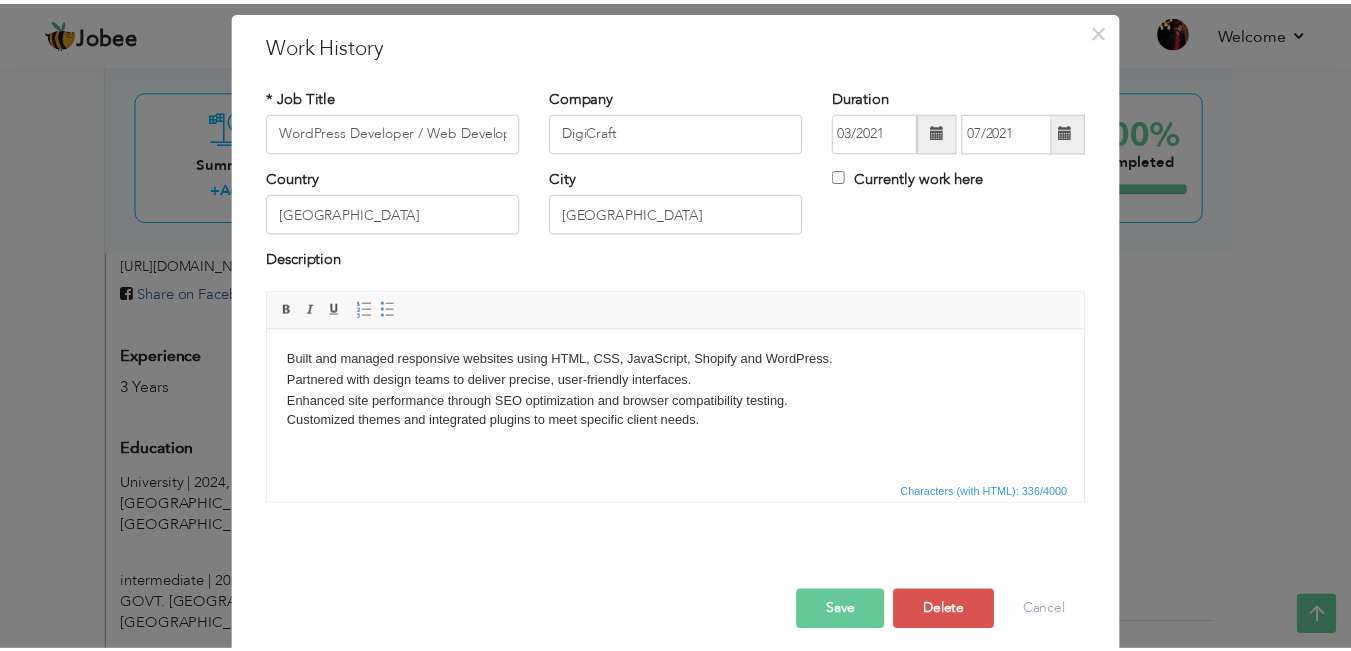 scroll, scrollTop: 70, scrollLeft: 0, axis: vertical 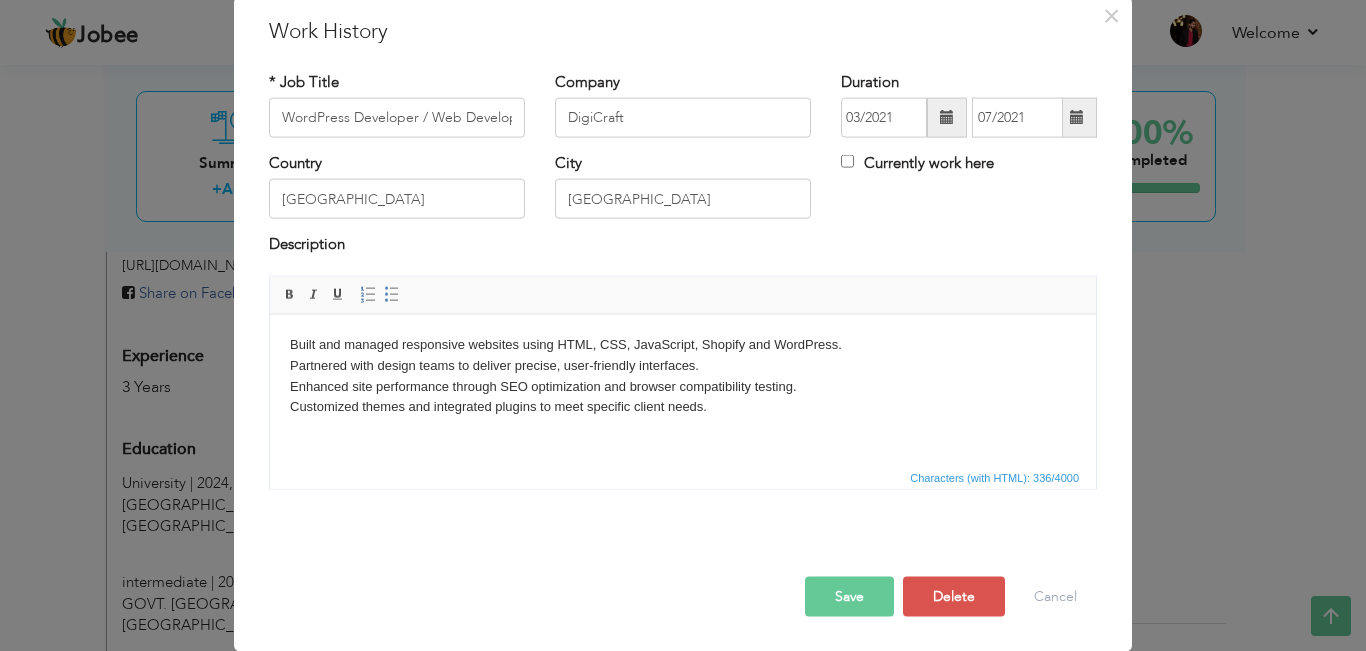 click on "Save" at bounding box center [849, 596] 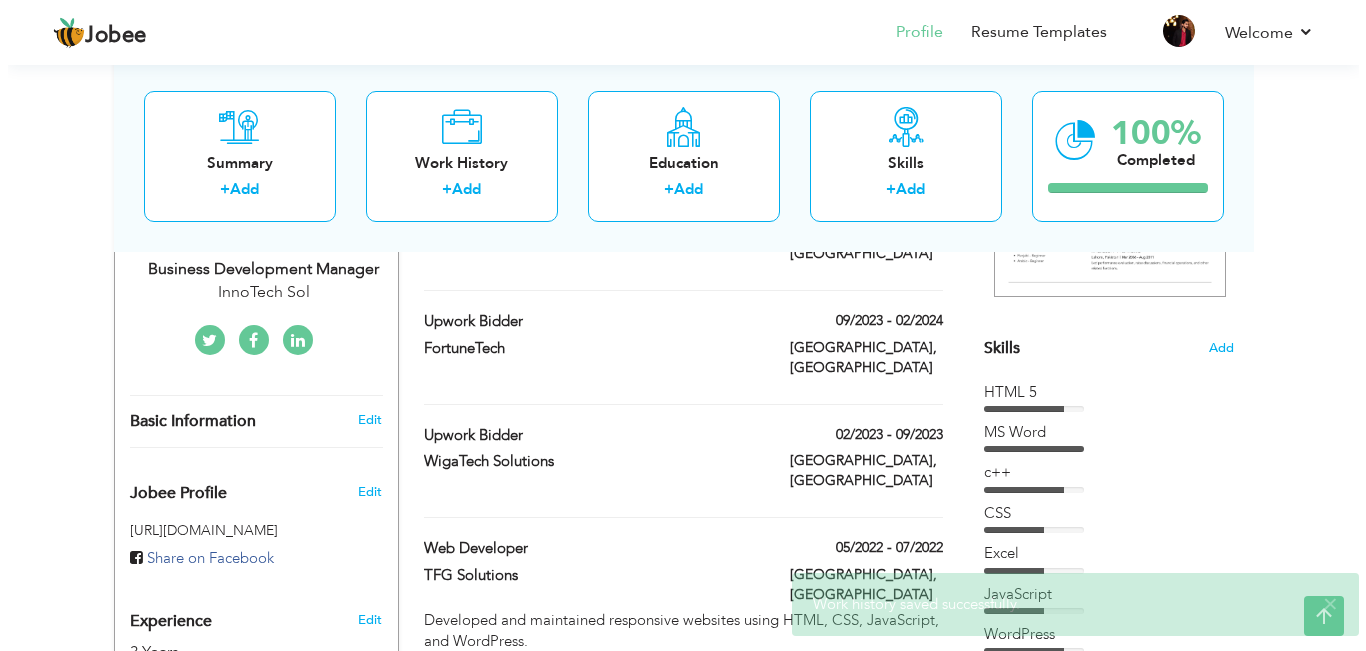 scroll, scrollTop: 430, scrollLeft: 0, axis: vertical 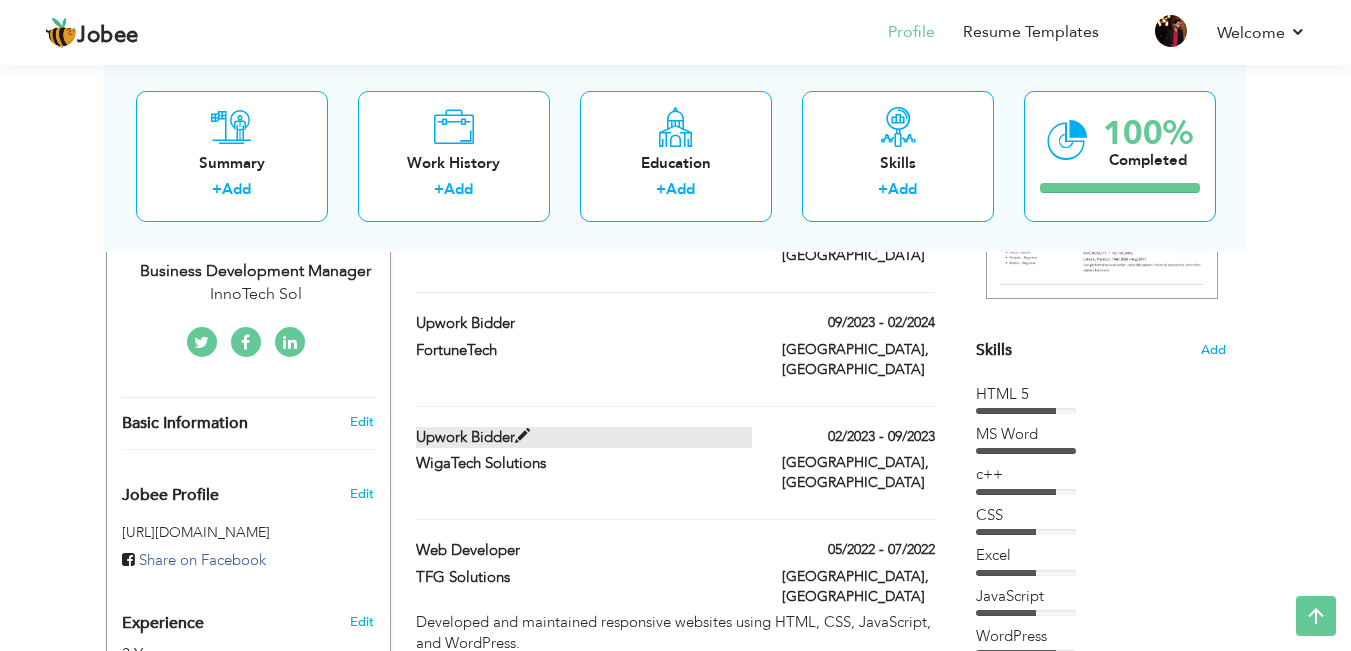 click at bounding box center (522, 436) 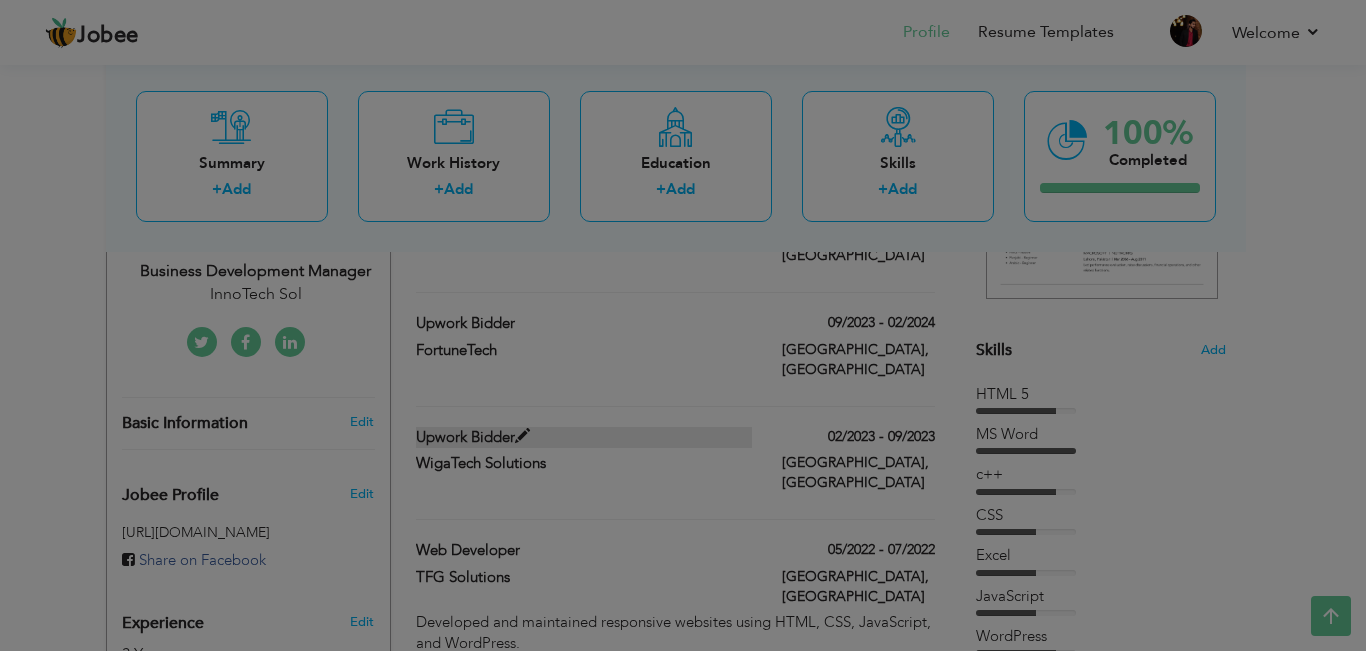 scroll, scrollTop: 0, scrollLeft: 0, axis: both 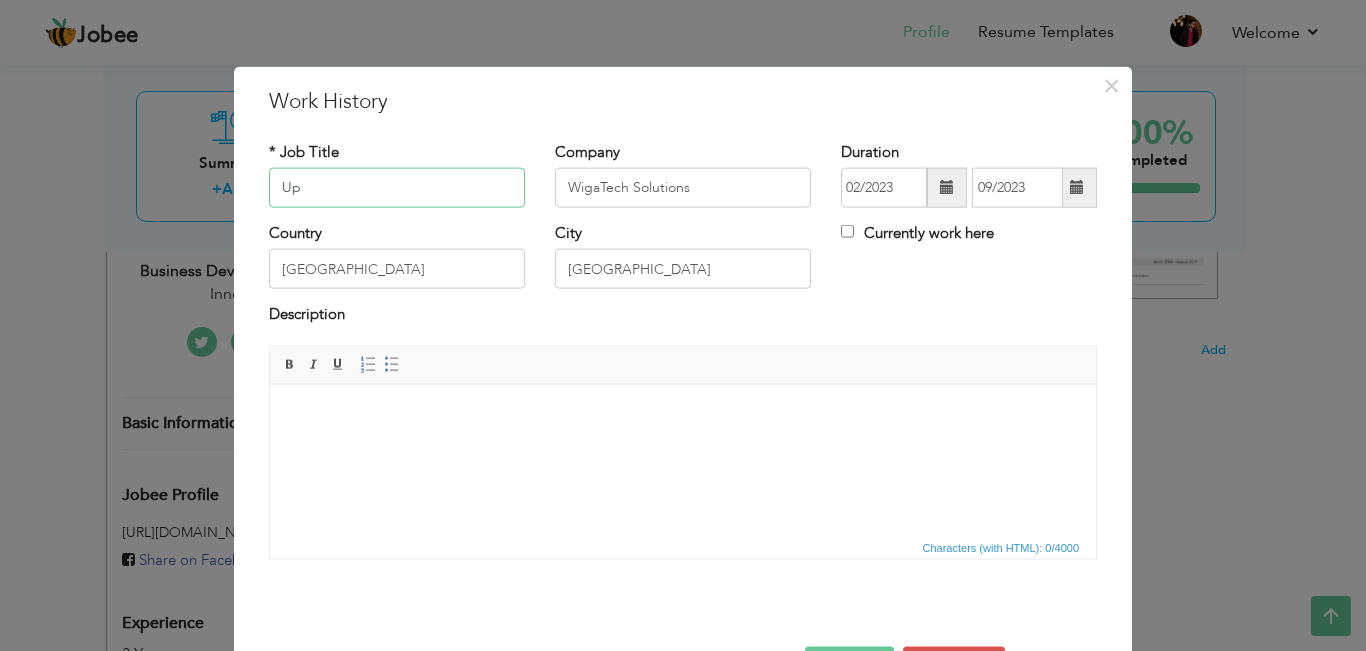 type on "U" 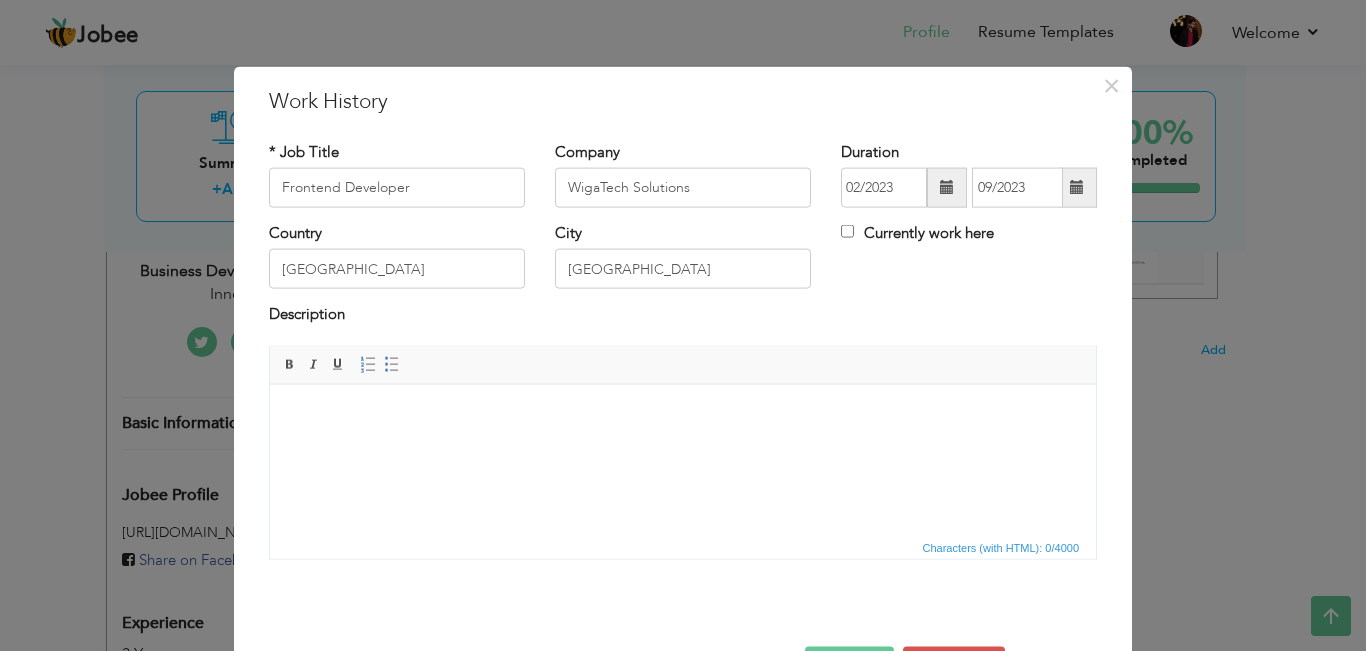 click at bounding box center [683, 414] 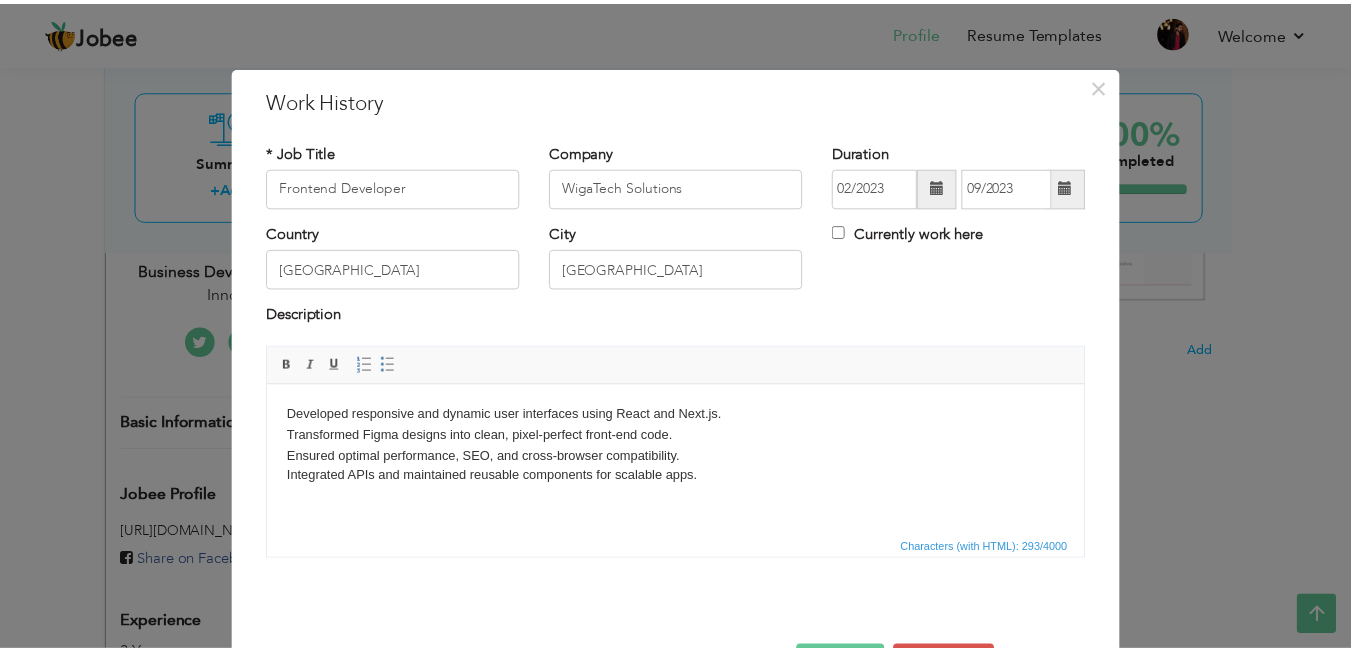 scroll, scrollTop: 70, scrollLeft: 0, axis: vertical 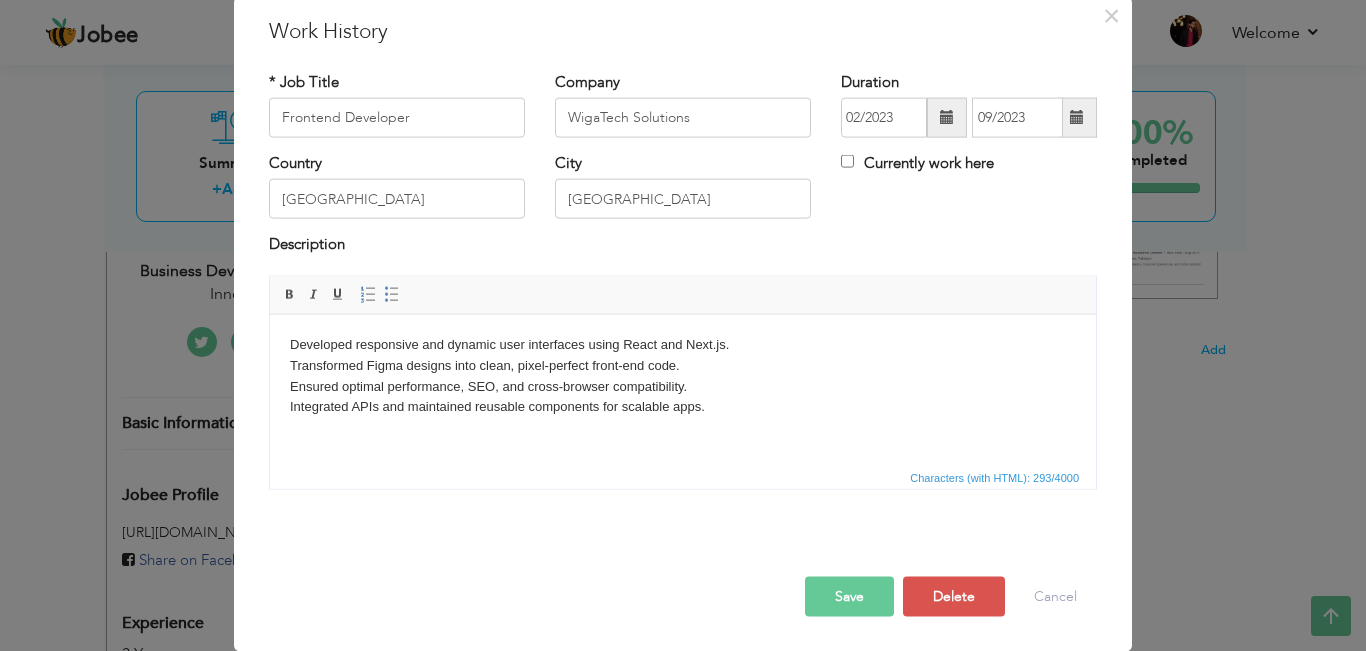 click on "Save" at bounding box center [849, 596] 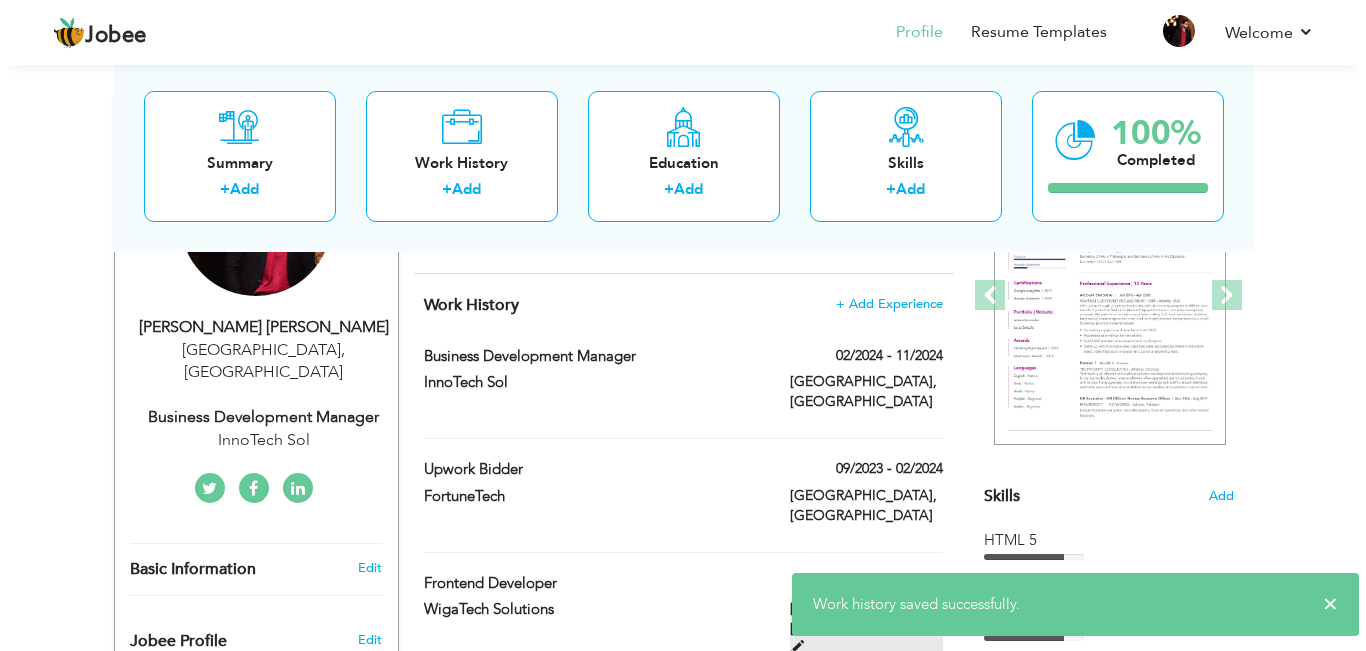 scroll, scrollTop: 270, scrollLeft: 0, axis: vertical 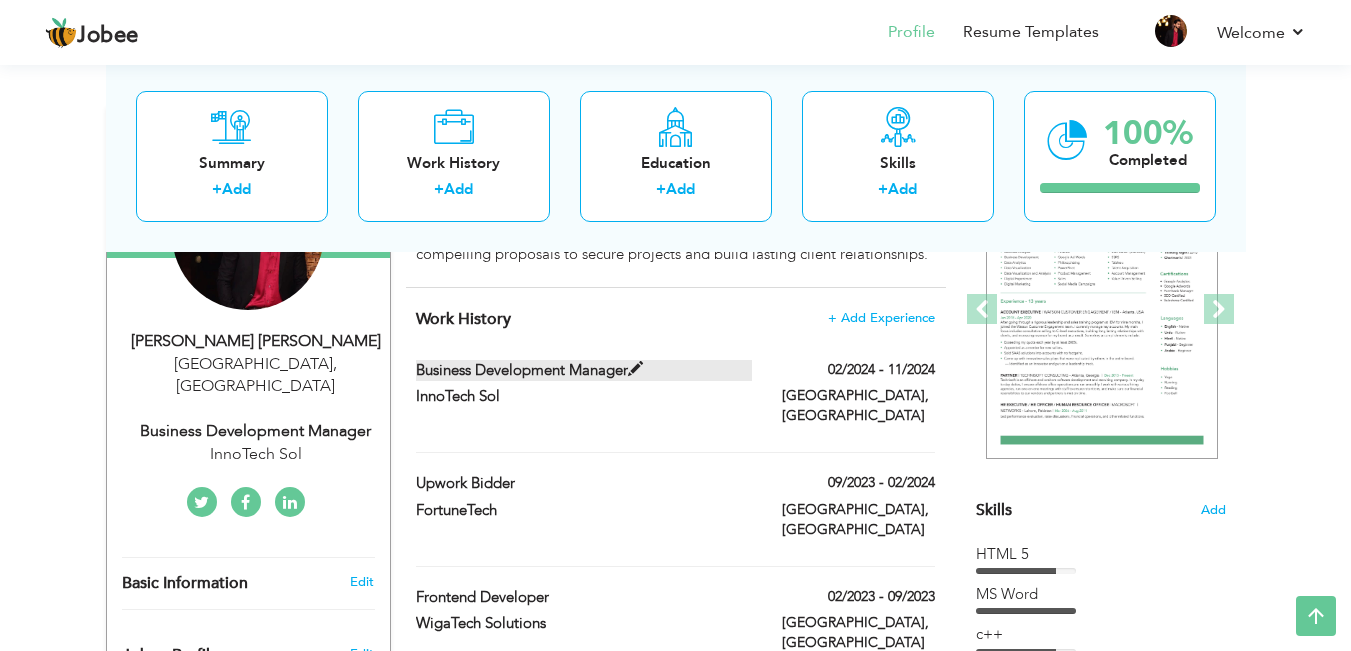 click at bounding box center [635, 369] 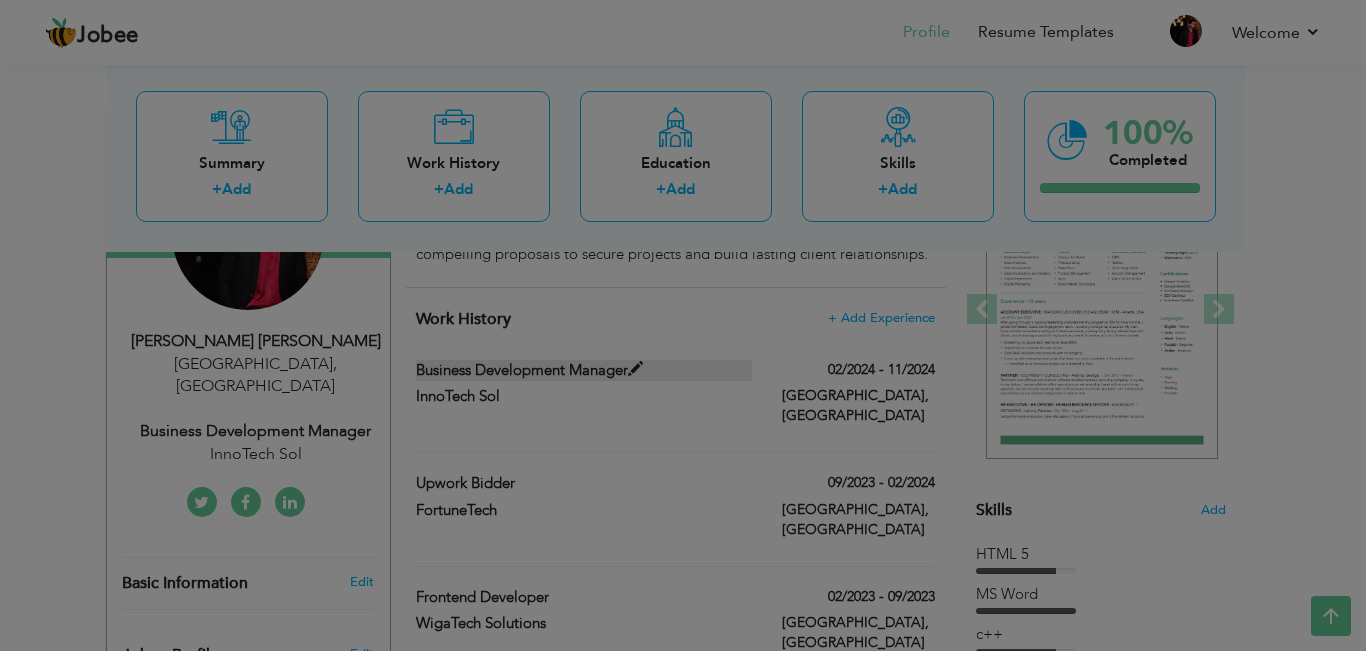 scroll, scrollTop: 0, scrollLeft: 0, axis: both 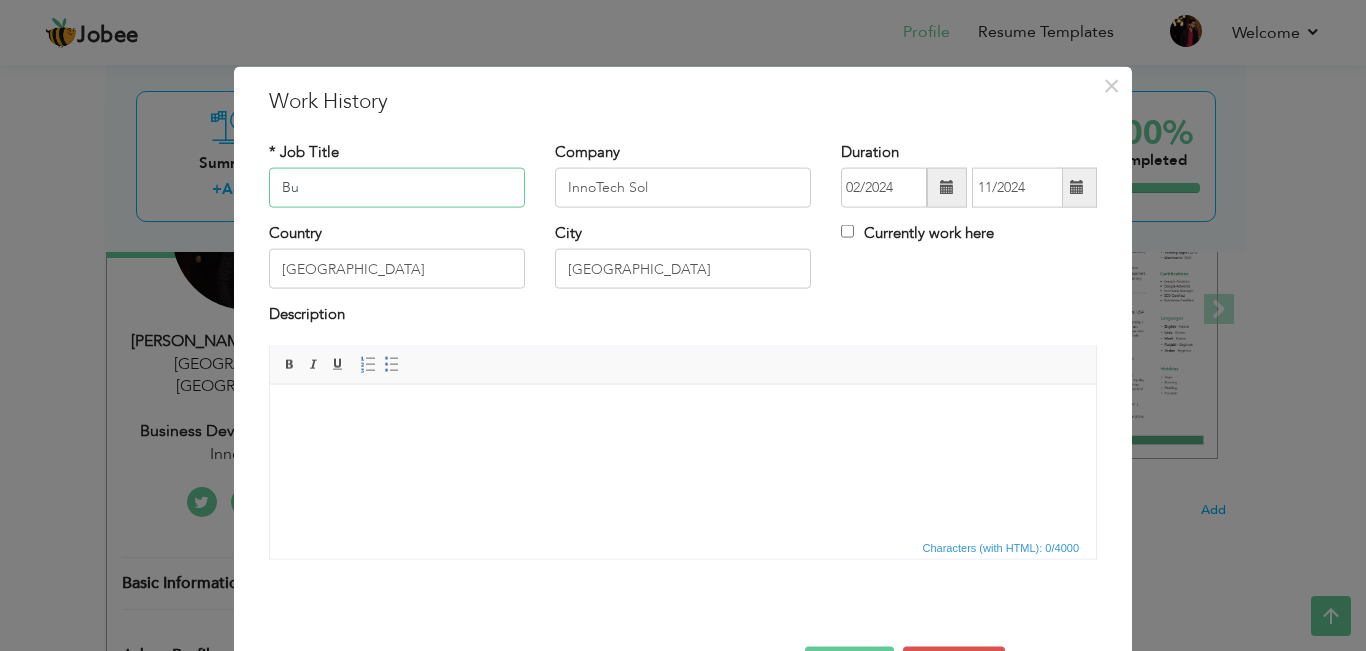 type on "B" 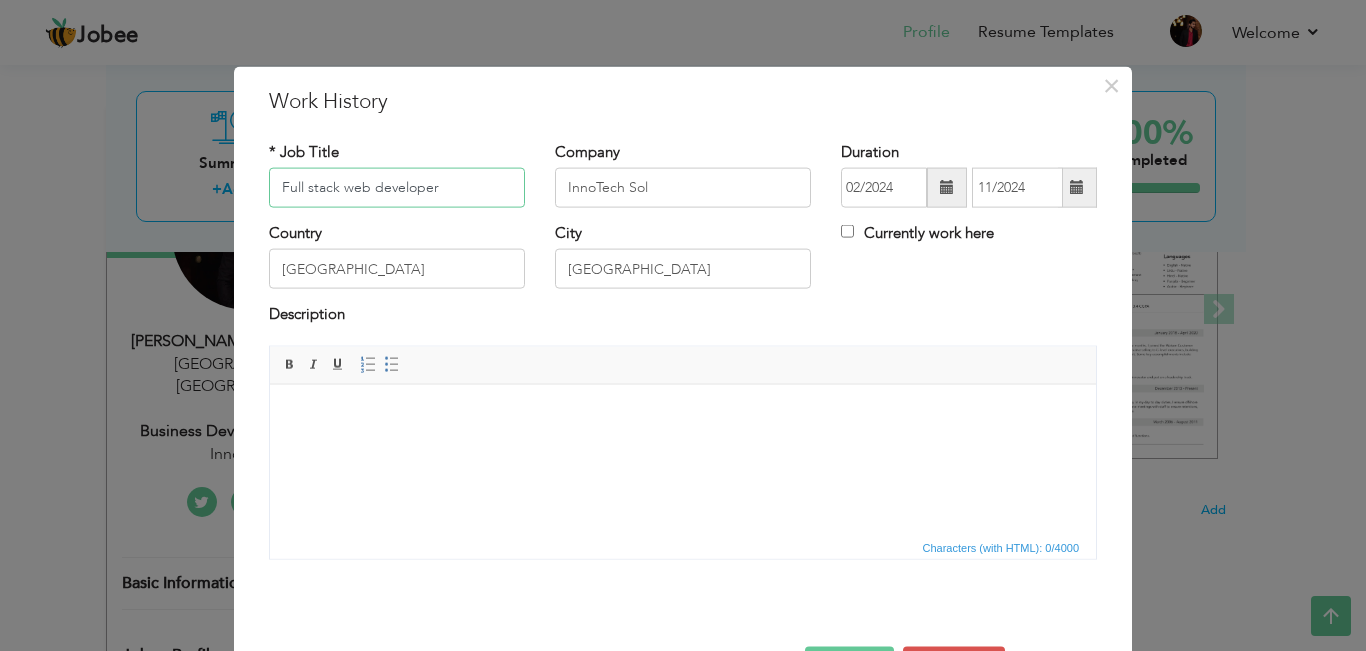 click on "Full stack web developer" at bounding box center [397, 188] 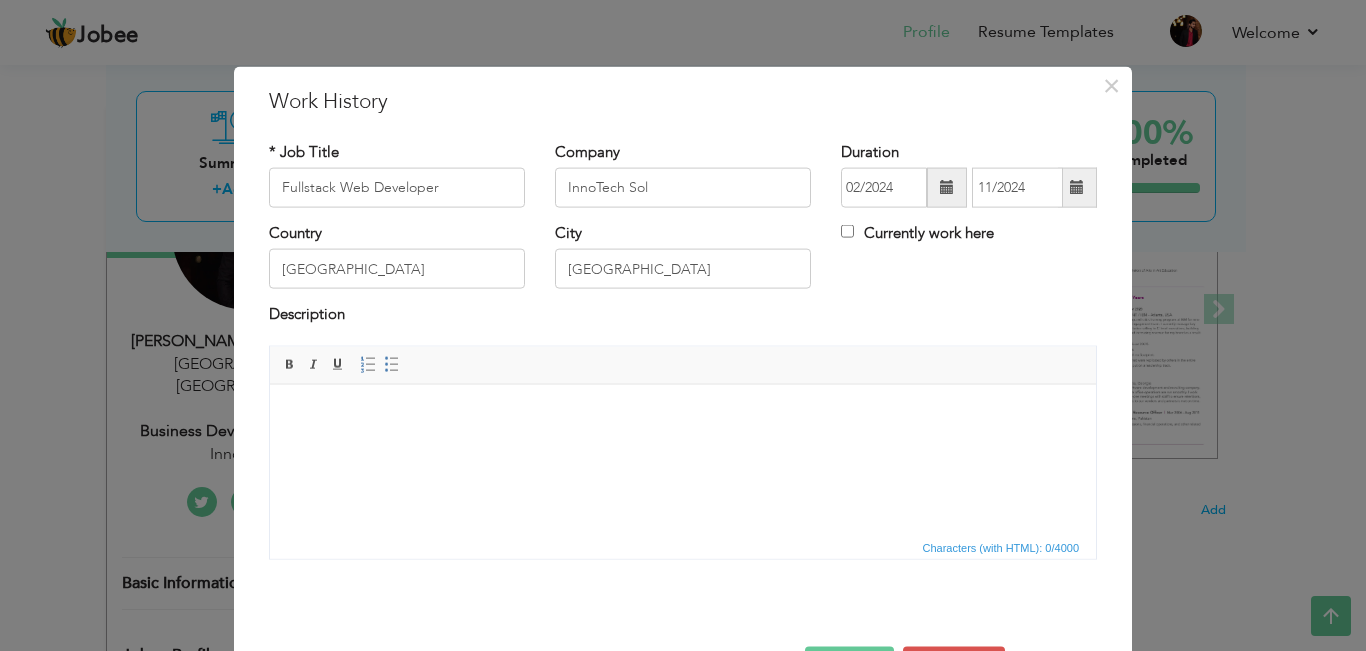 click at bounding box center [683, 414] 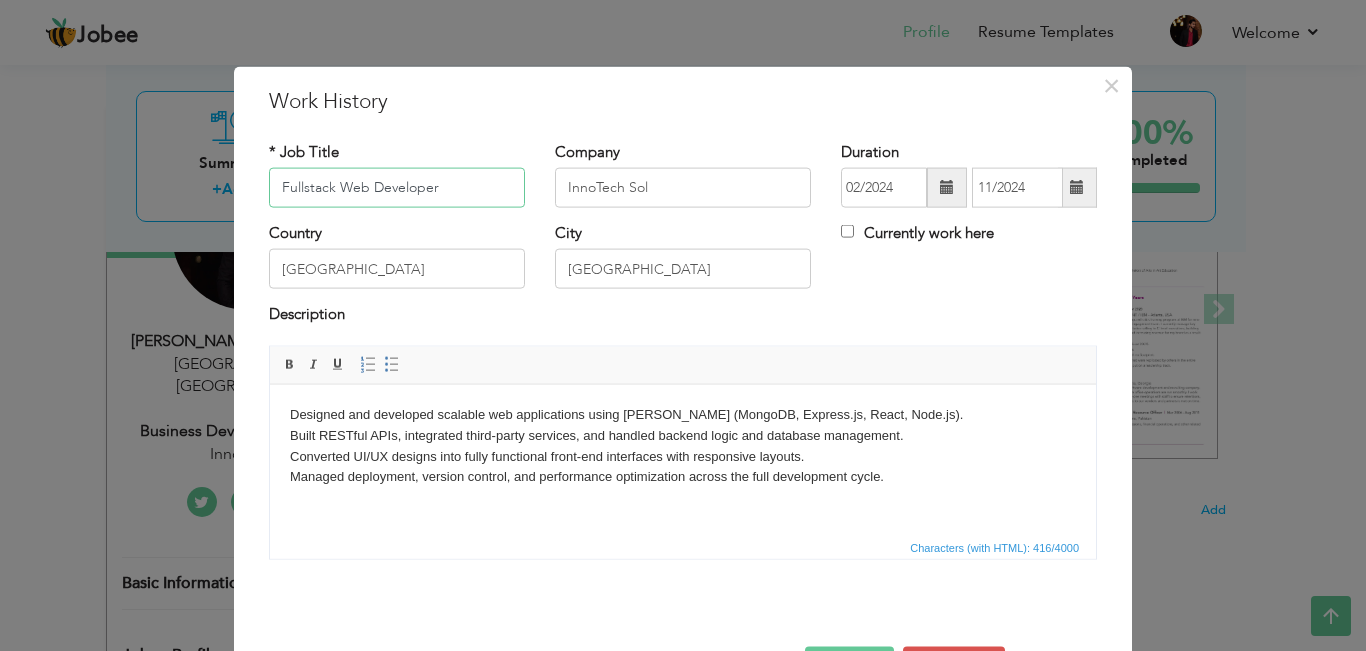 click on "Fullstack Web Developer" at bounding box center (397, 188) 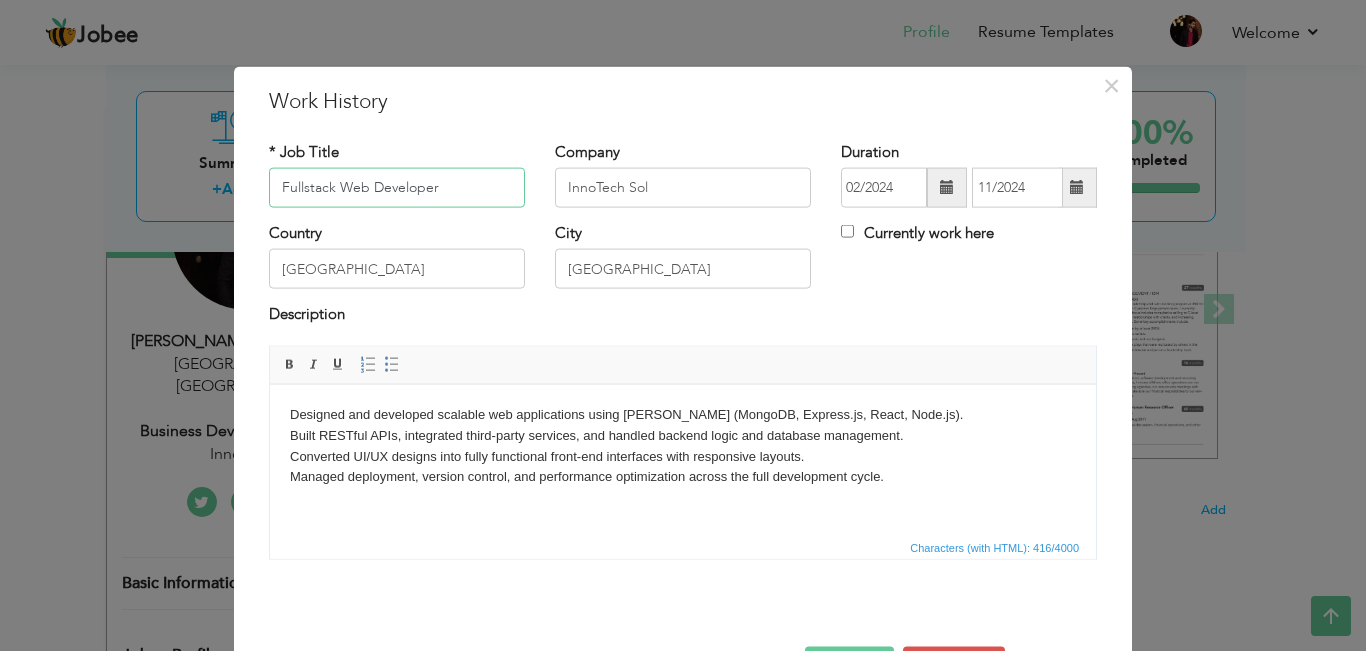 drag, startPoint x: 316, startPoint y: 190, endPoint x: 296, endPoint y: 186, distance: 20.396078 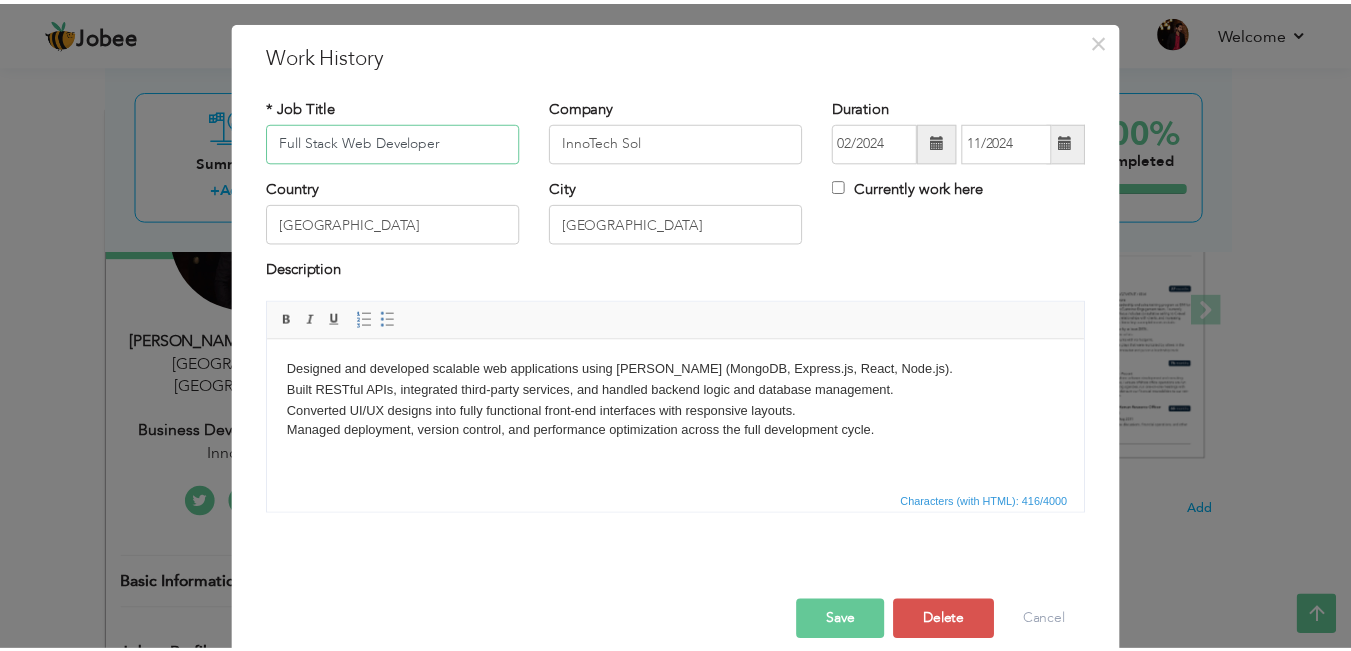 scroll, scrollTop: 70, scrollLeft: 0, axis: vertical 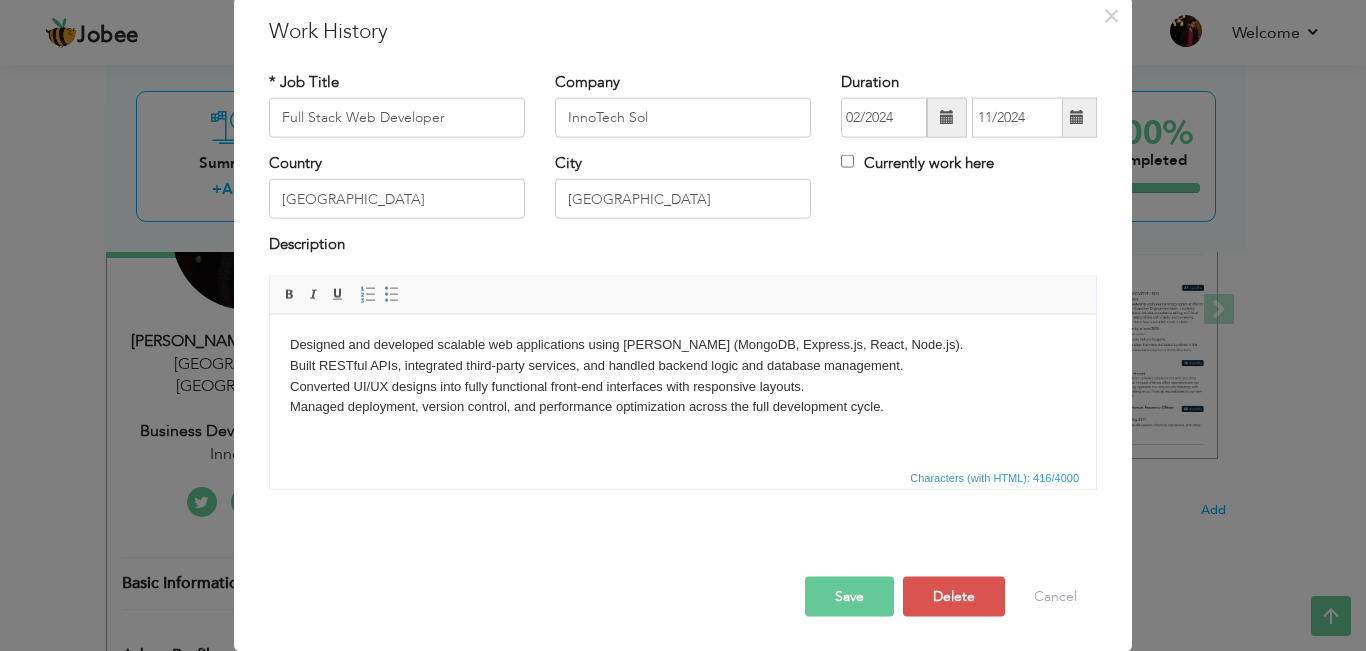 click on "Save" at bounding box center [849, 596] 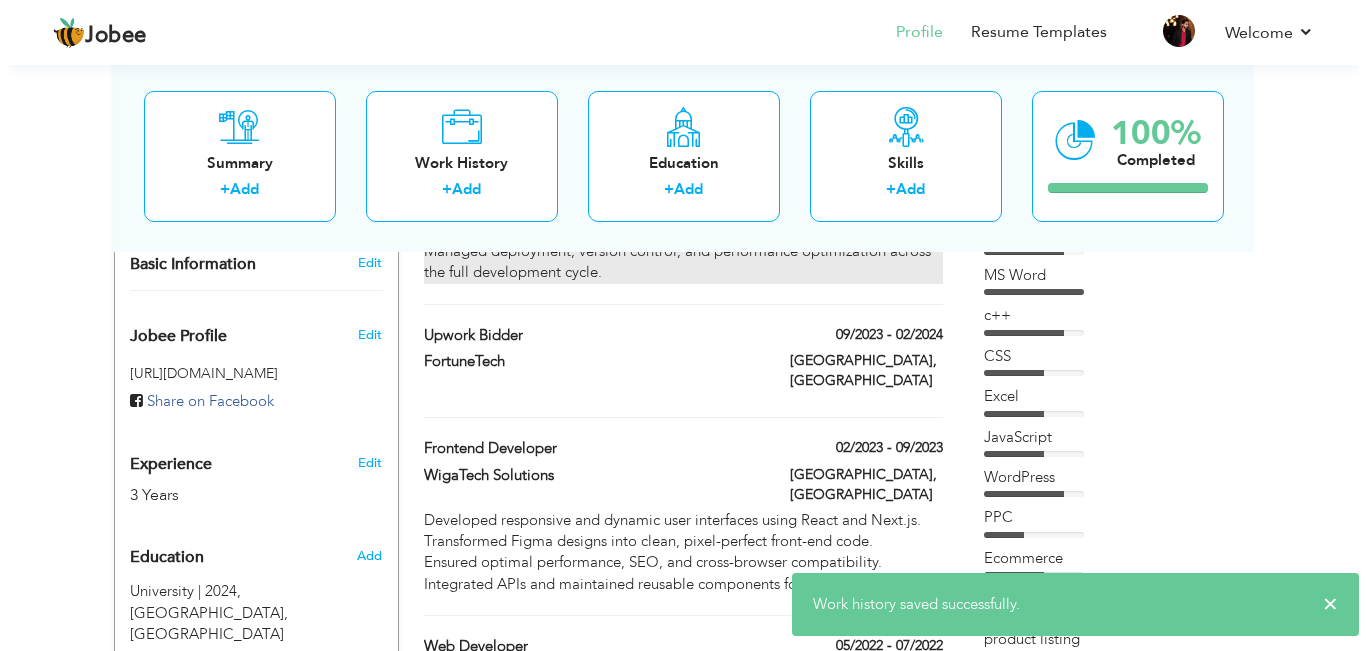scroll, scrollTop: 590, scrollLeft: 0, axis: vertical 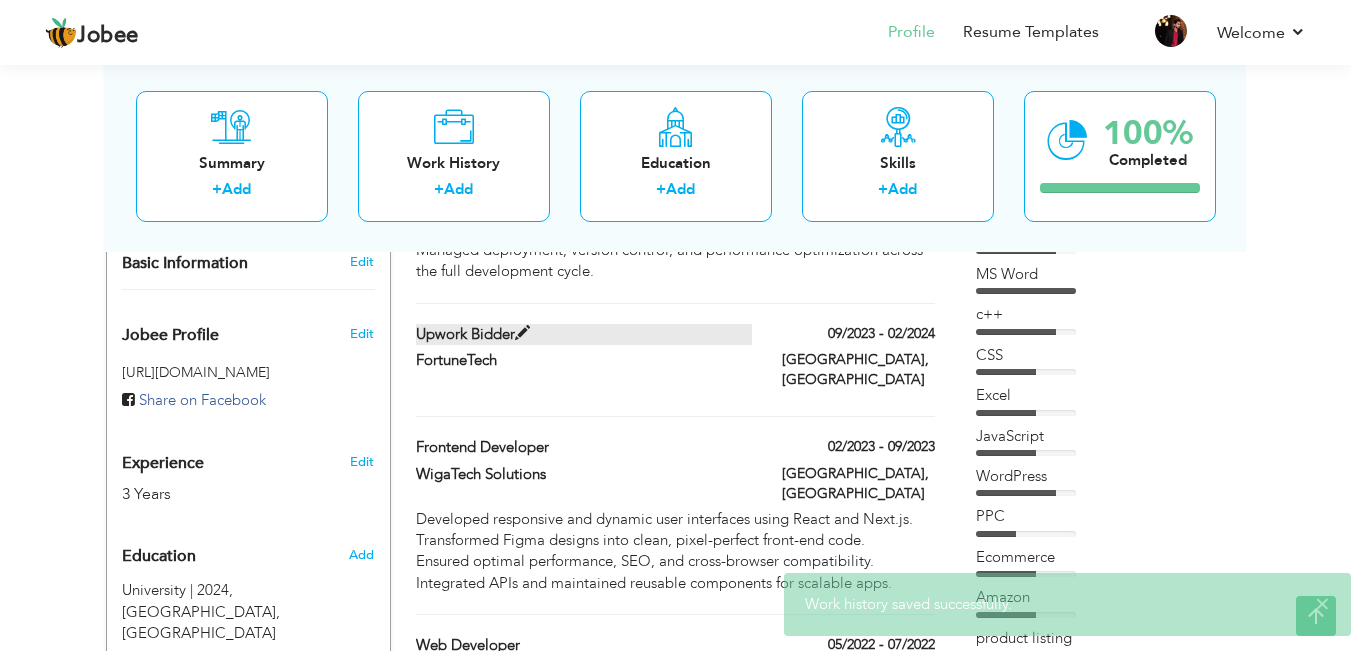 click at bounding box center (522, 333) 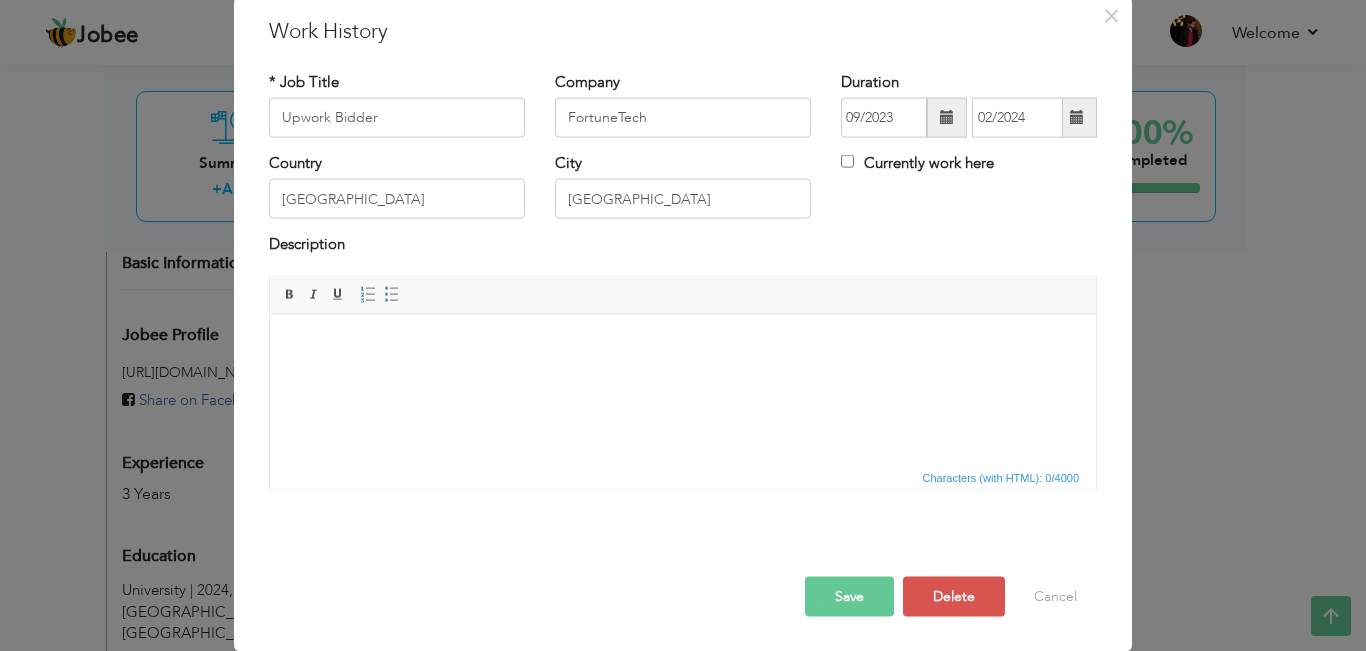 scroll, scrollTop: 0, scrollLeft: 0, axis: both 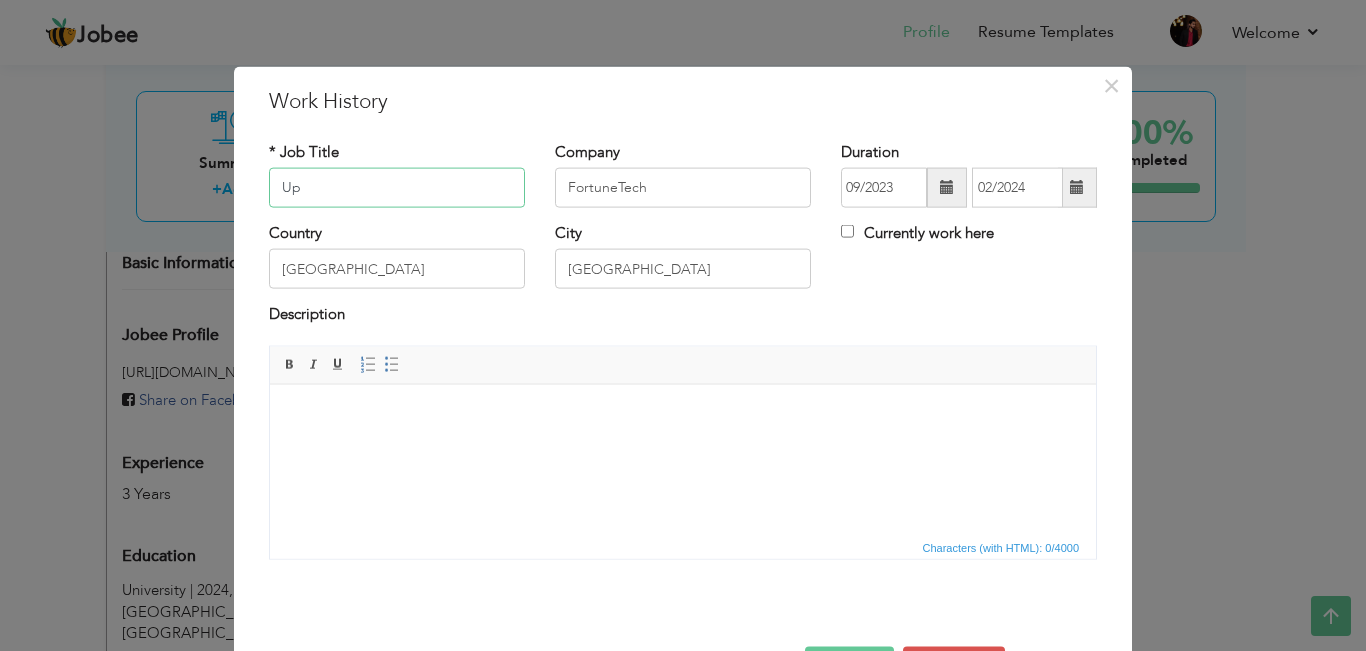 type on "U" 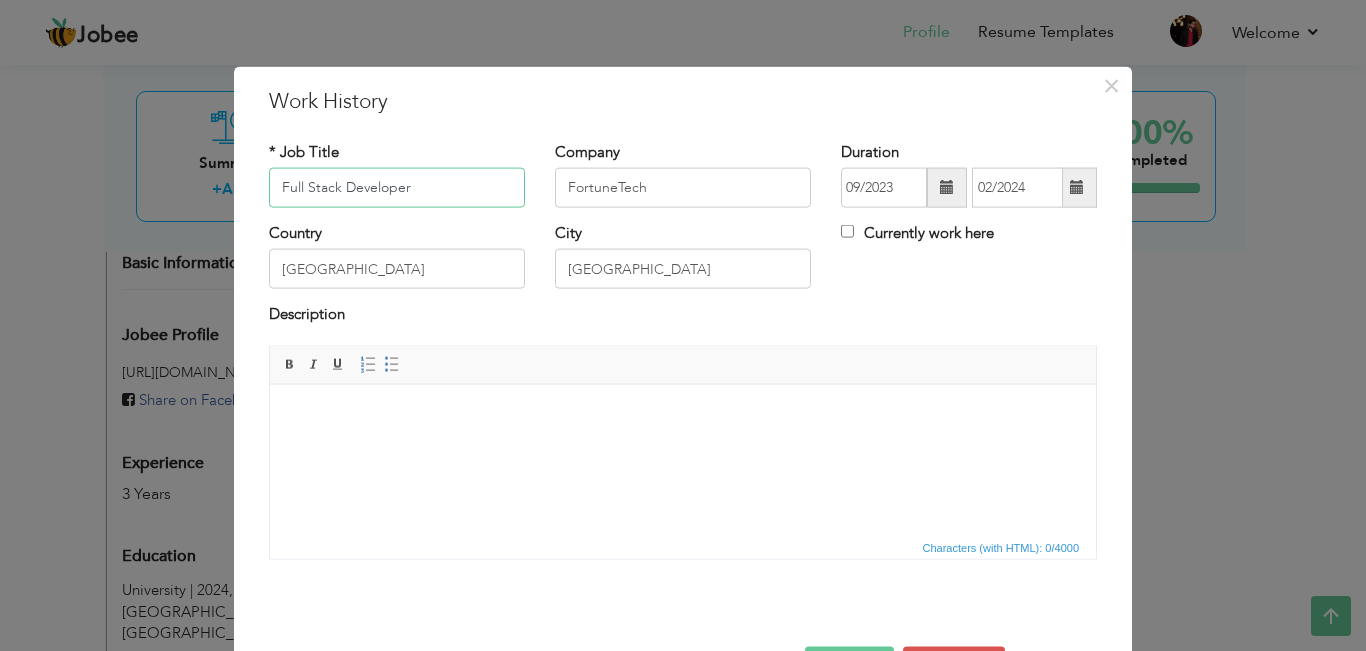 type on "Full Stack Developer" 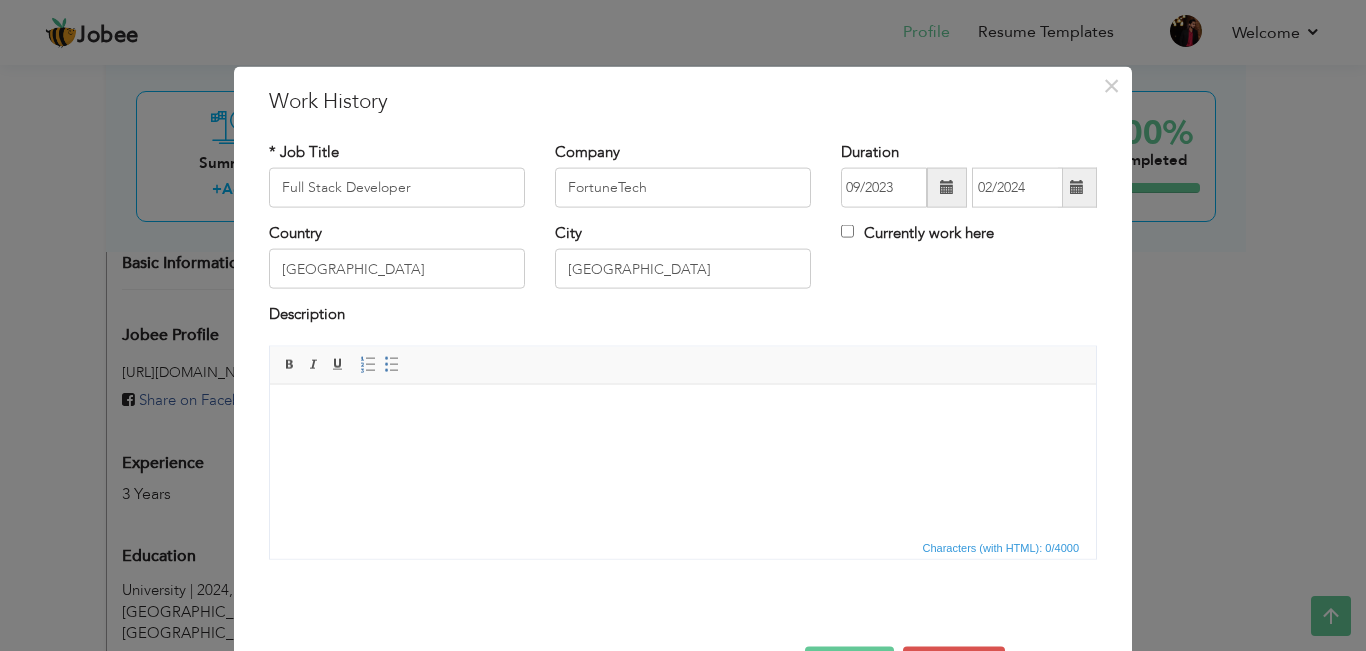 click at bounding box center [683, 414] 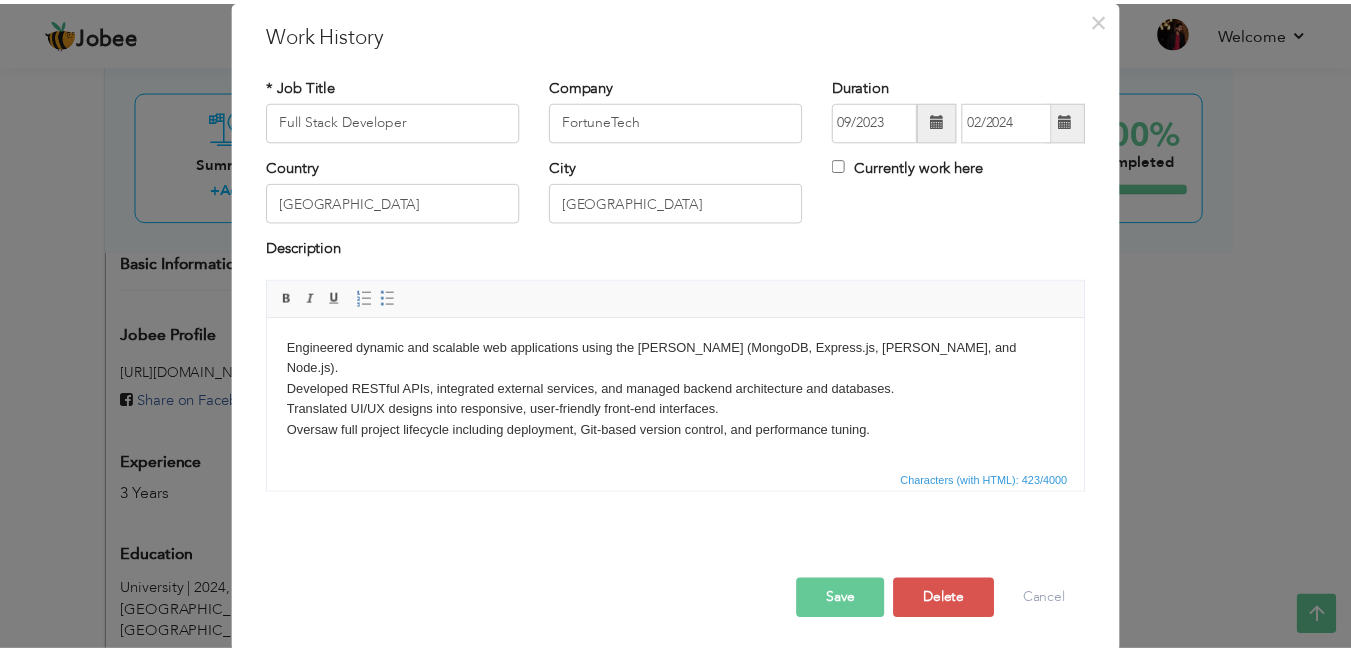 scroll, scrollTop: 70, scrollLeft: 0, axis: vertical 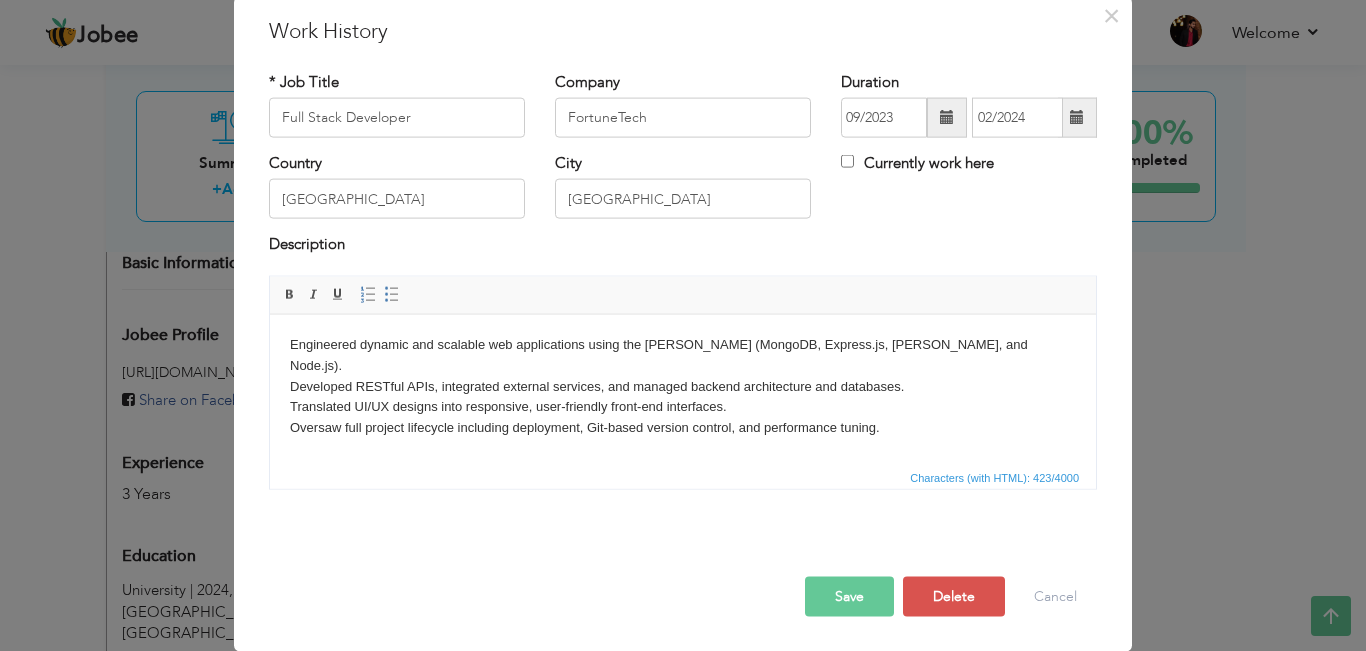 click on "Save" at bounding box center (849, 596) 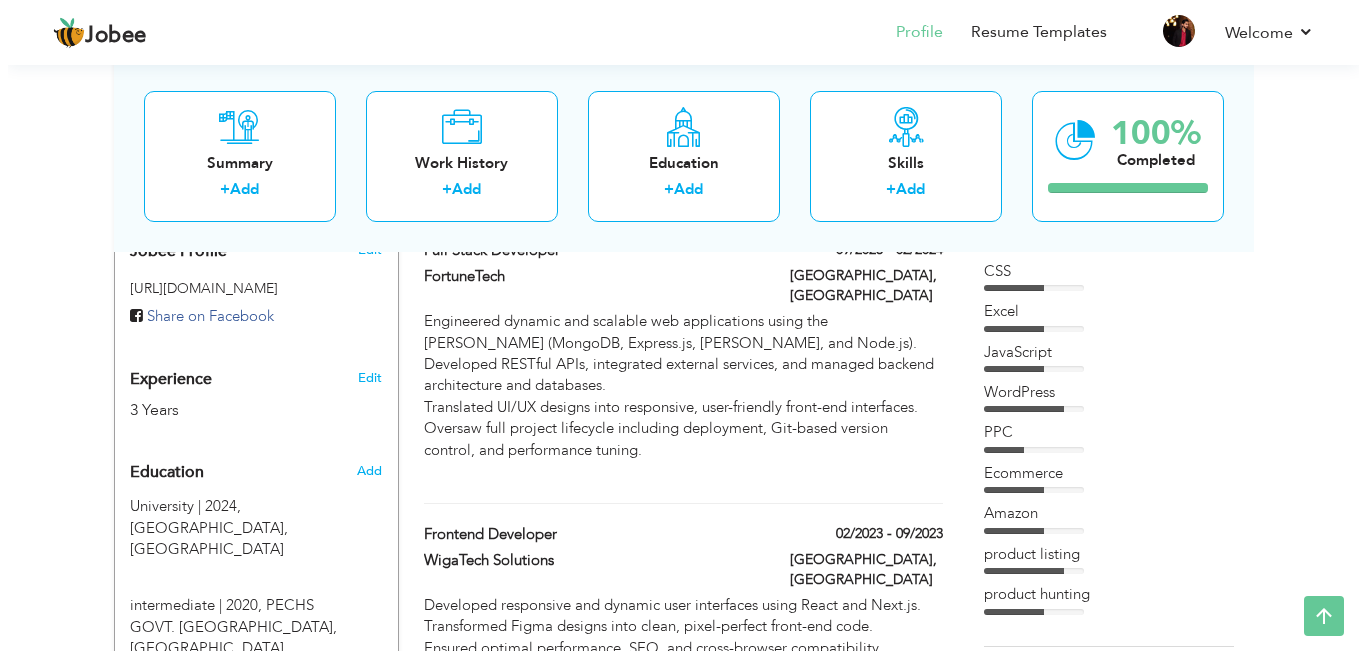 scroll, scrollTop: 649, scrollLeft: 0, axis: vertical 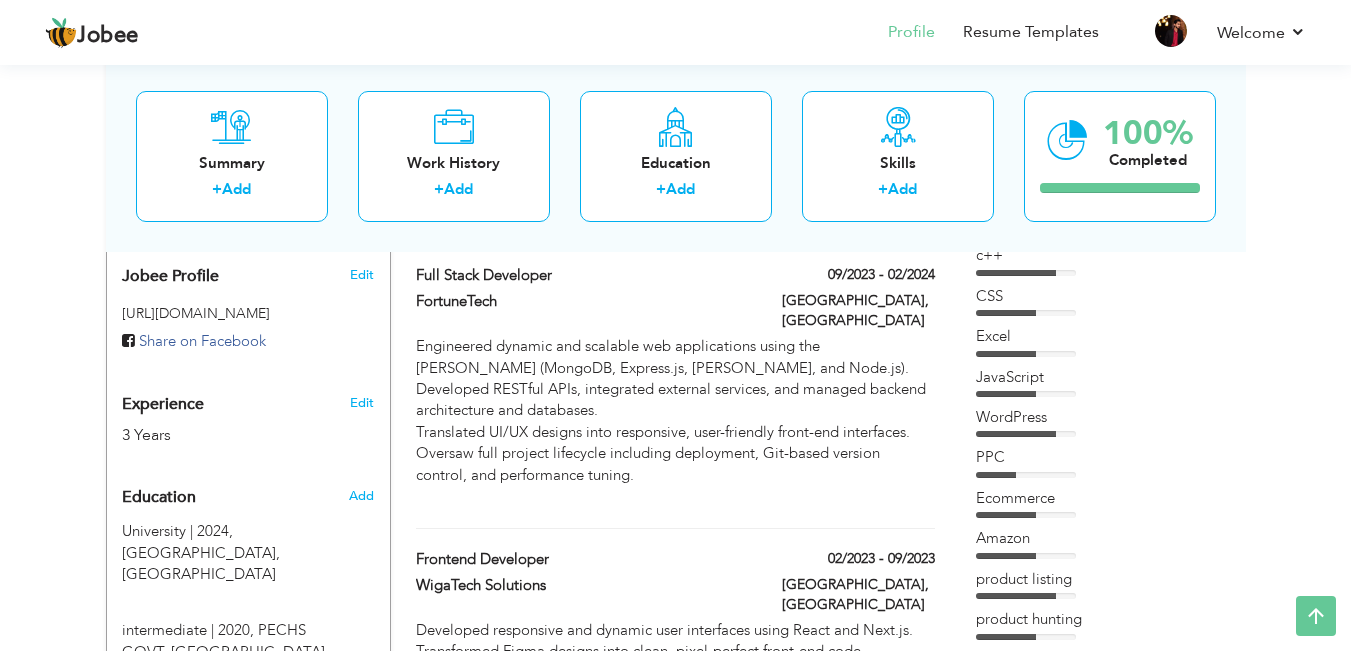 click on "Edit" at bounding box center [365, 398] 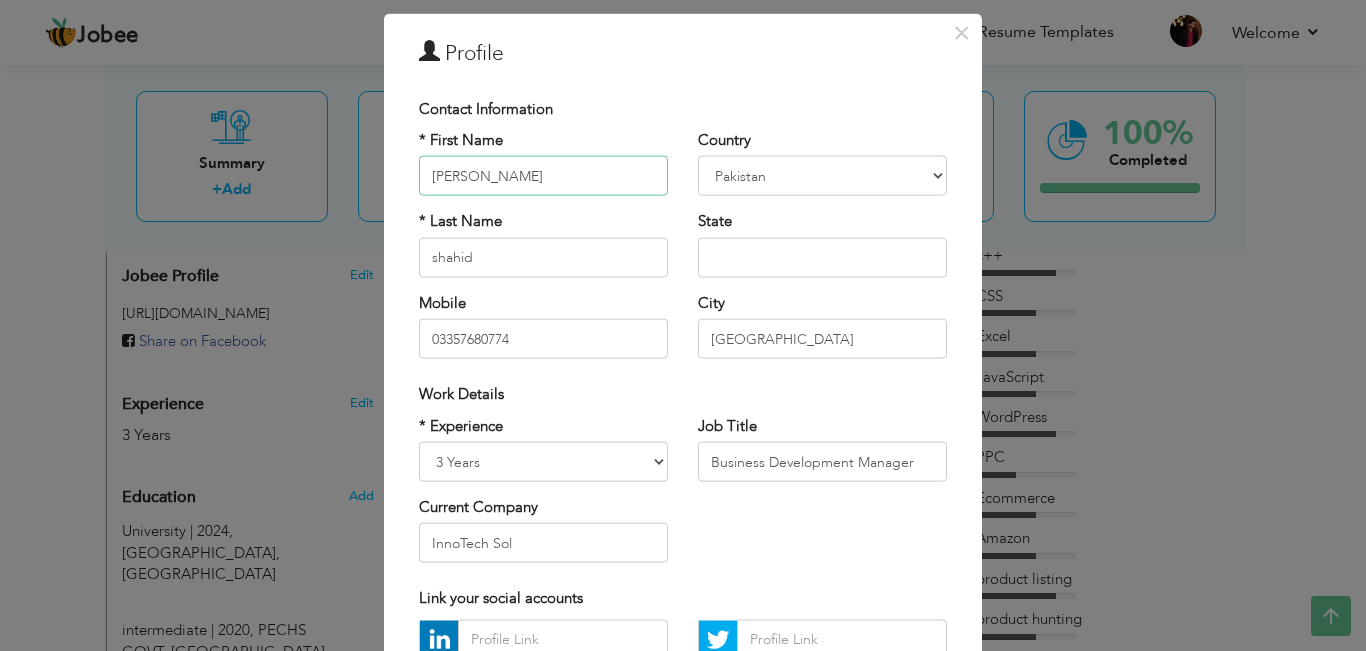 scroll, scrollTop: 100, scrollLeft: 0, axis: vertical 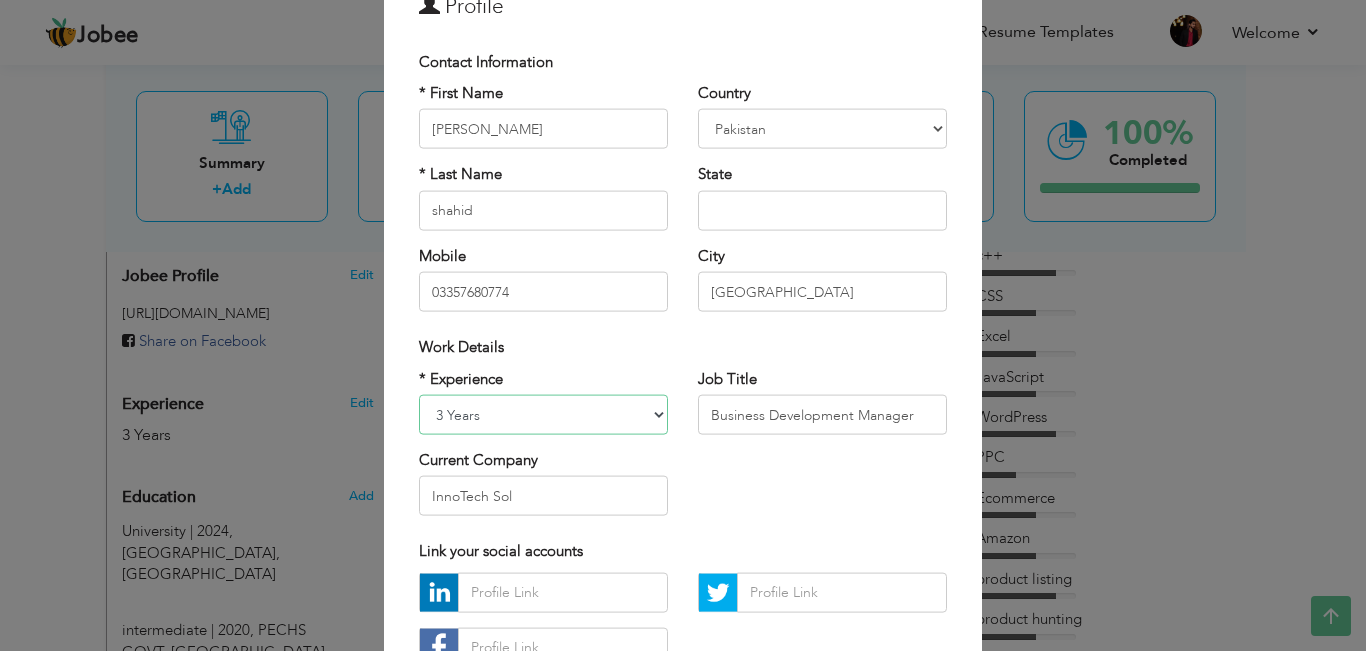click on "Entry Level Less than 1 Year 1 Year 2 Years 3 Years 4 Years 5 Years 6 Years 7 Years 8 Years 9 Years 10 Years 11 Years 12 Years 13 Years 14 Years 15 Years 16 Years 17 Years 18 Years 19 Years 20 Years 21 Years 22 Years 23 Years 24 Years 25 Years 26 Years 27 Years 28 Years 29 Years 30 Years 31 Years 32 Years 33 Years 34 Years 35 Years More than 35 Years" at bounding box center (543, 415) 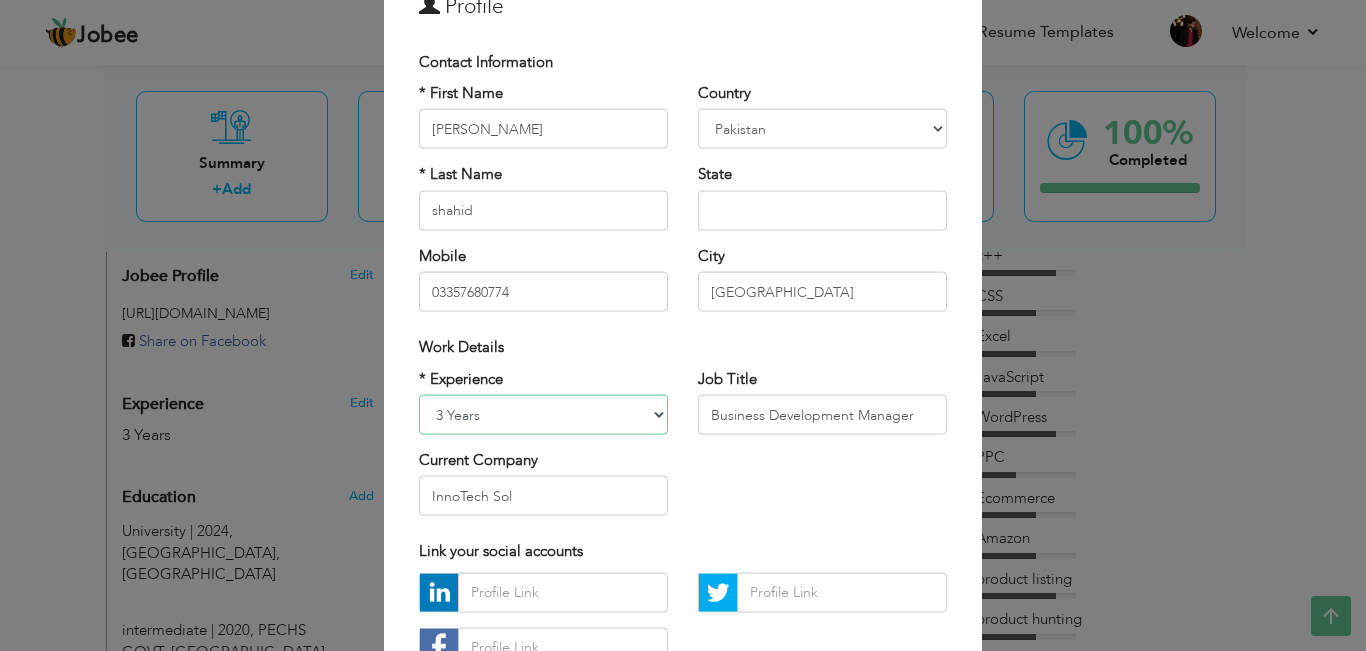 select on "number:9" 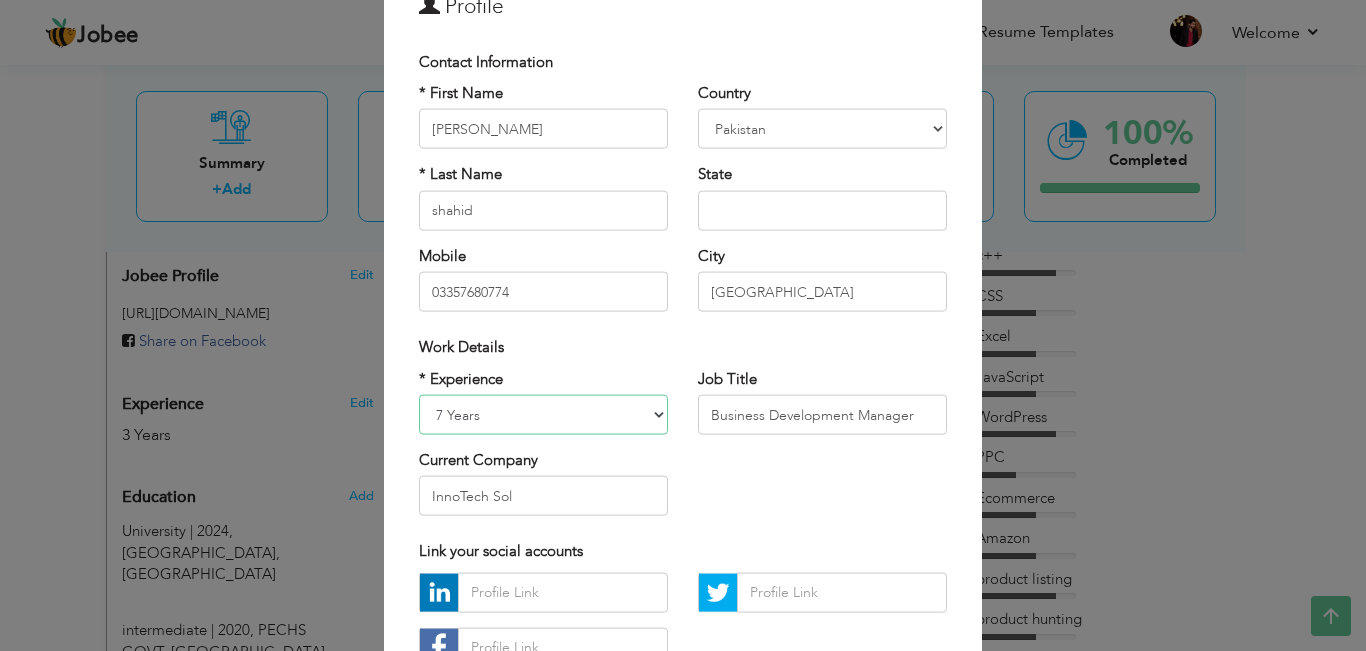 click on "Entry Level Less than 1 Year 1 Year 2 Years 3 Years 4 Years 5 Years 6 Years 7 Years 8 Years 9 Years 10 Years 11 Years 12 Years 13 Years 14 Years 15 Years 16 Years 17 Years 18 Years 19 Years 20 Years 21 Years 22 Years 23 Years 24 Years 25 Years 26 Years 27 Years 28 Years 29 Years 30 Years 31 Years 32 Years 33 Years 34 Years 35 Years More than 35 Years" at bounding box center (543, 415) 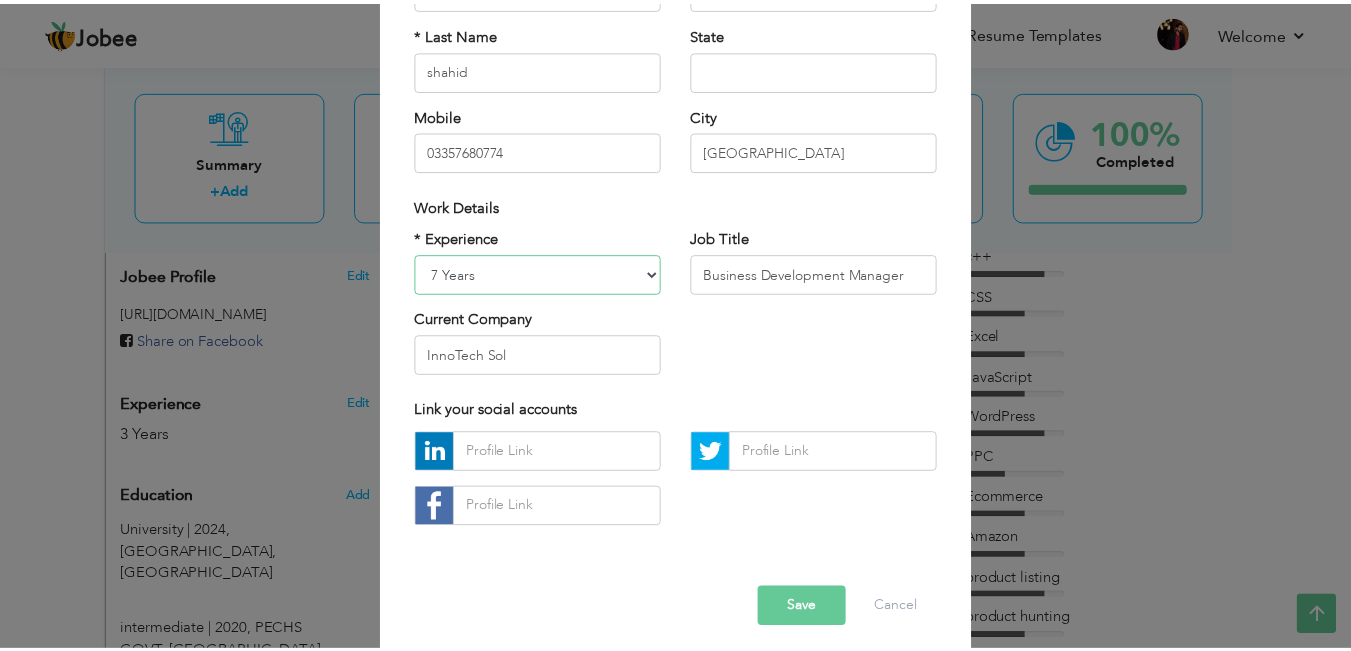 scroll, scrollTop: 252, scrollLeft: 0, axis: vertical 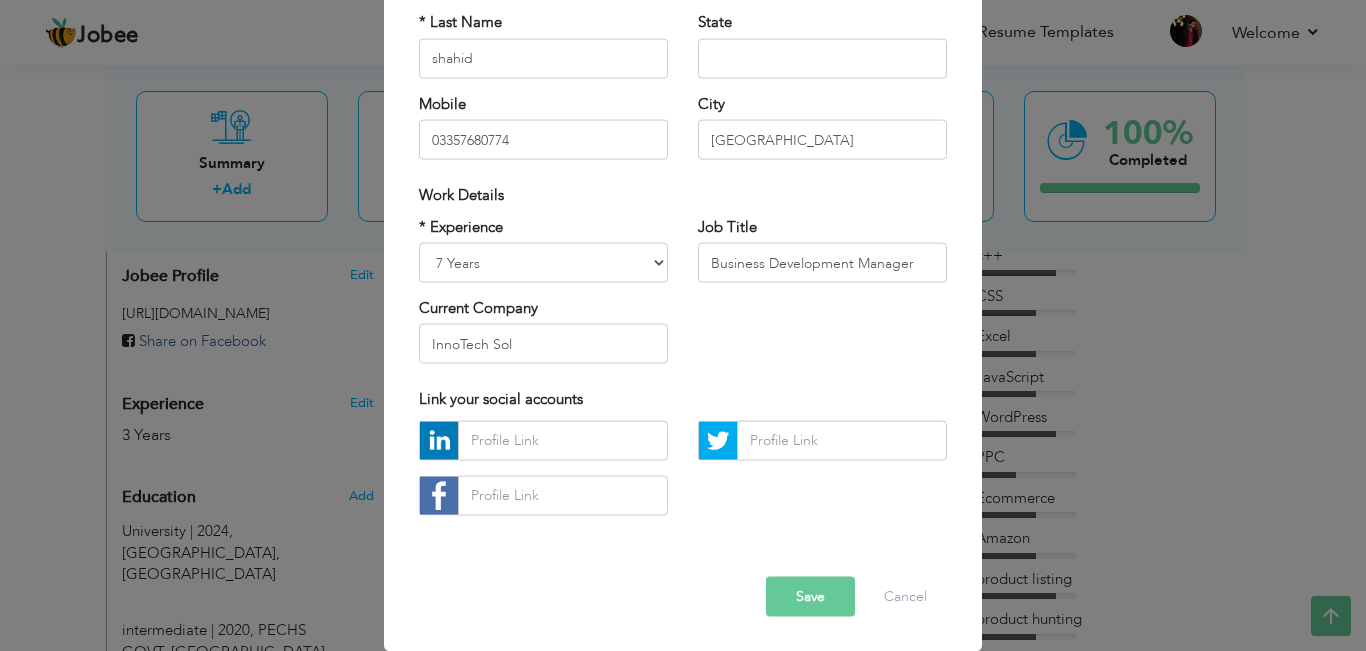 click on "Save" at bounding box center (810, 596) 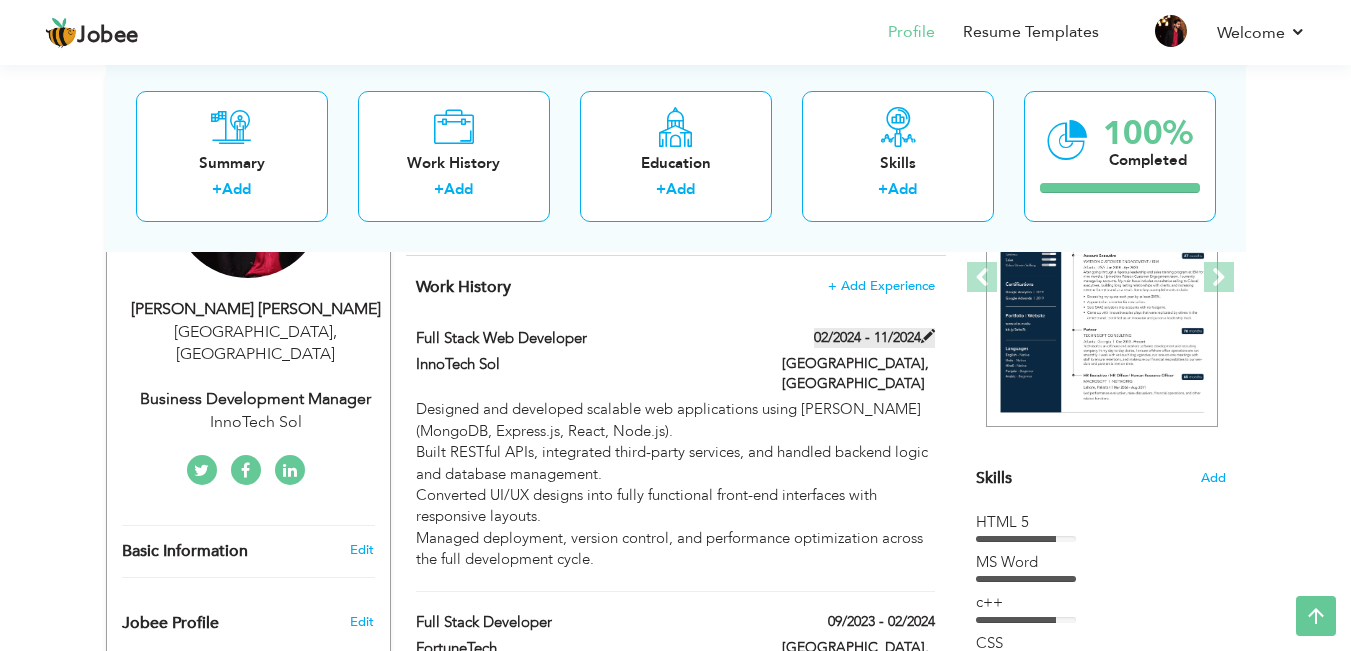 click on "02/2024 - 11/2024" at bounding box center [874, 338] 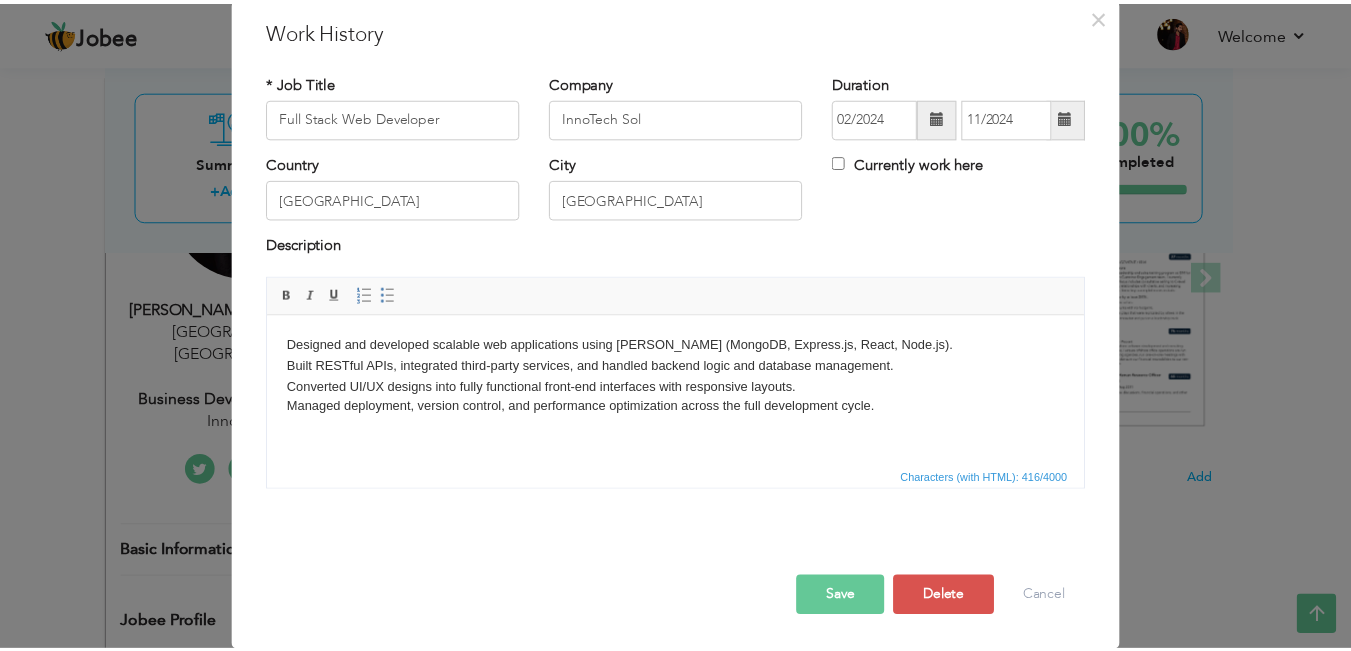 scroll, scrollTop: 0, scrollLeft: 0, axis: both 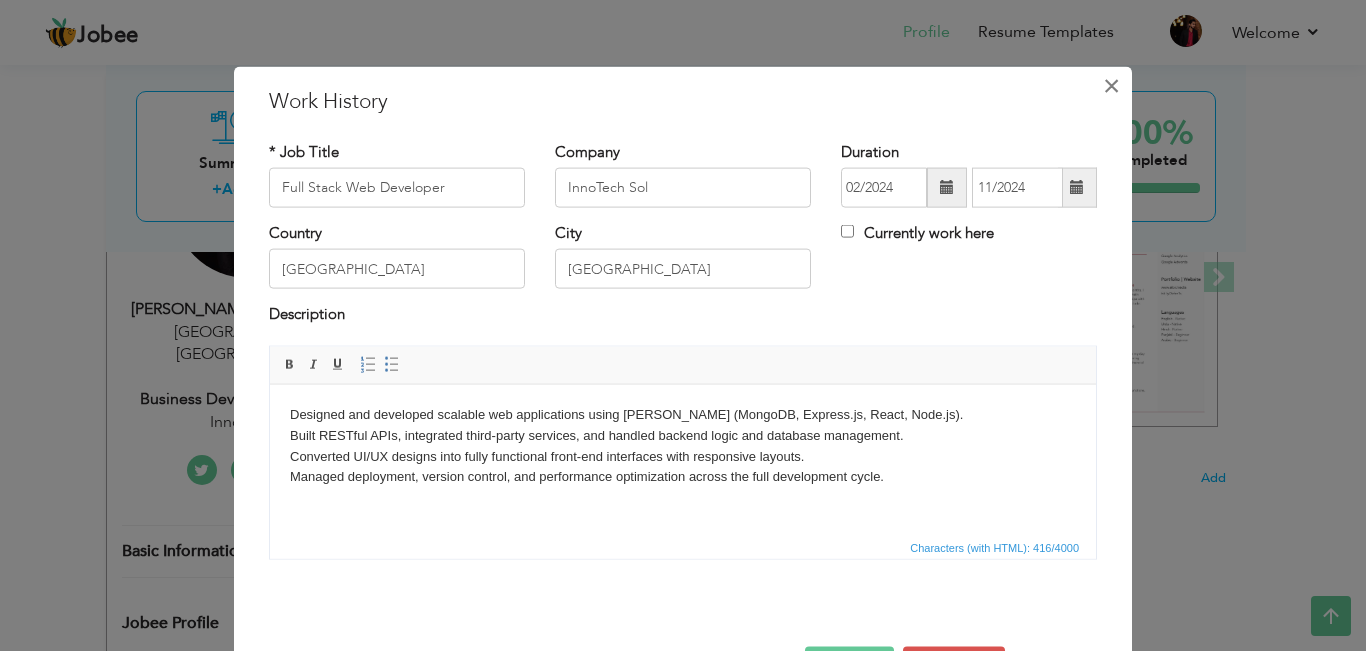 click on "×" at bounding box center [1111, 85] 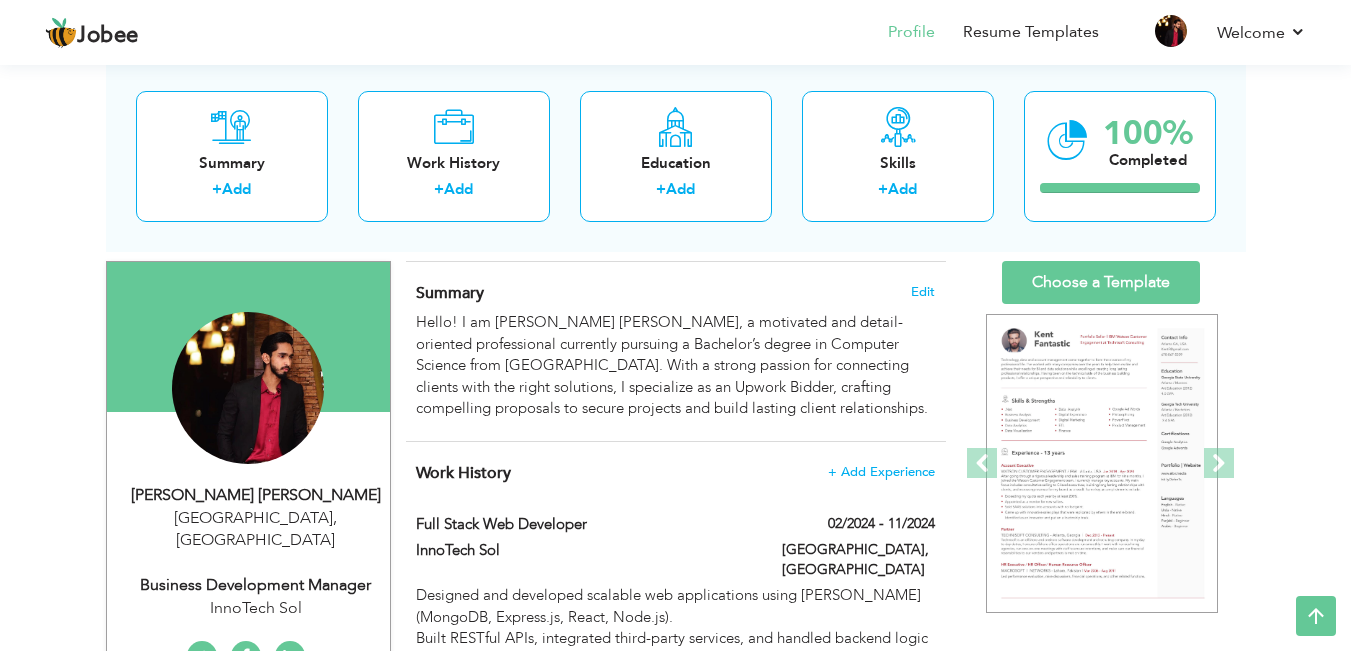 scroll, scrollTop: 102, scrollLeft: 0, axis: vertical 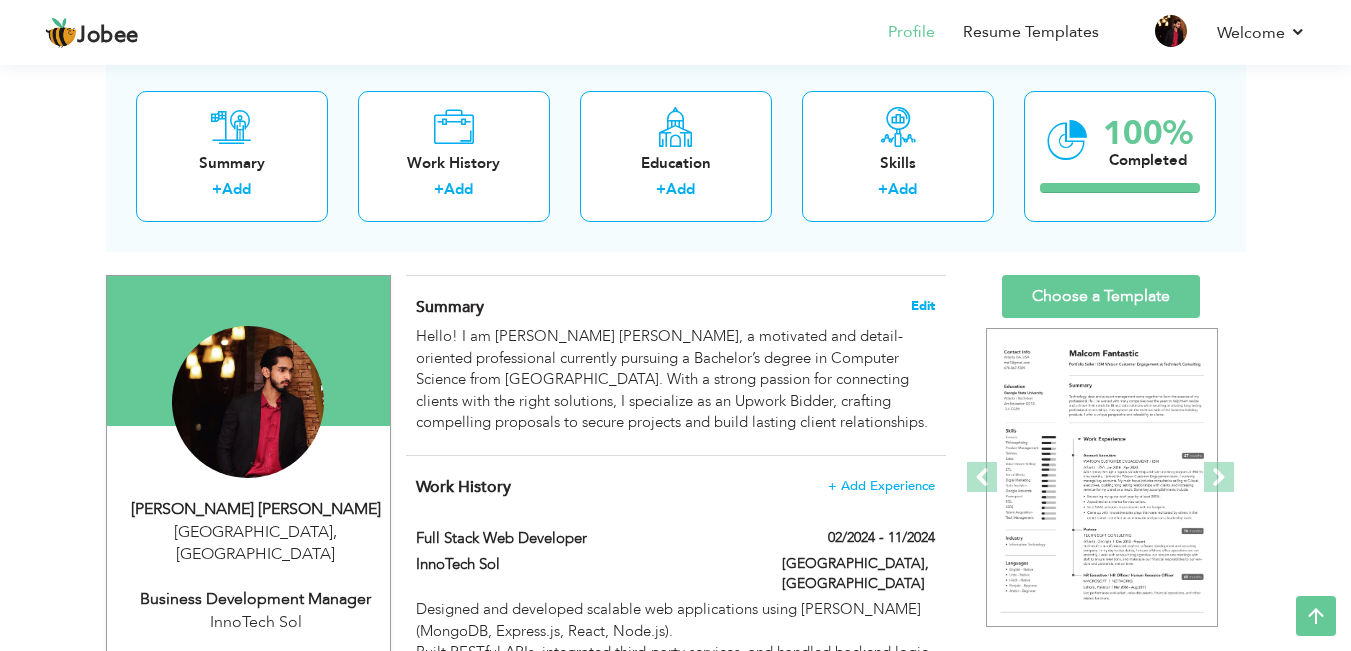 click on "Edit" at bounding box center (923, 306) 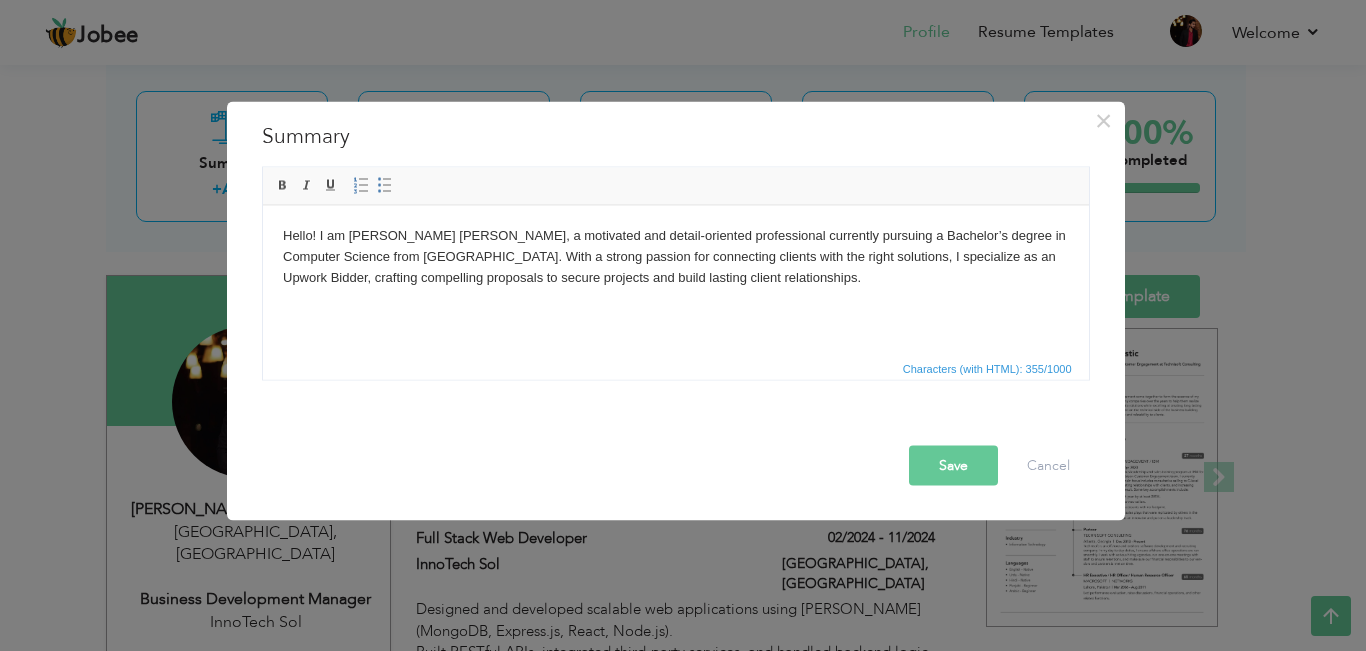 click on "Hello! I am [PERSON_NAME] [PERSON_NAME], a motivated and detail-oriented professional currently pursuing a Bachelor’s degree in Computer Science from [GEOGRAPHIC_DATA]. With a strong passion for connecting clients with the right solutions, I specialize as an Upwork Bidder, crafting compelling proposals to secure projects and build lasting client relationships." at bounding box center [675, 256] 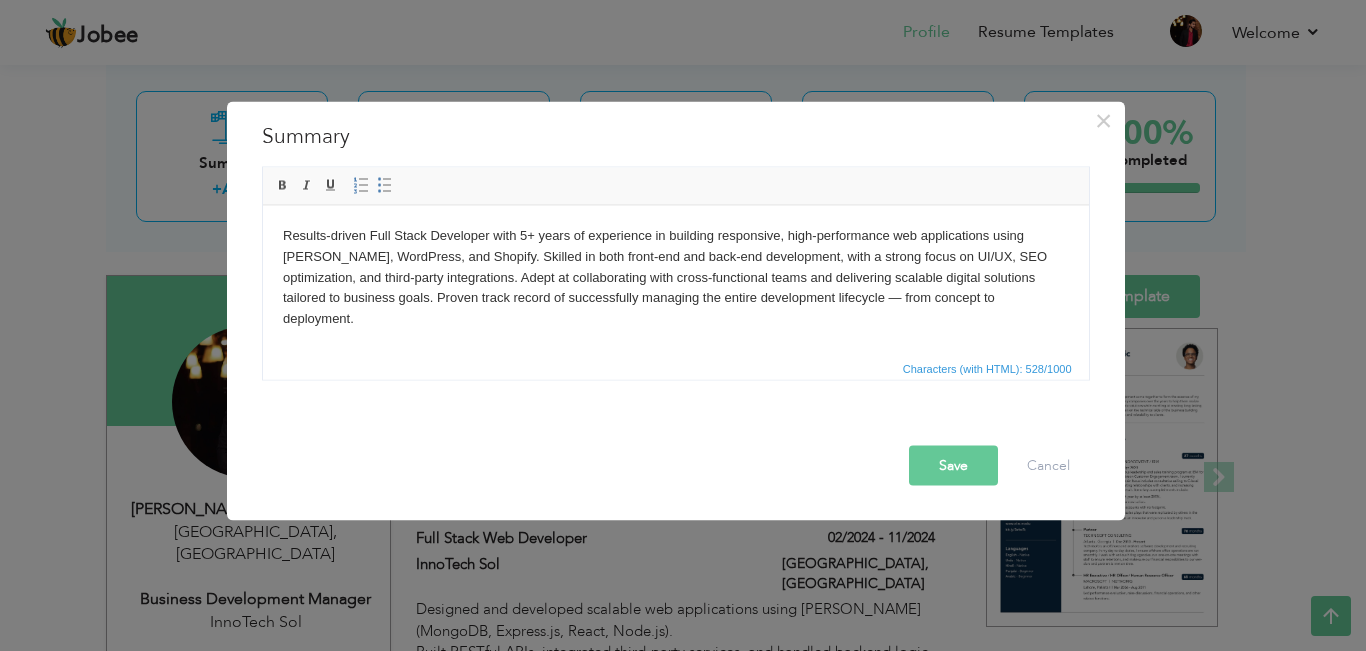 click on "Results-driven Full Stack Developer with 5+ years of experience in building responsive, high-performance web applications using [PERSON_NAME], WordPress, and Shopify. Skilled in both front-end and back-end development, with a strong focus on UI/UX, SEO optimization, and third-party integrations. Adept at collaborating with cross-functional teams and delivering scalable digital solutions tailored to business goals. Proven track record of successfully managing the entire development lifecycle — from concept to deployment." at bounding box center [675, 277] 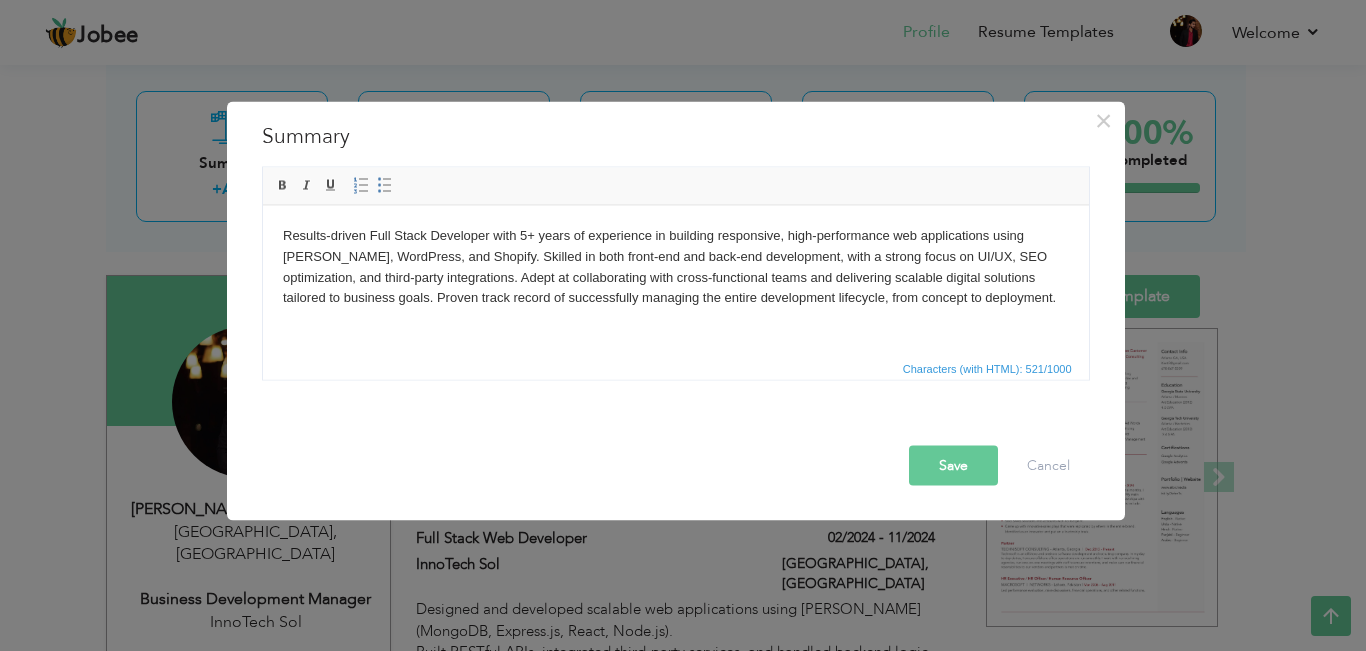click on "Save" at bounding box center [953, 465] 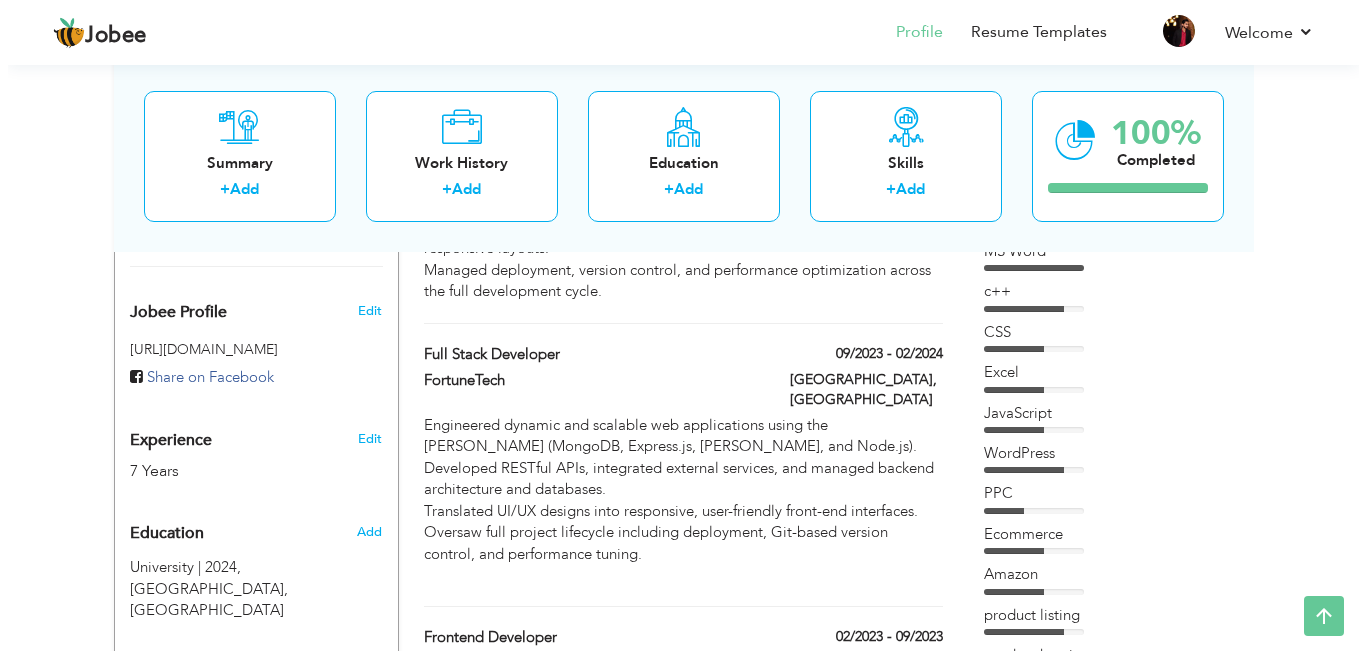 scroll, scrollTop: 625, scrollLeft: 0, axis: vertical 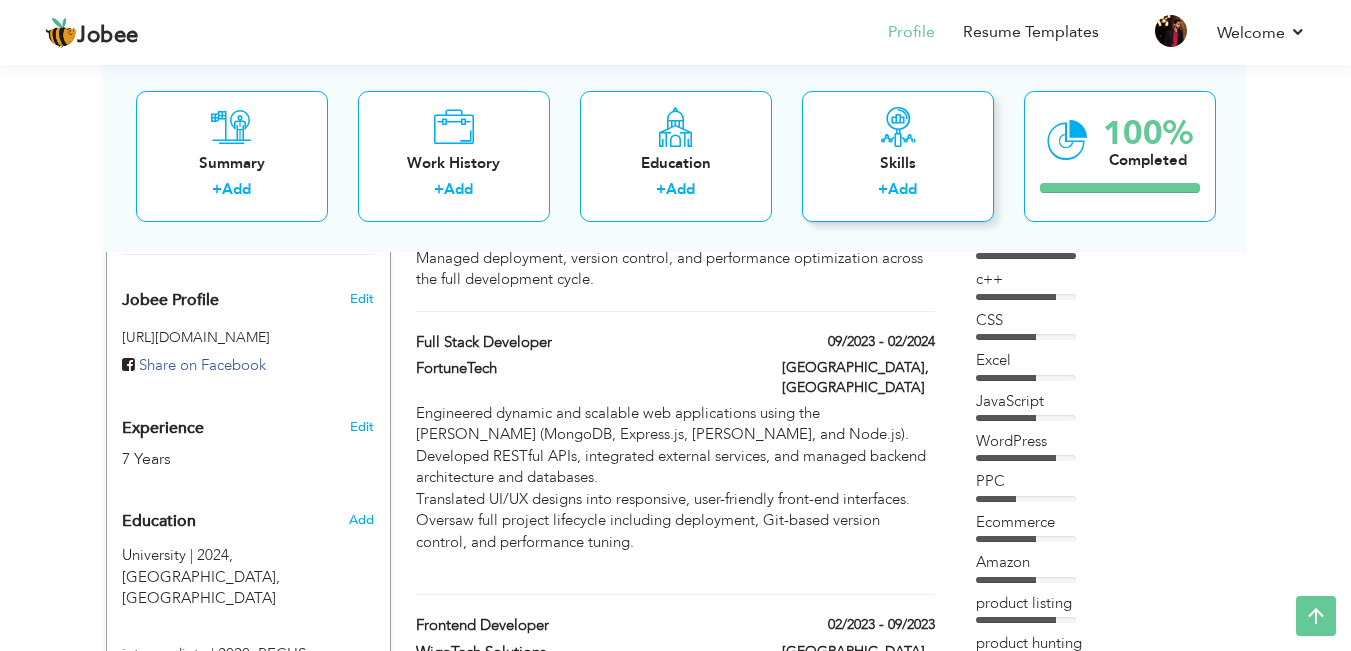 click on "Skills" at bounding box center [898, 162] 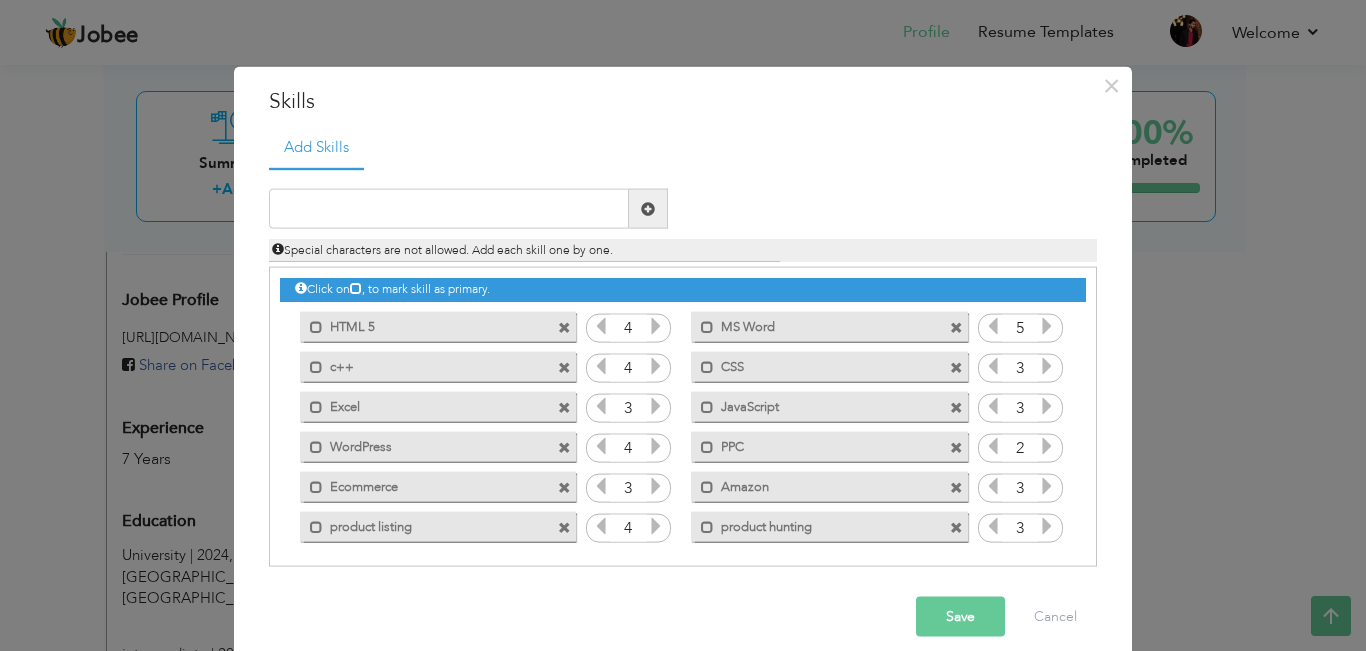 click at bounding box center (656, 326) 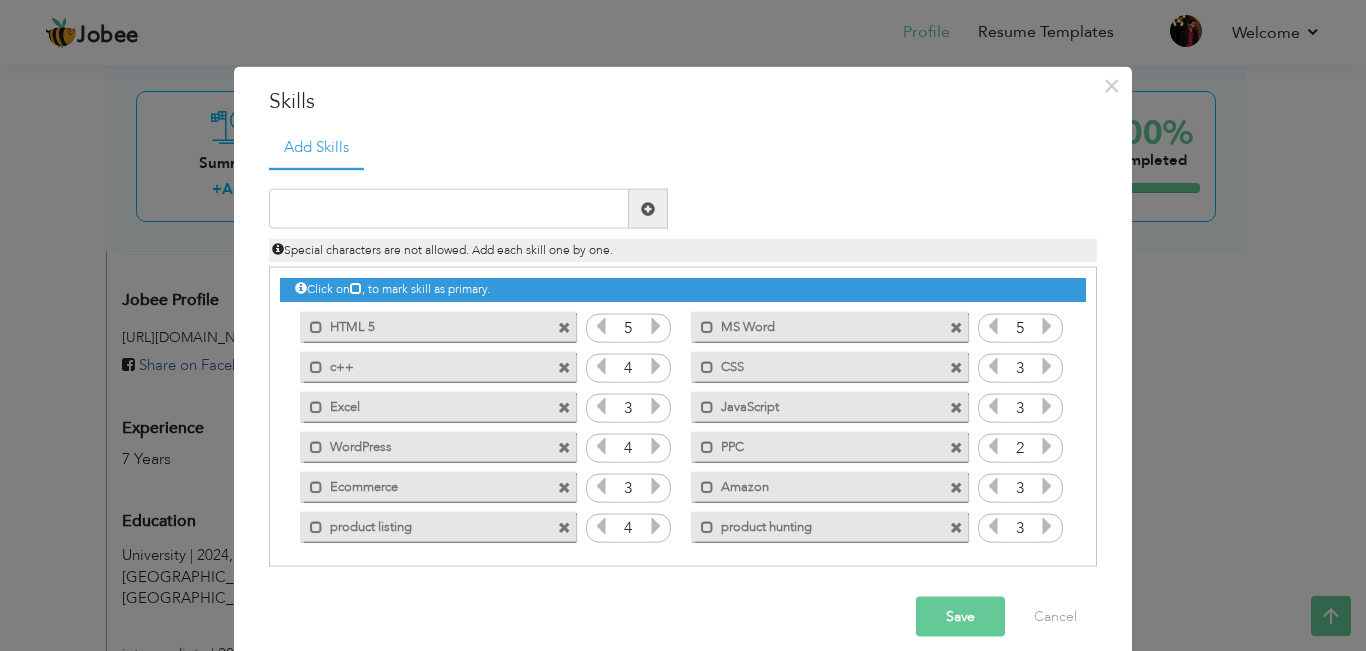 click at bounding box center (656, 366) 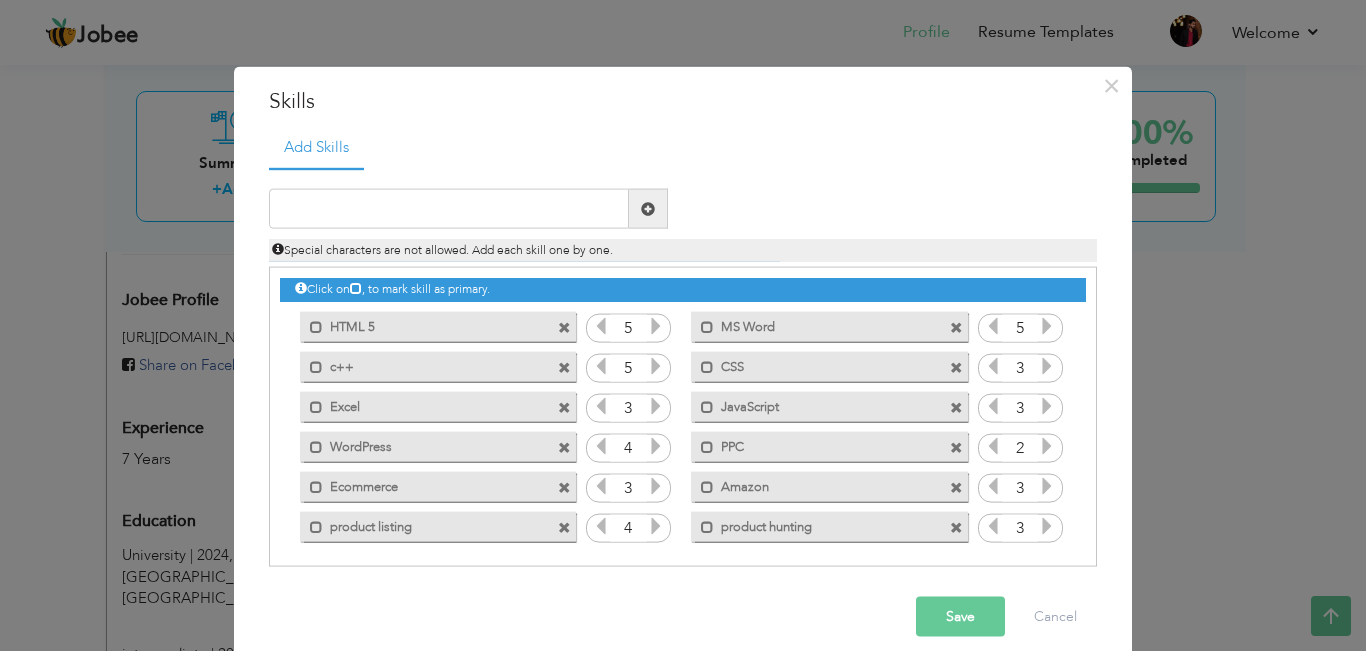 click at bounding box center [656, 406] 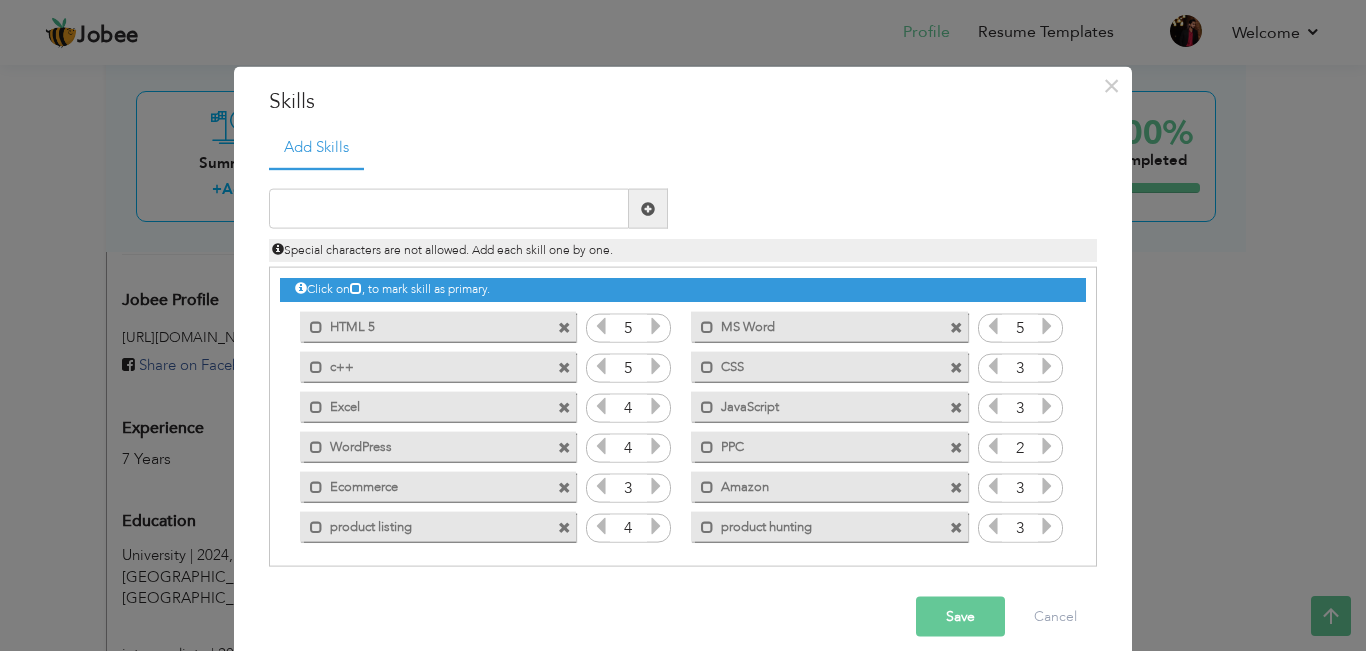 click at bounding box center (656, 446) 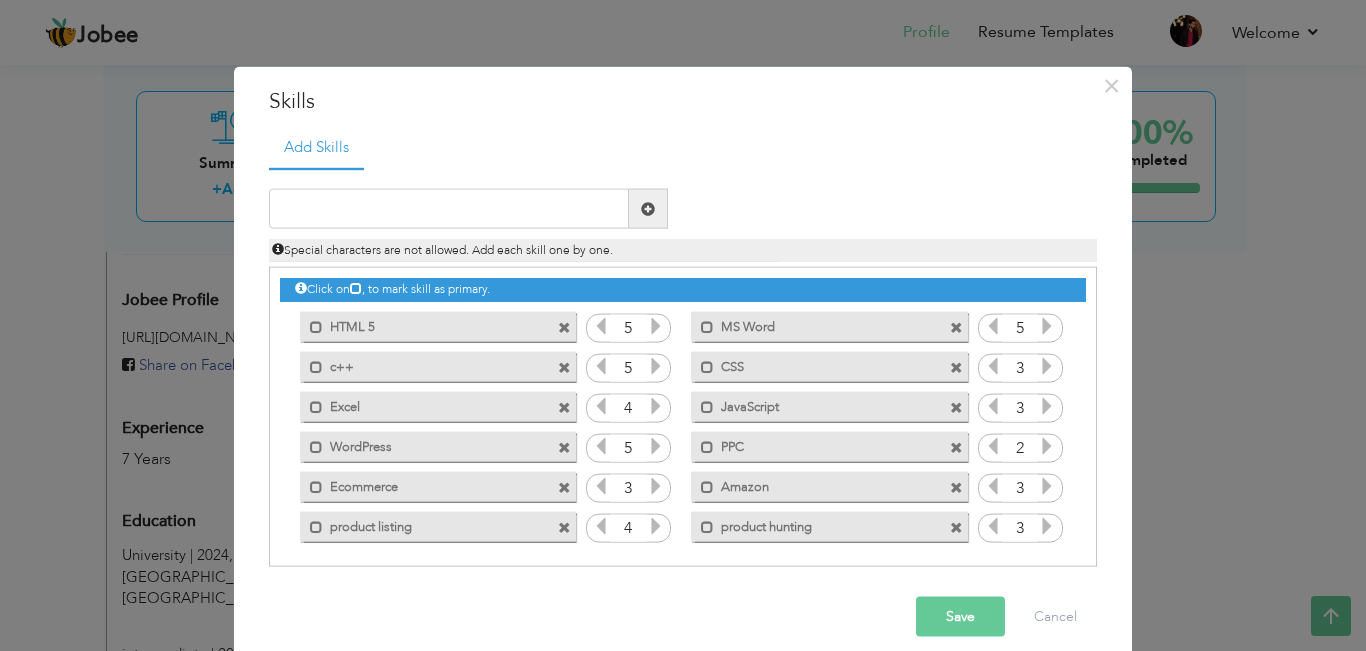 click at bounding box center [656, 486] 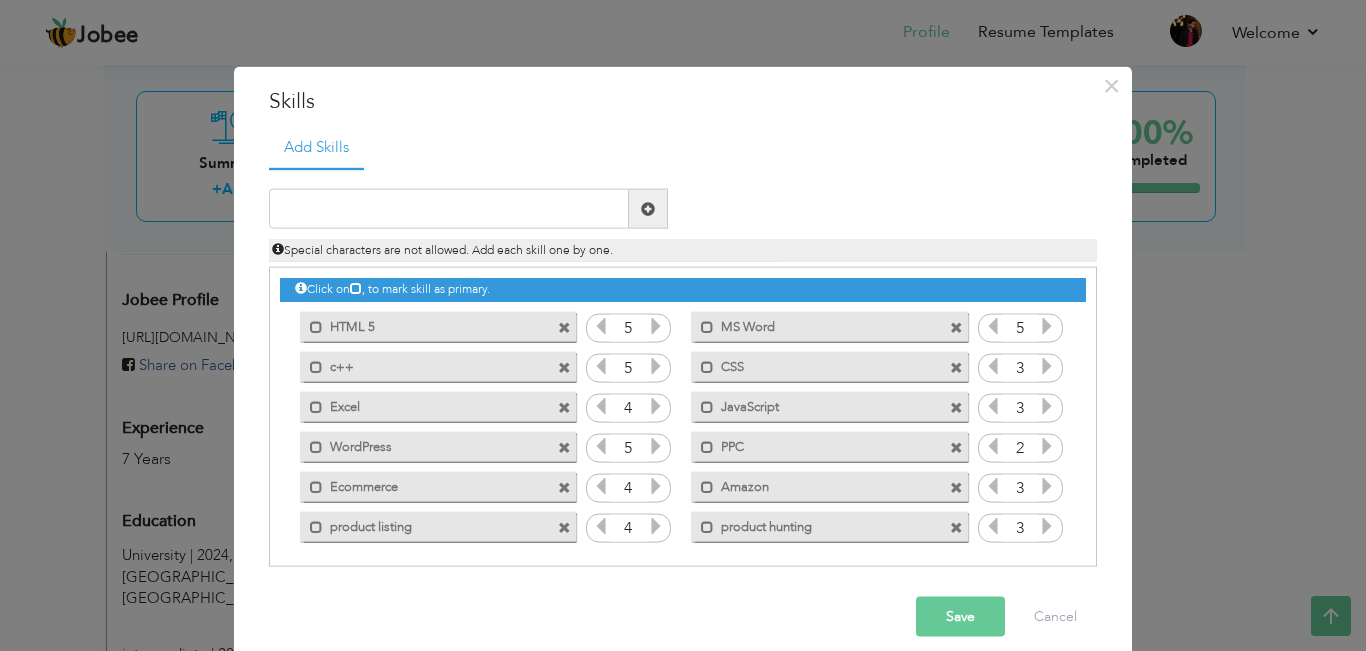 click at bounding box center [656, 486] 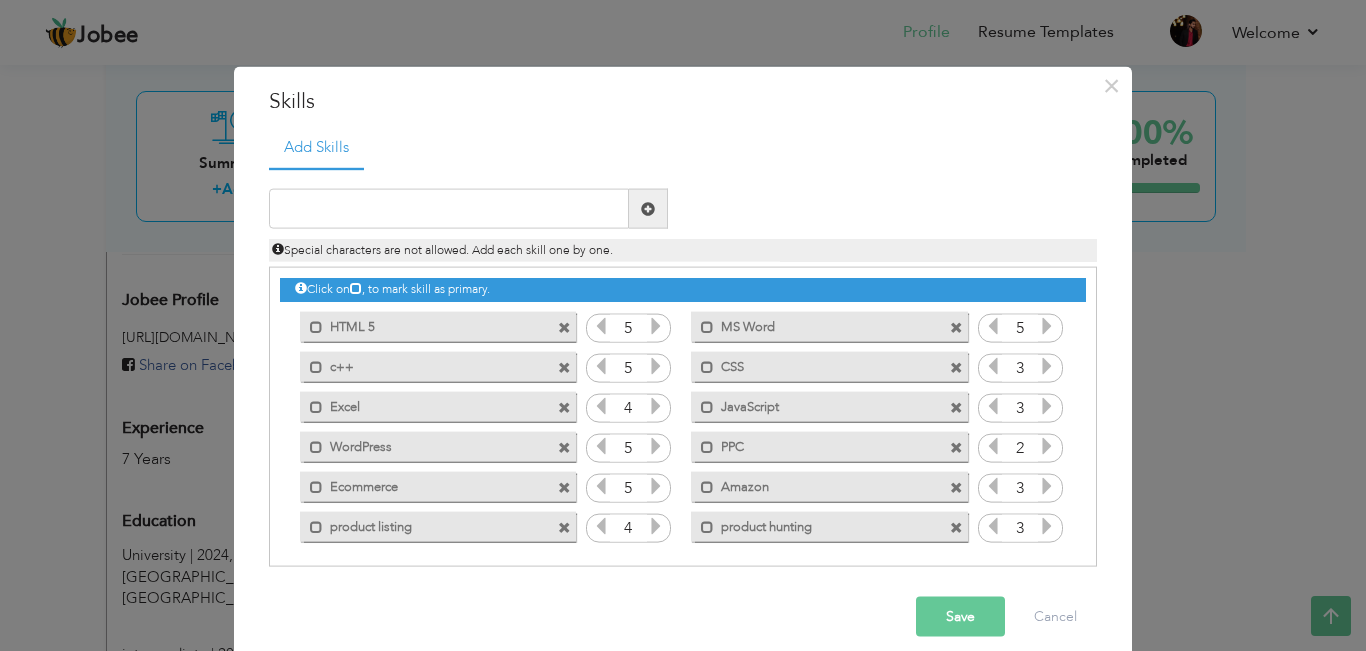 click at bounding box center (656, 526) 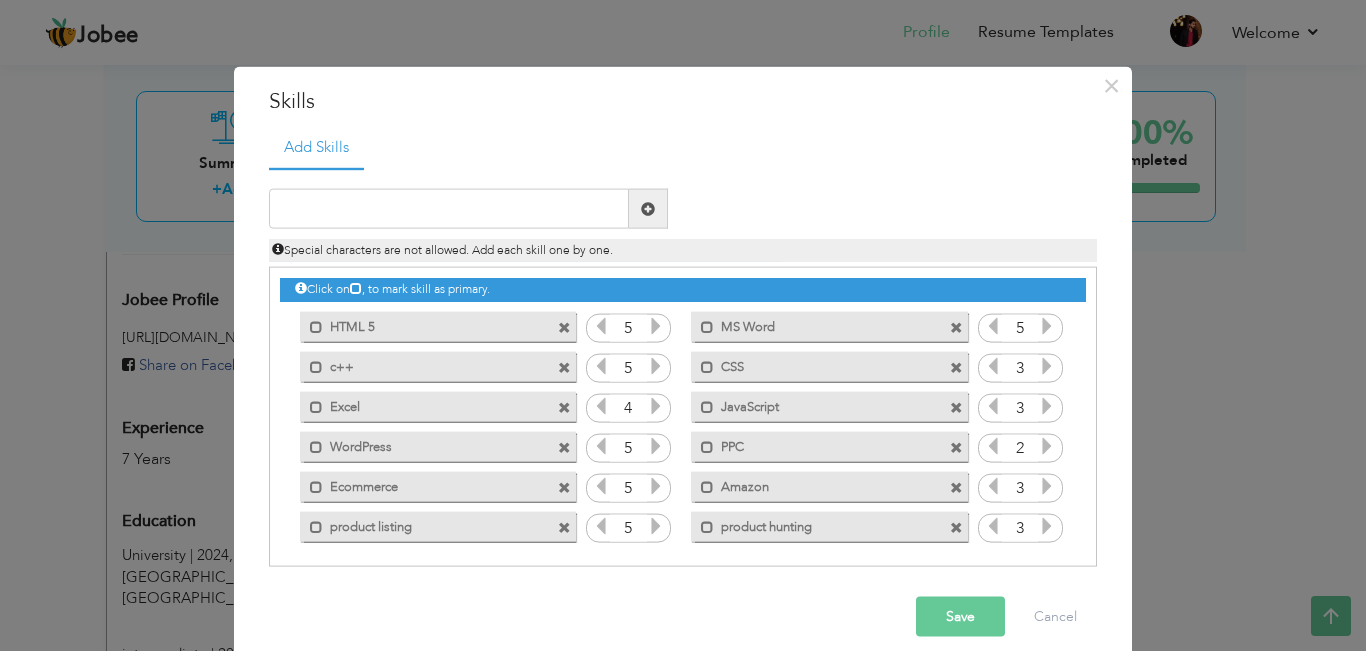 click at bounding box center (1047, 366) 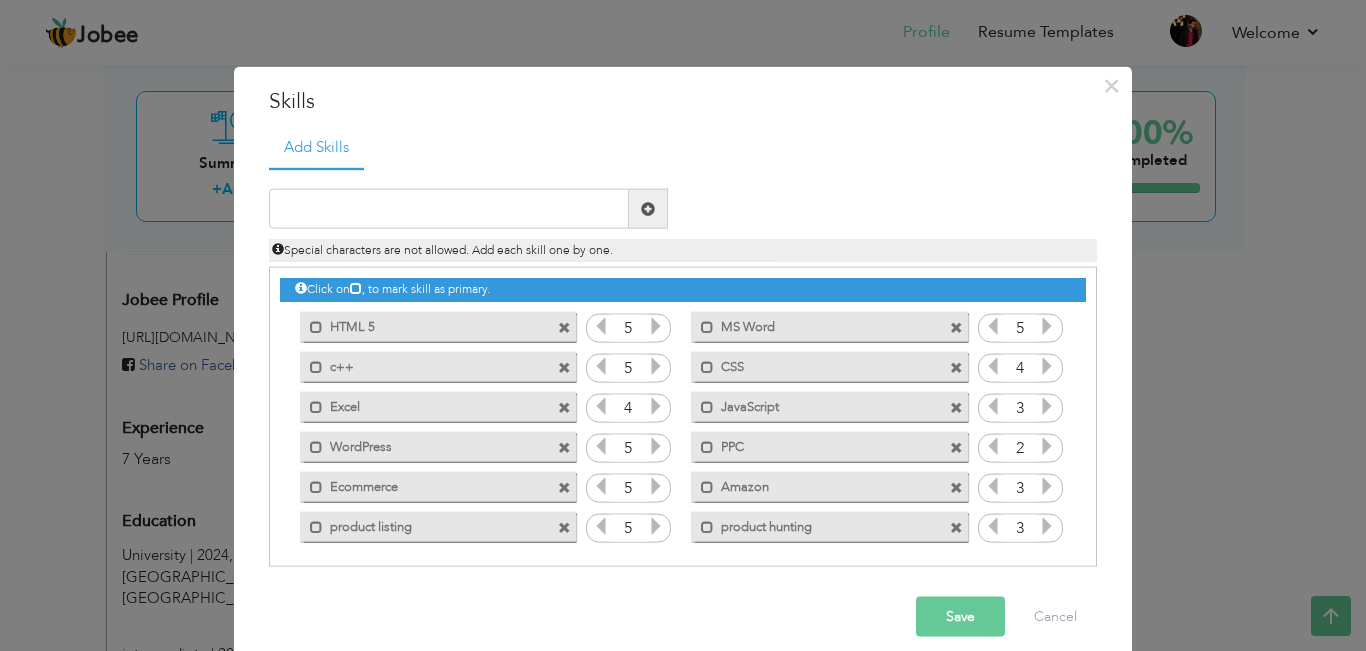 click at bounding box center (1047, 366) 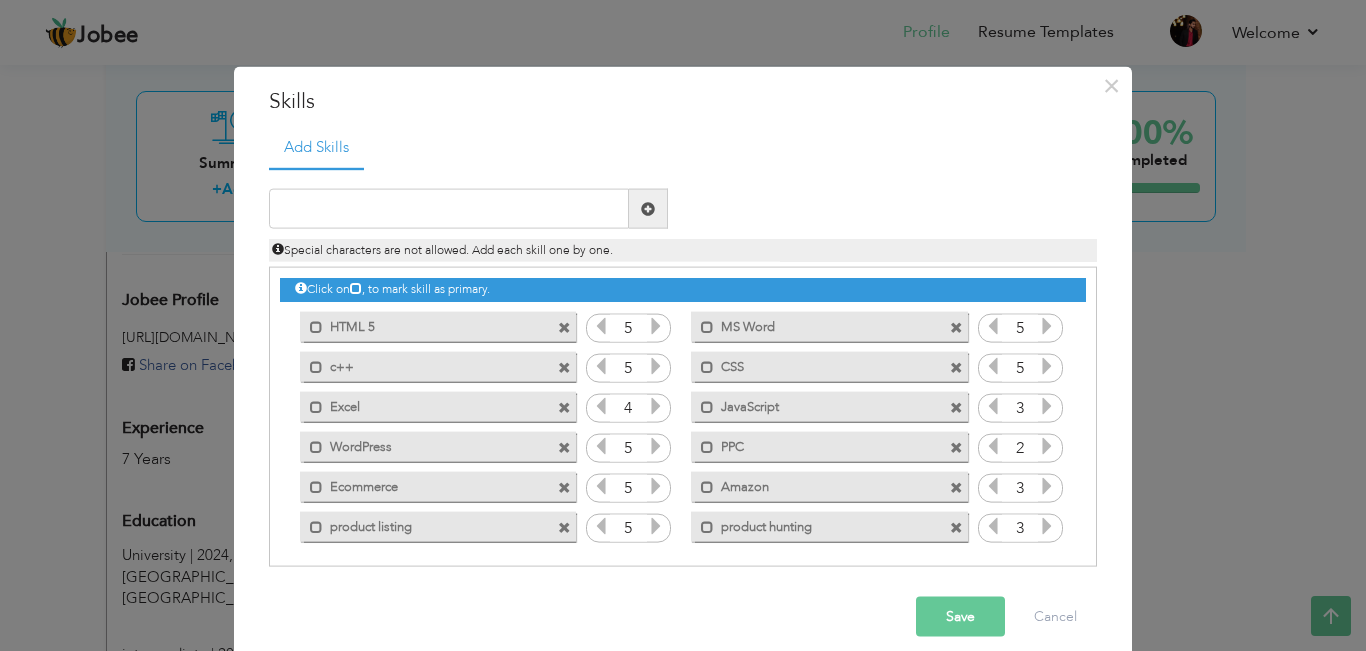 click at bounding box center (1047, 406) 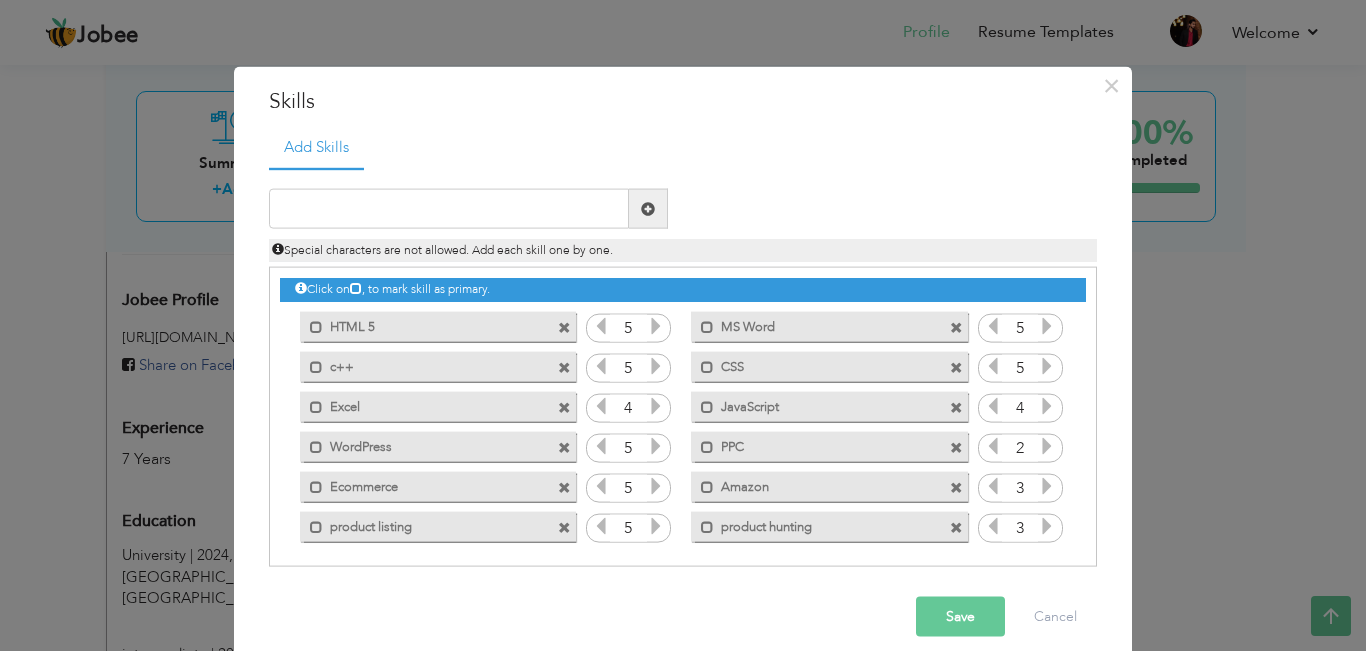 click at bounding box center [956, 447] 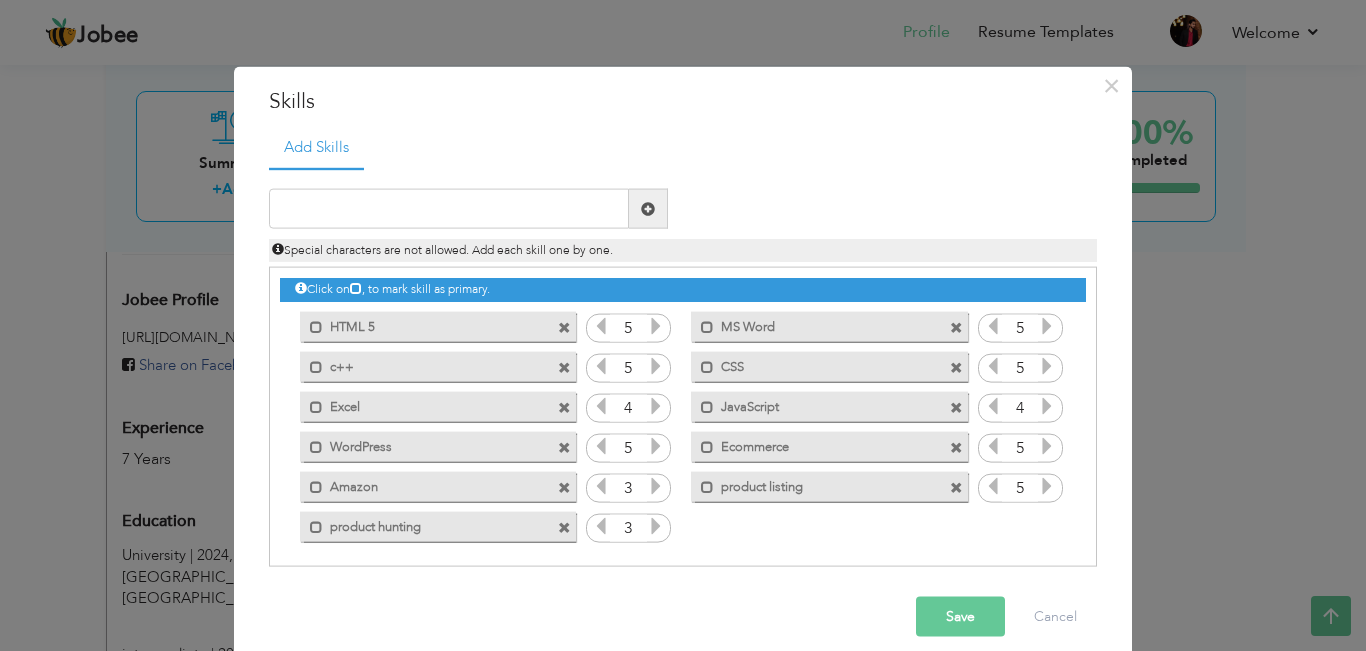 click at bounding box center [956, 487] 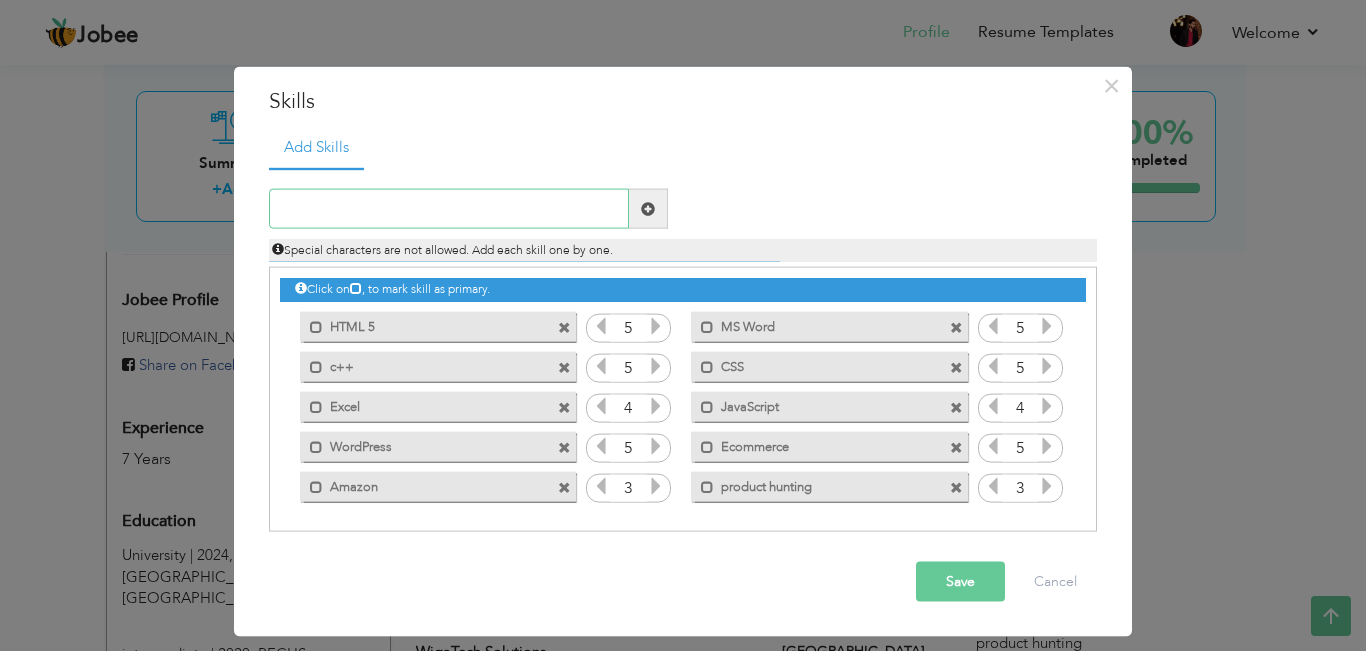 click at bounding box center (449, 209) 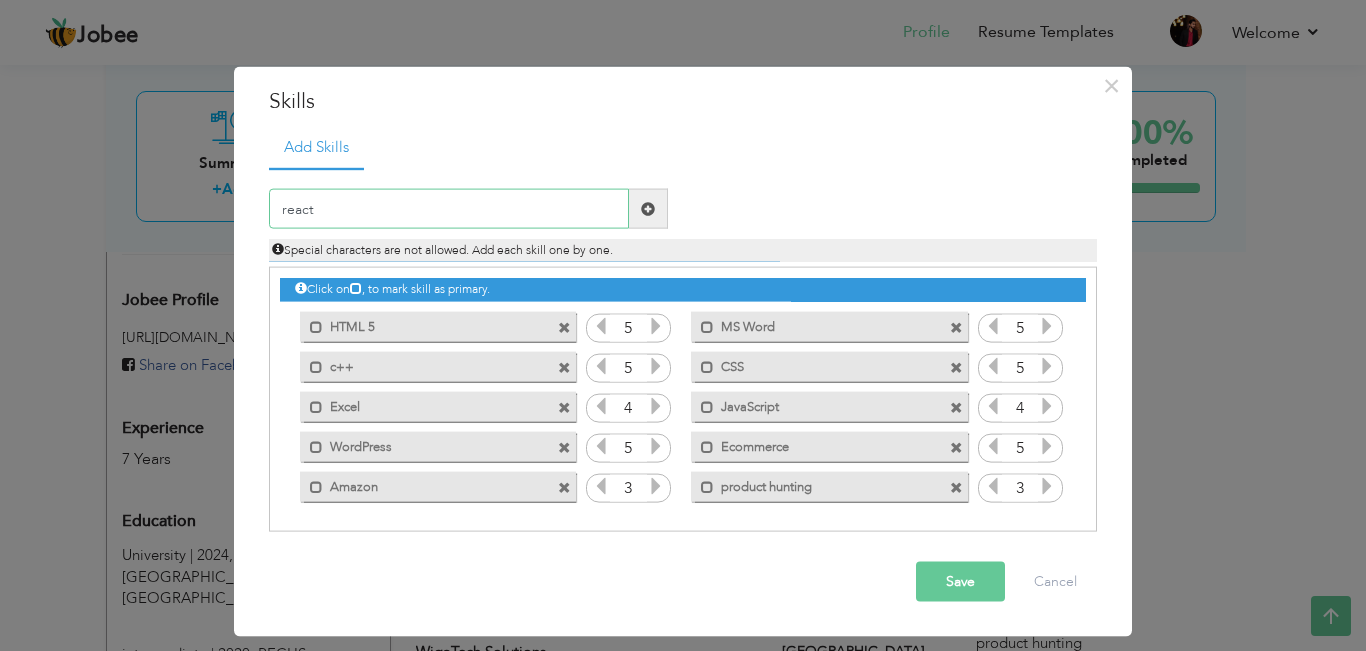 type on "react" 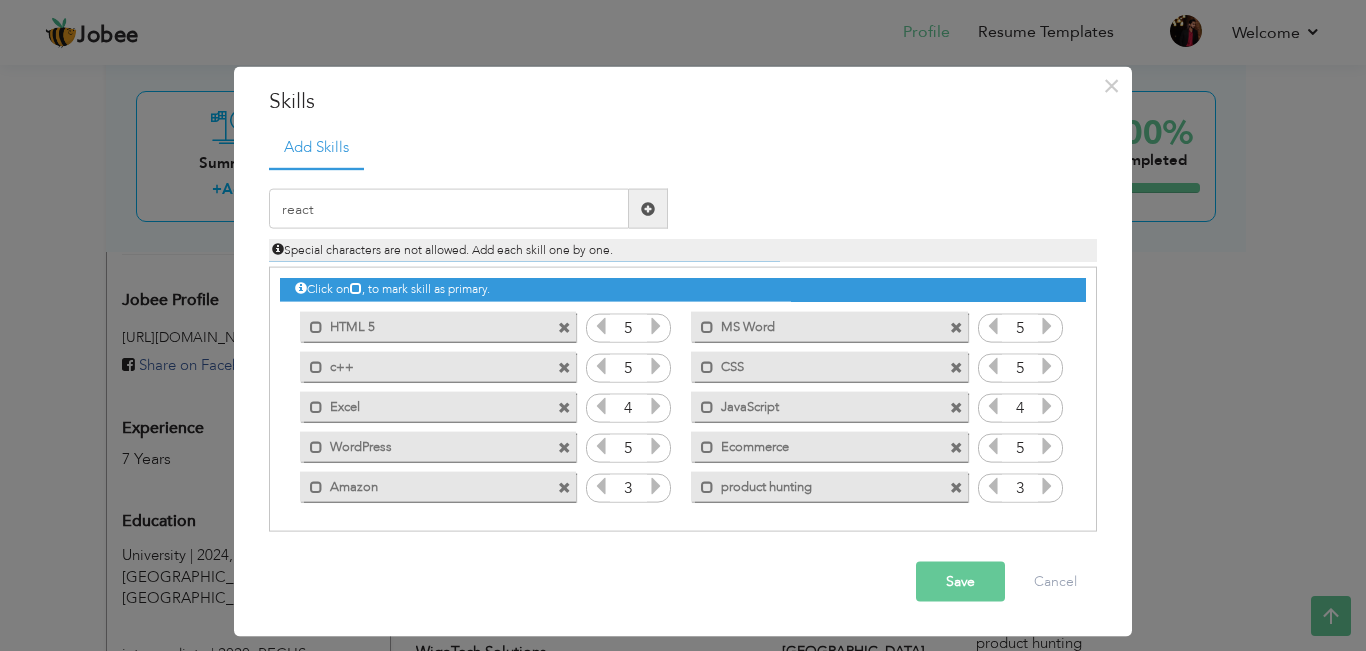 click at bounding box center [648, 208] 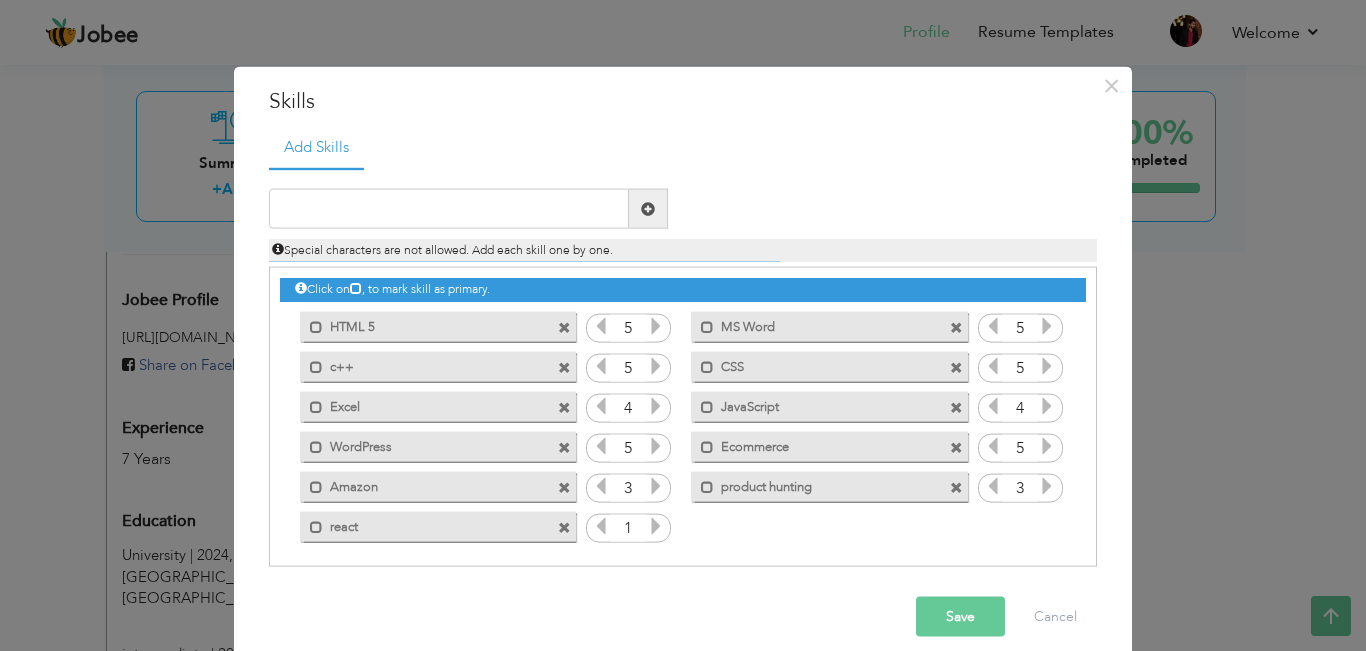 click at bounding box center [656, 526] 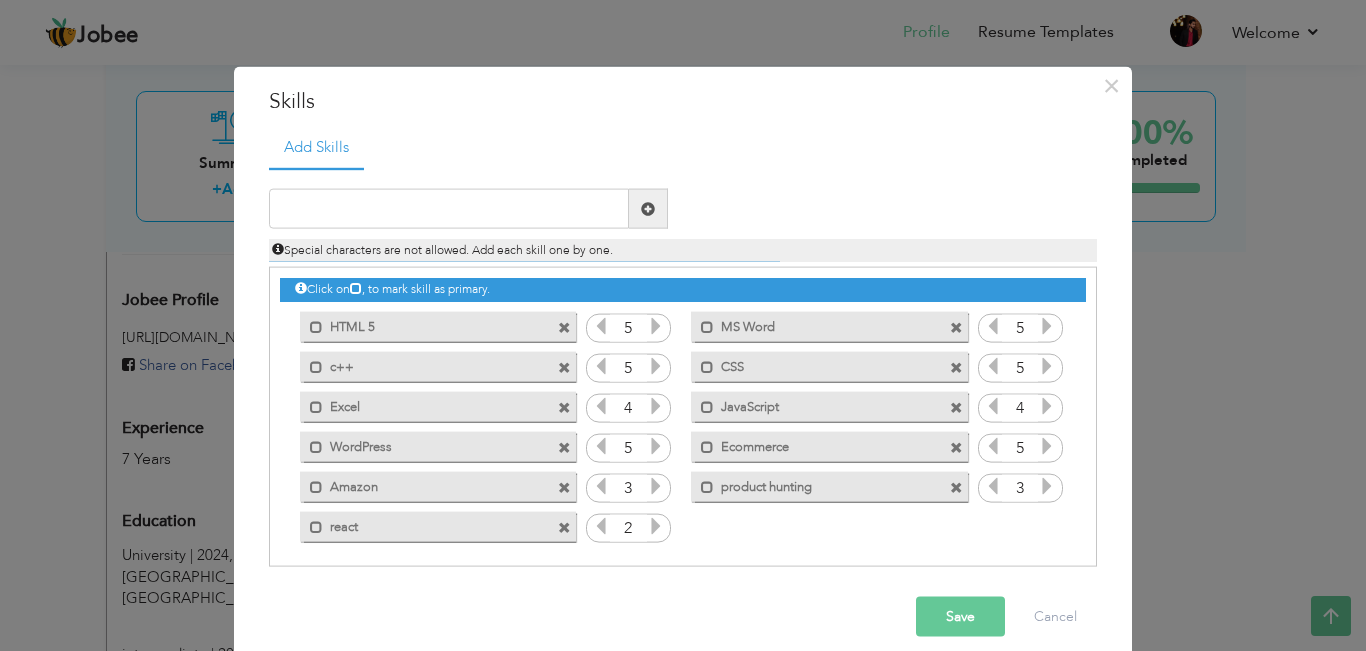 click at bounding box center (656, 526) 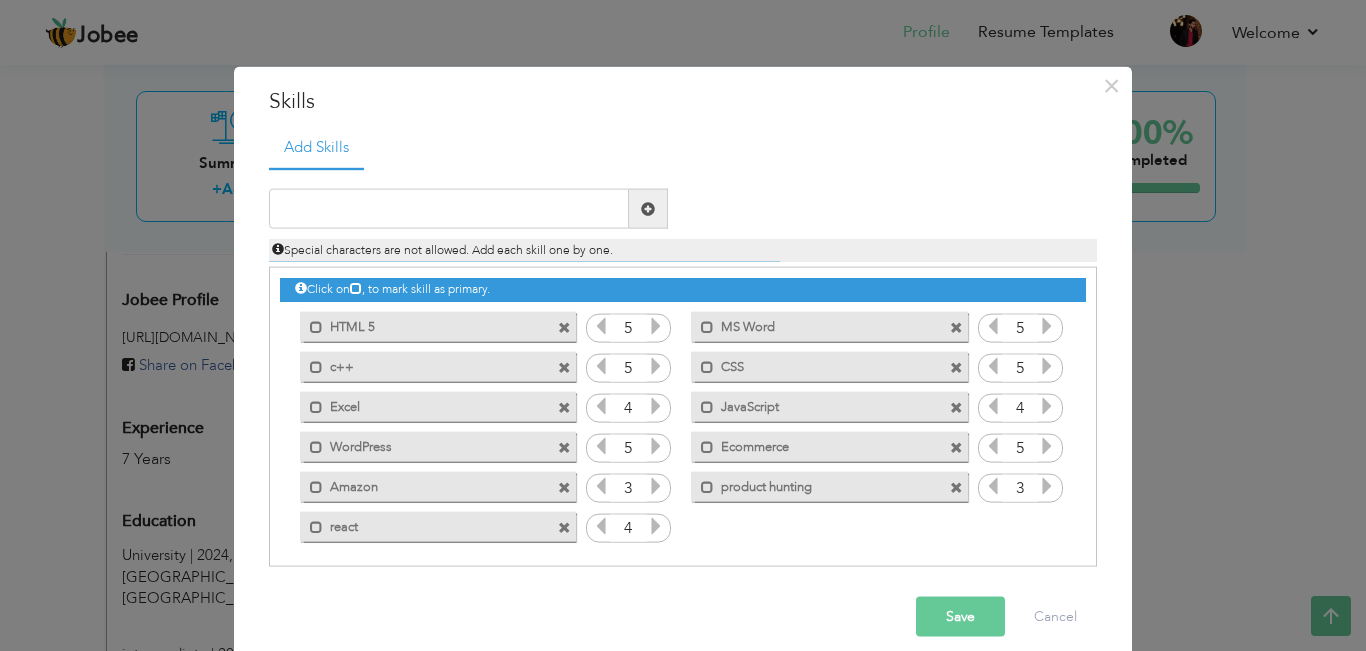 click at bounding box center (656, 526) 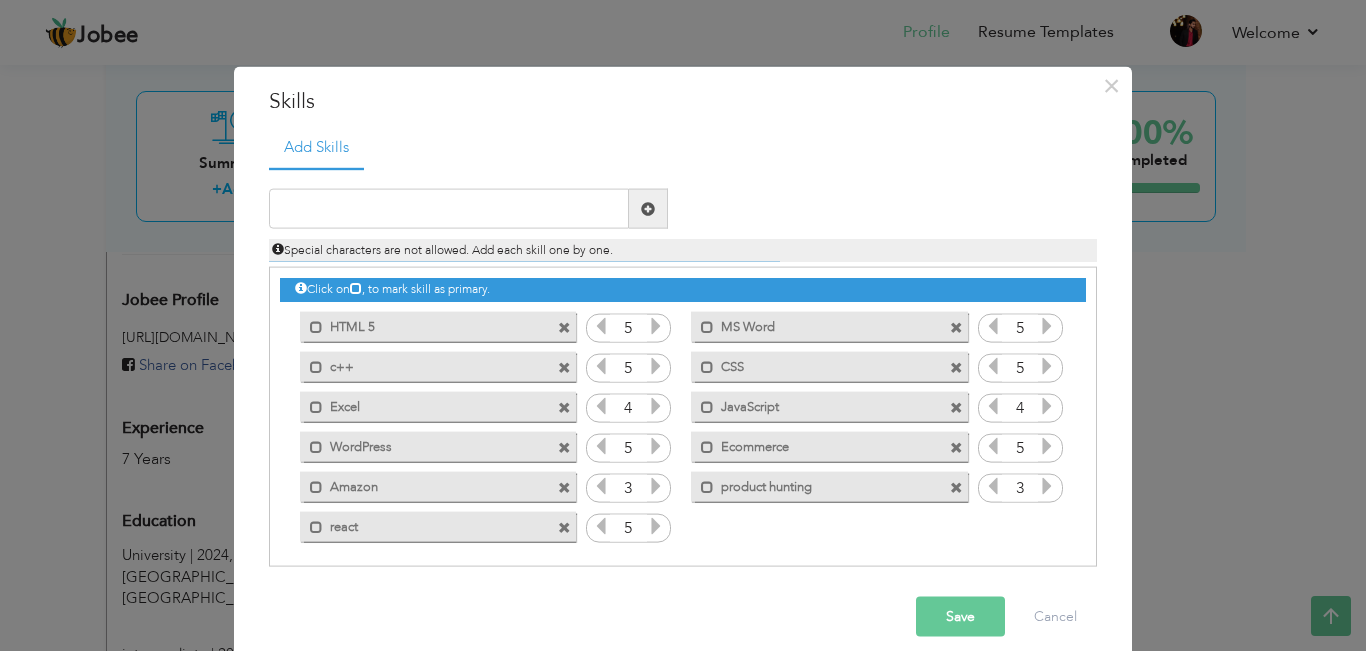 click at bounding box center [656, 526] 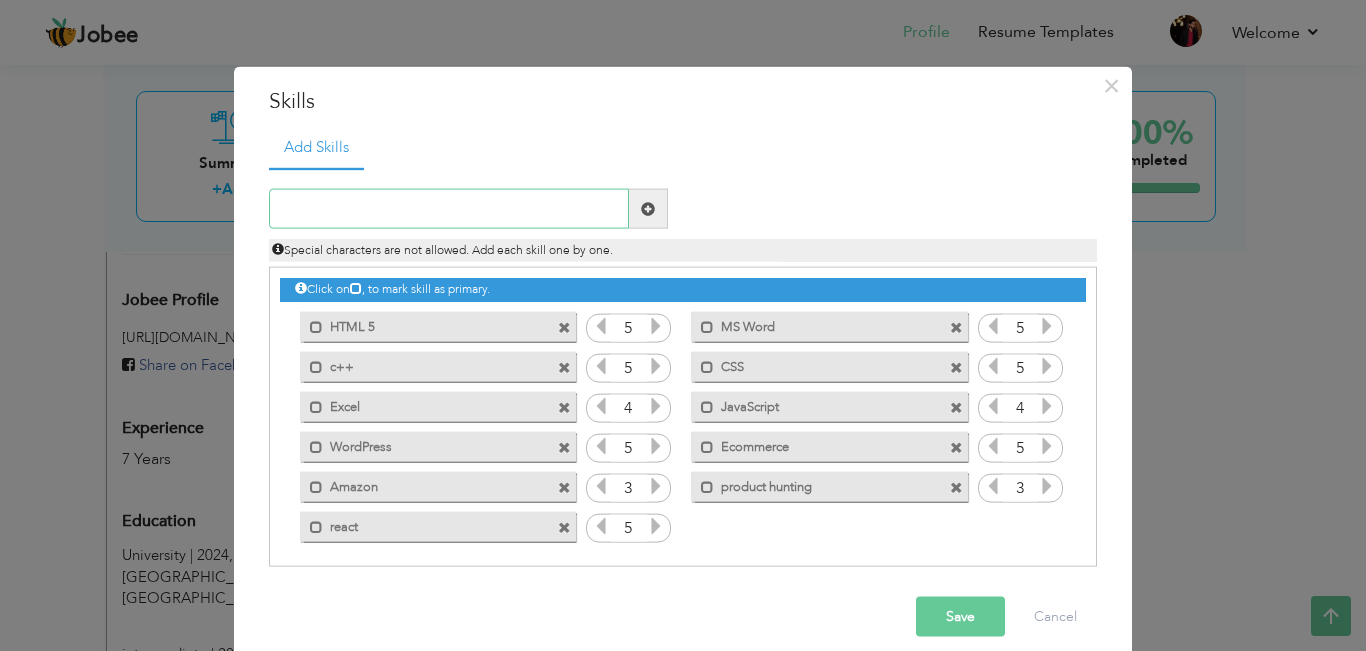 click at bounding box center [449, 209] 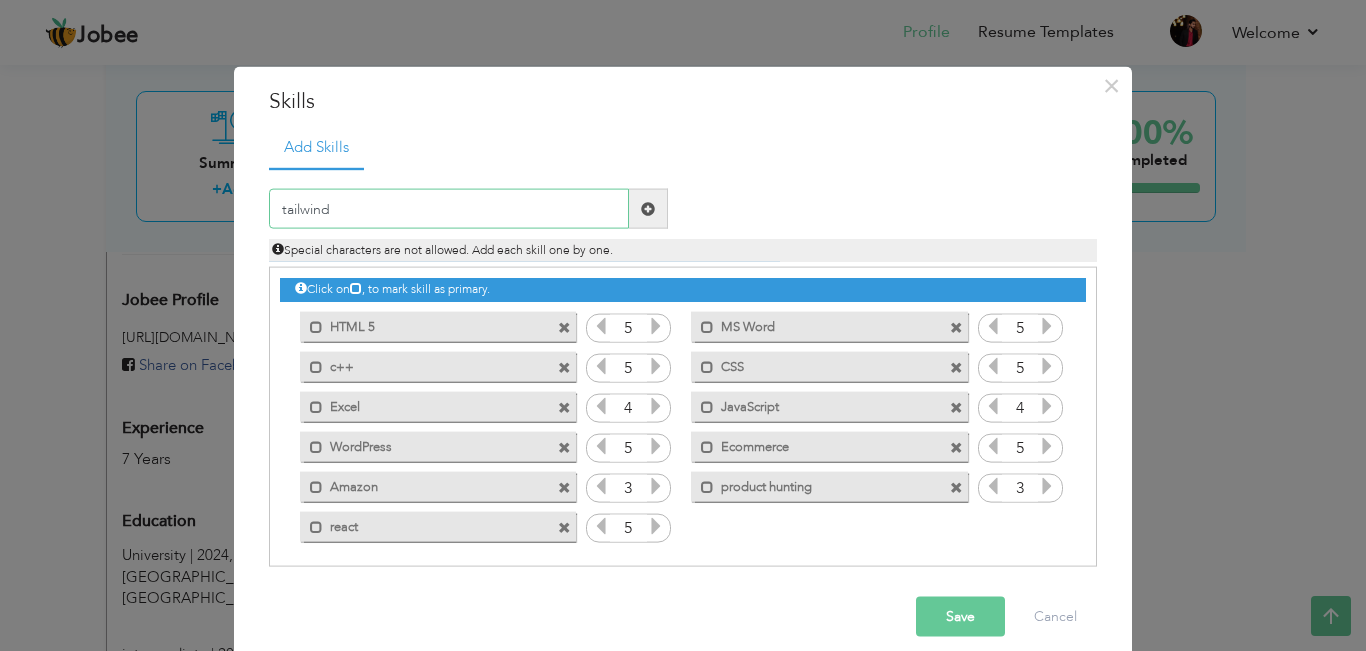 type on "tailwind" 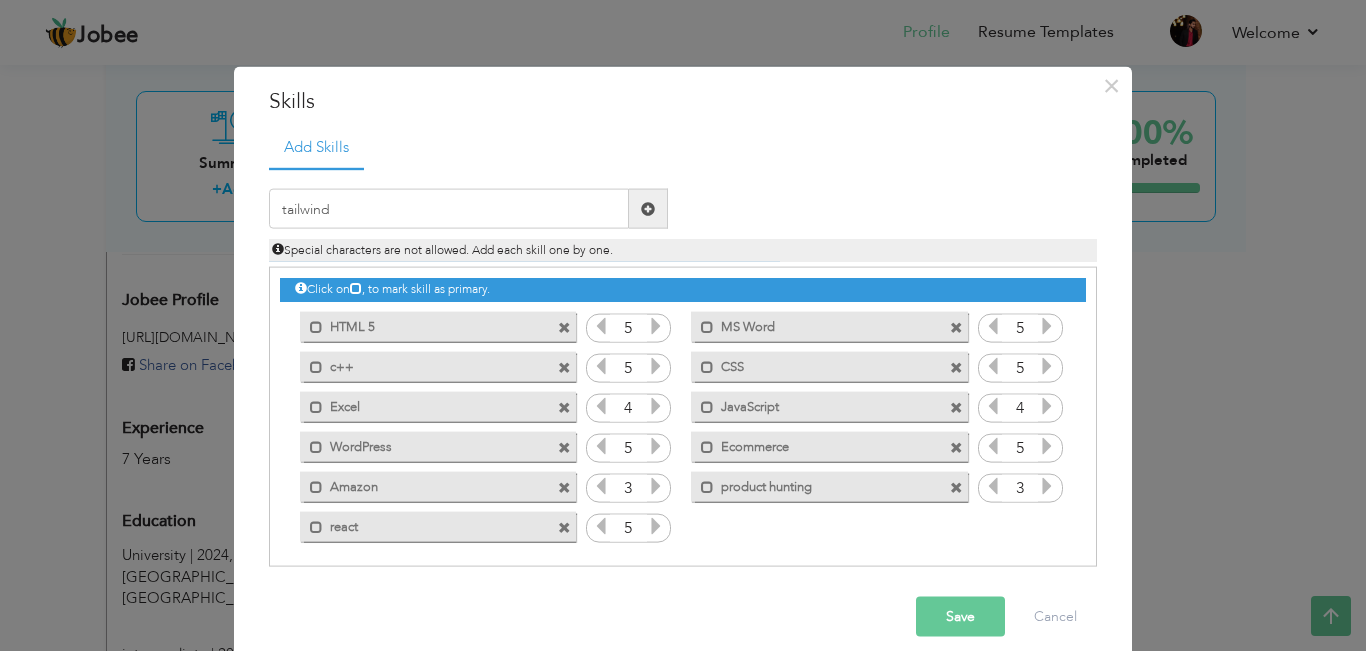 click at bounding box center [648, 208] 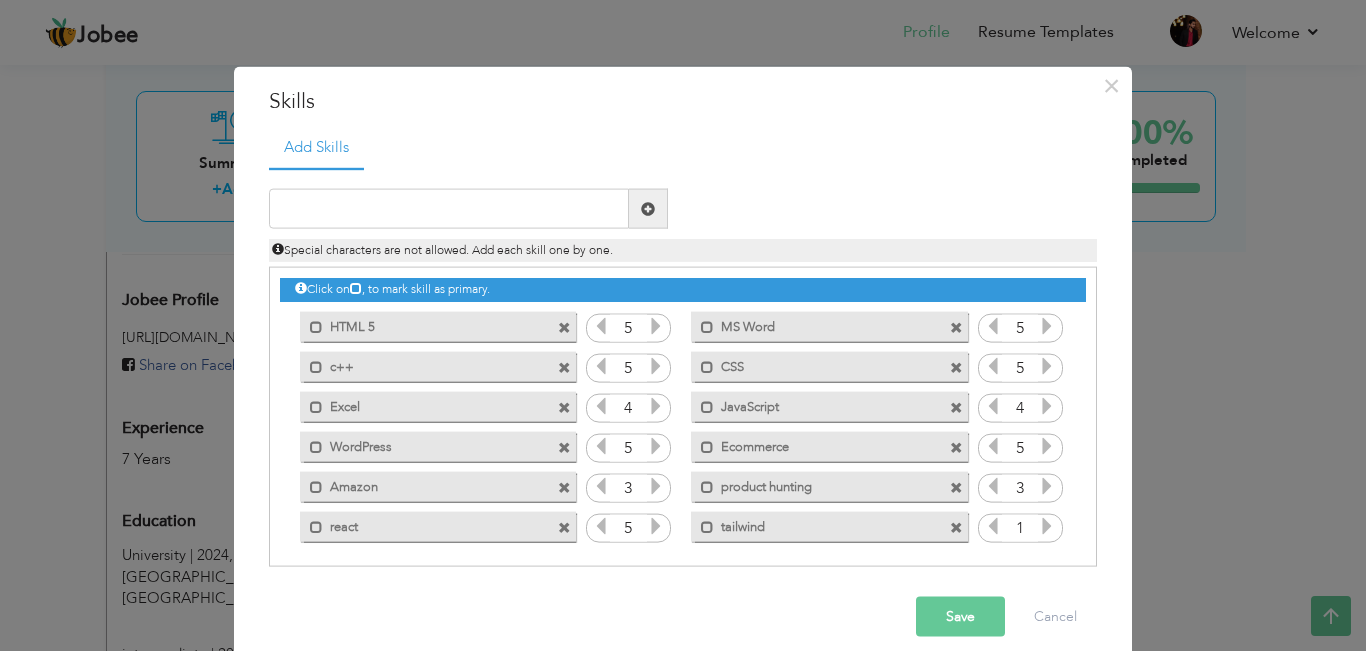 click at bounding box center [1047, 526] 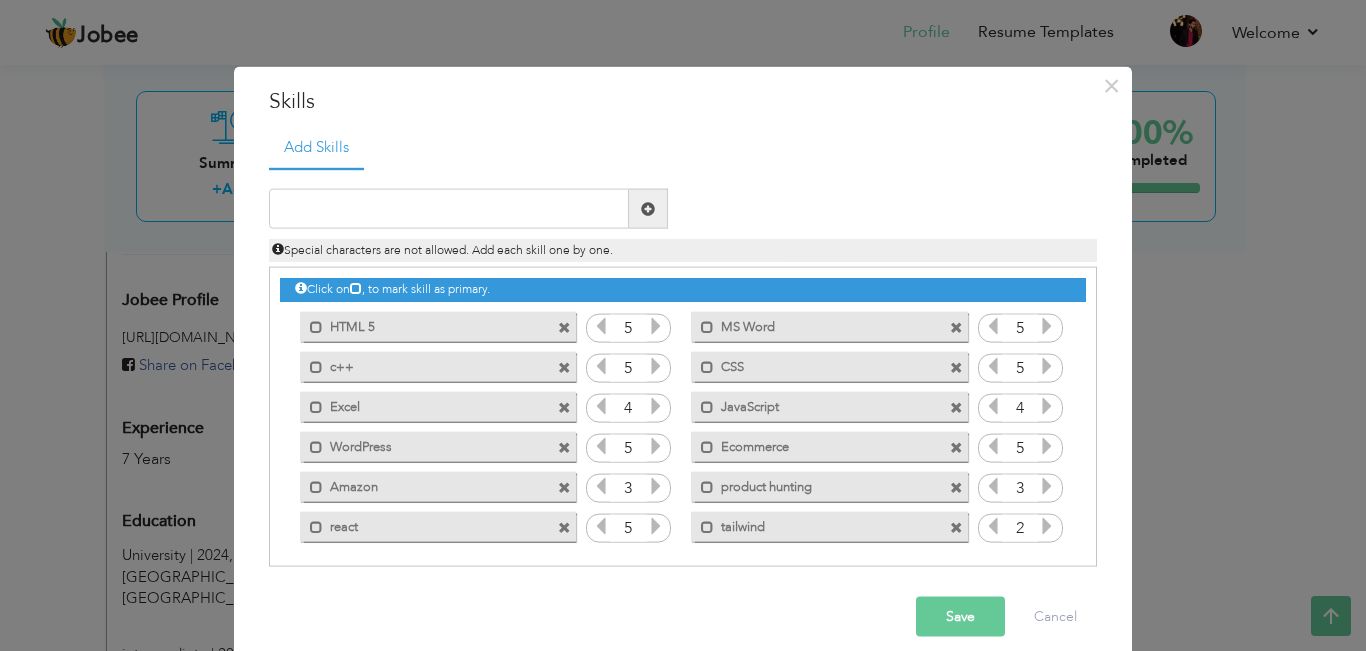 click at bounding box center (1047, 526) 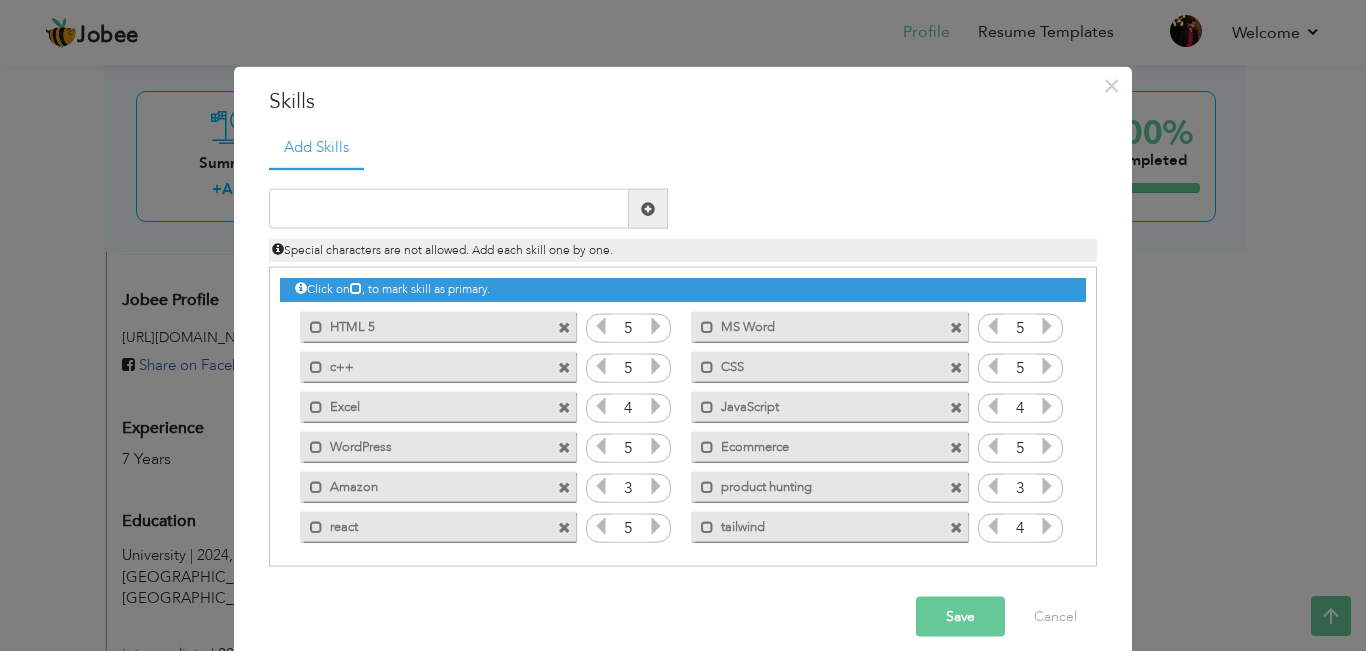 click at bounding box center [1047, 526] 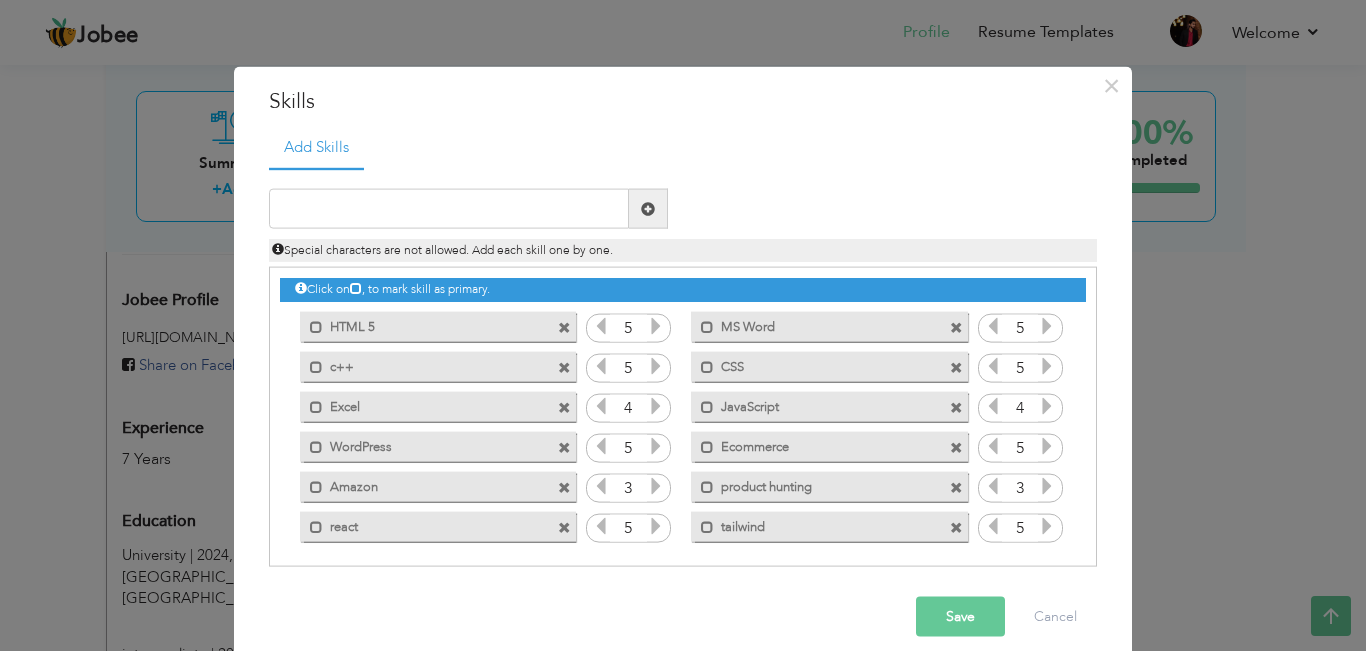 click at bounding box center [1047, 526] 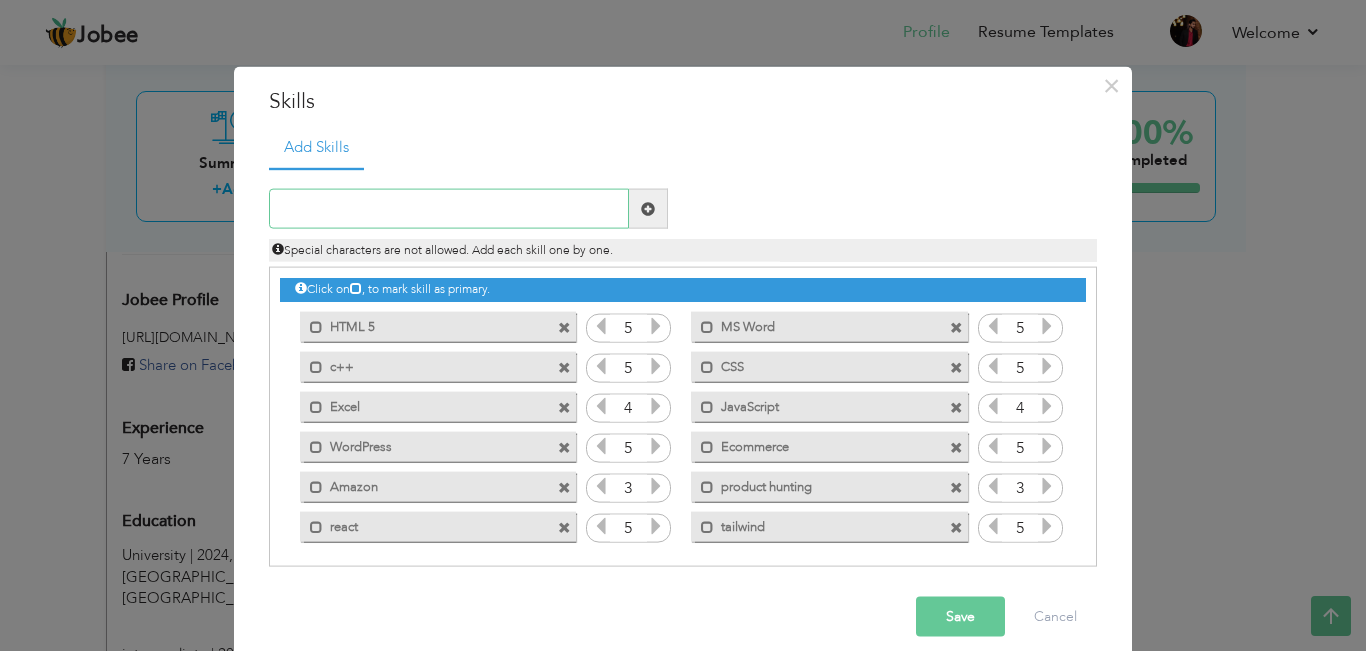 click at bounding box center (449, 209) 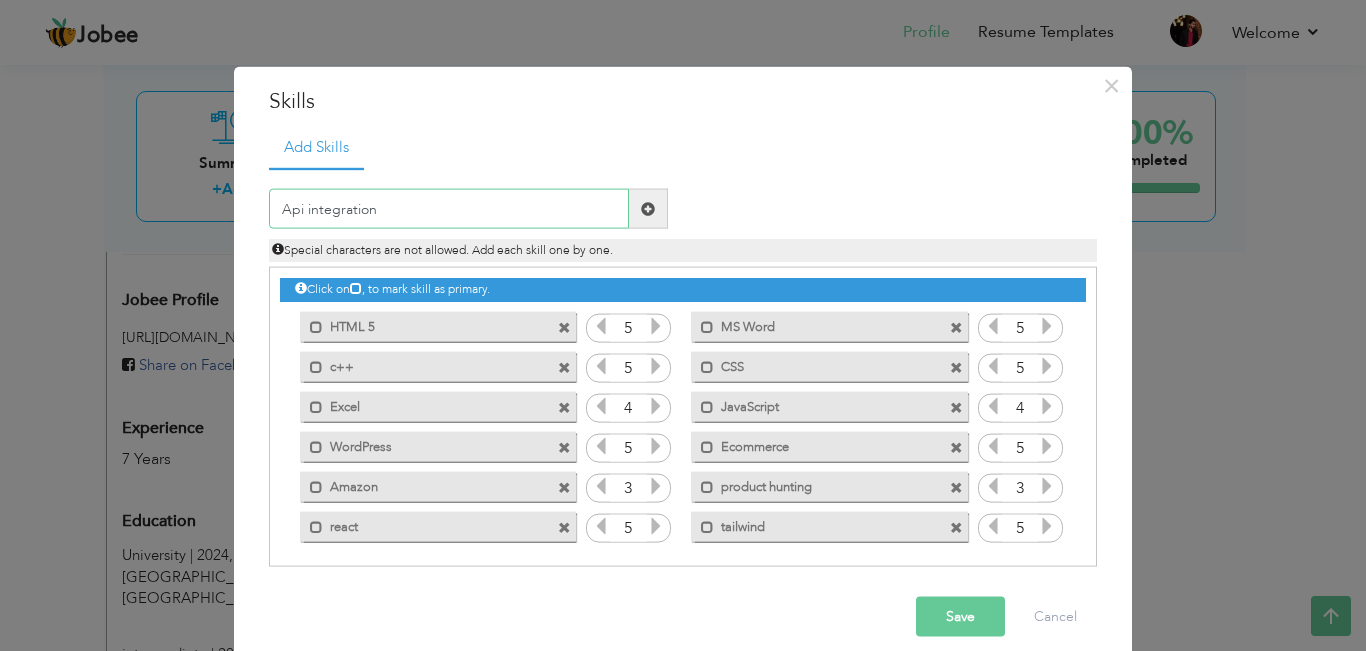 type on "Api integration" 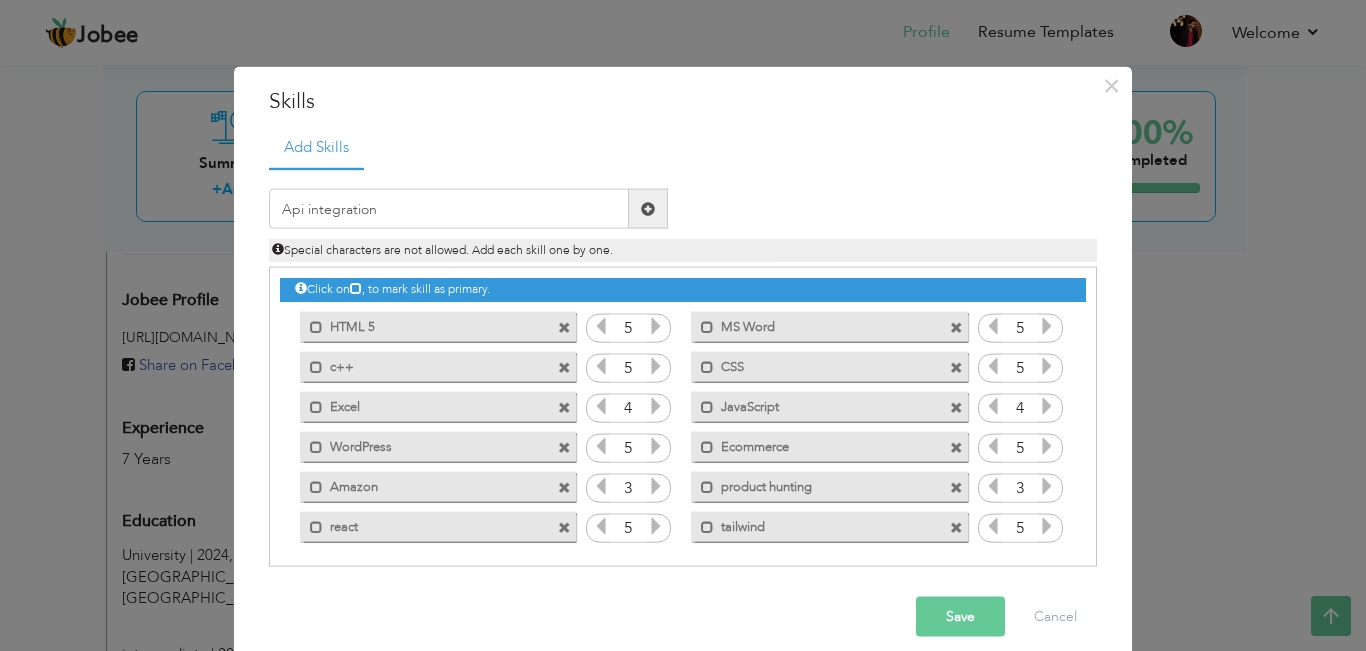 click at bounding box center (648, 208) 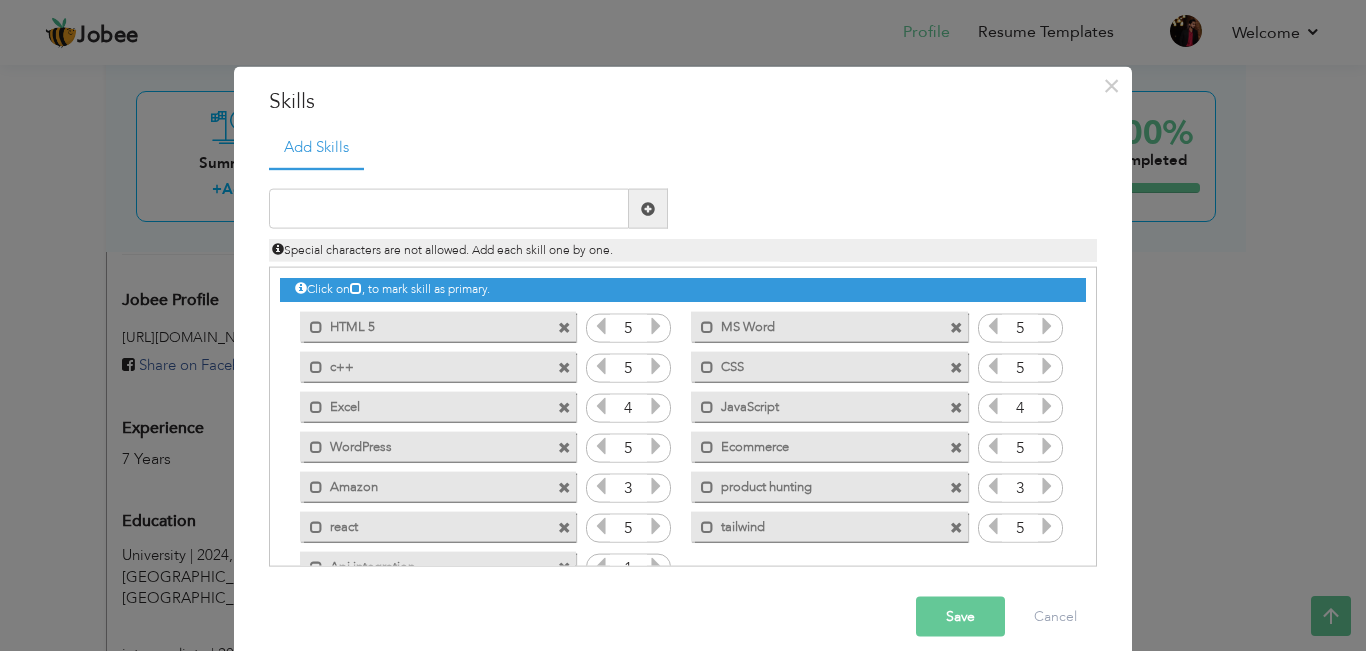 scroll, scrollTop: 45, scrollLeft: 0, axis: vertical 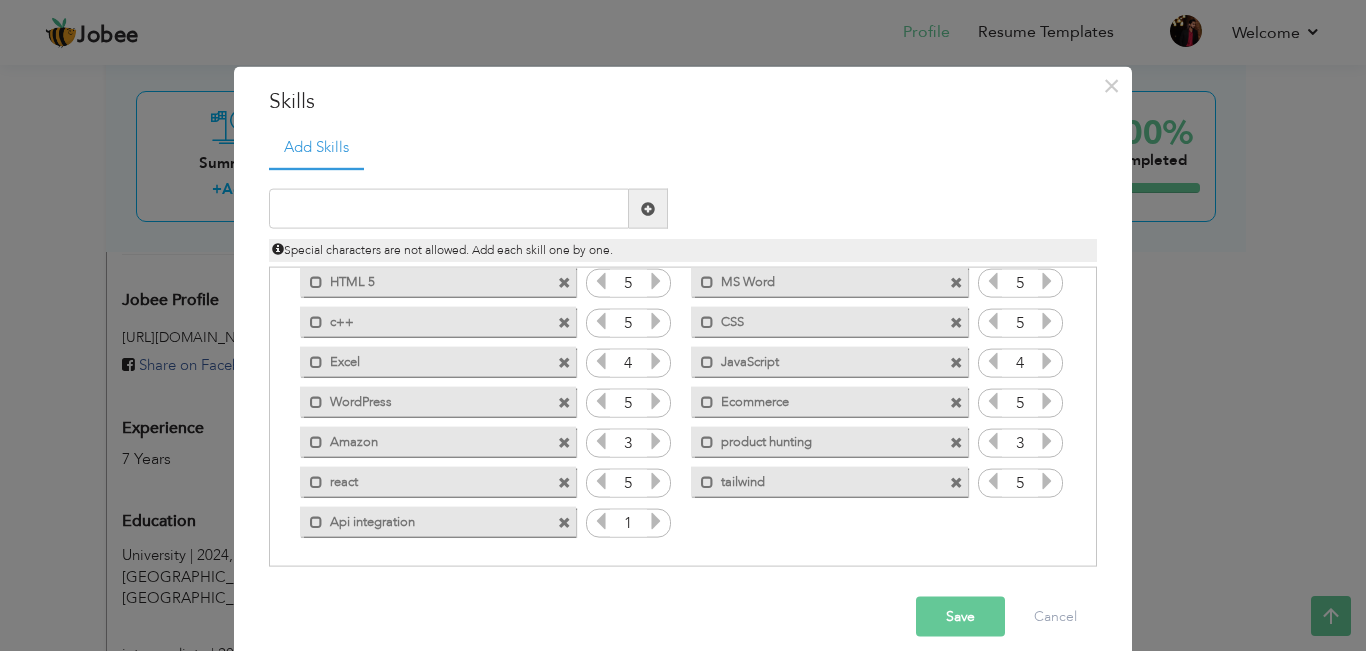 click at bounding box center (656, 521) 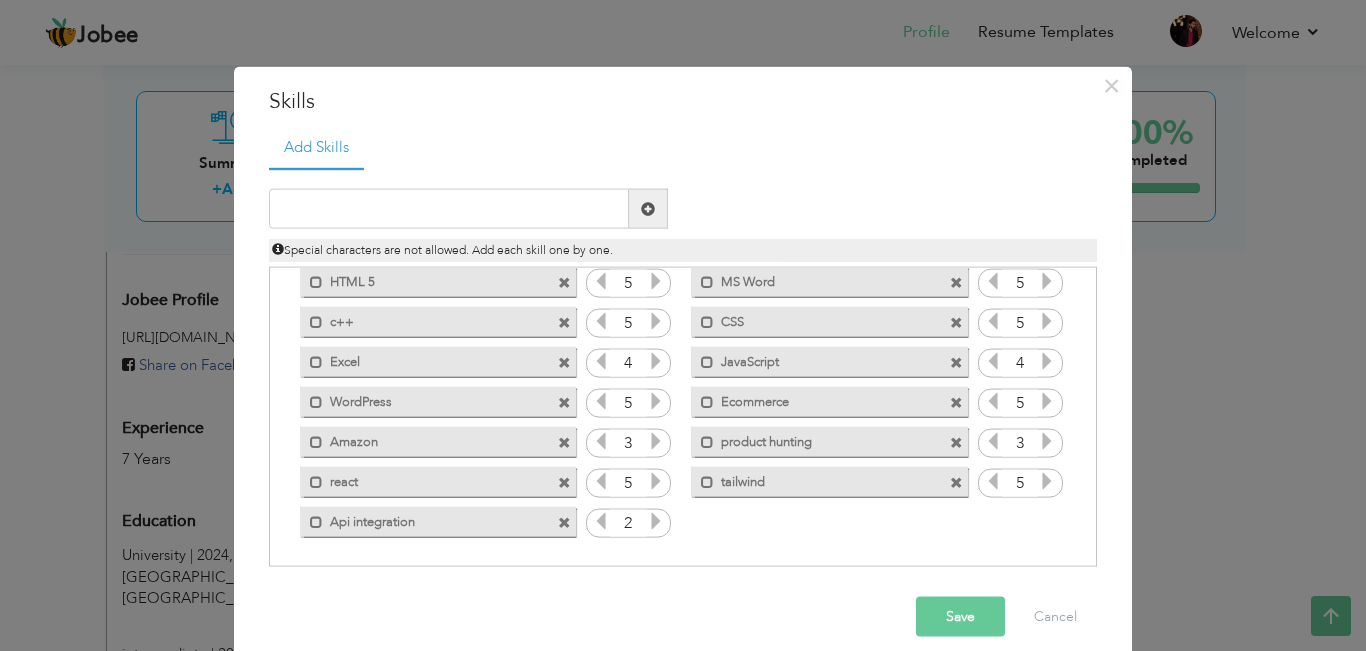 click at bounding box center (656, 521) 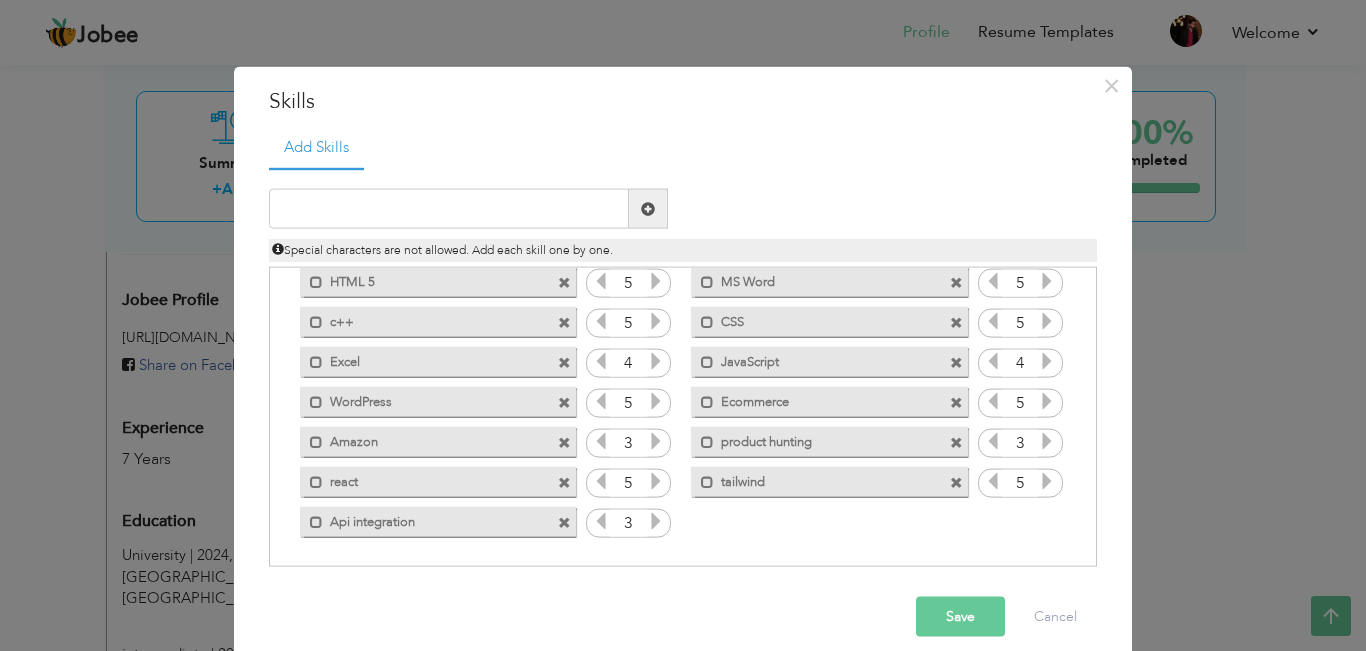 click at bounding box center [656, 521] 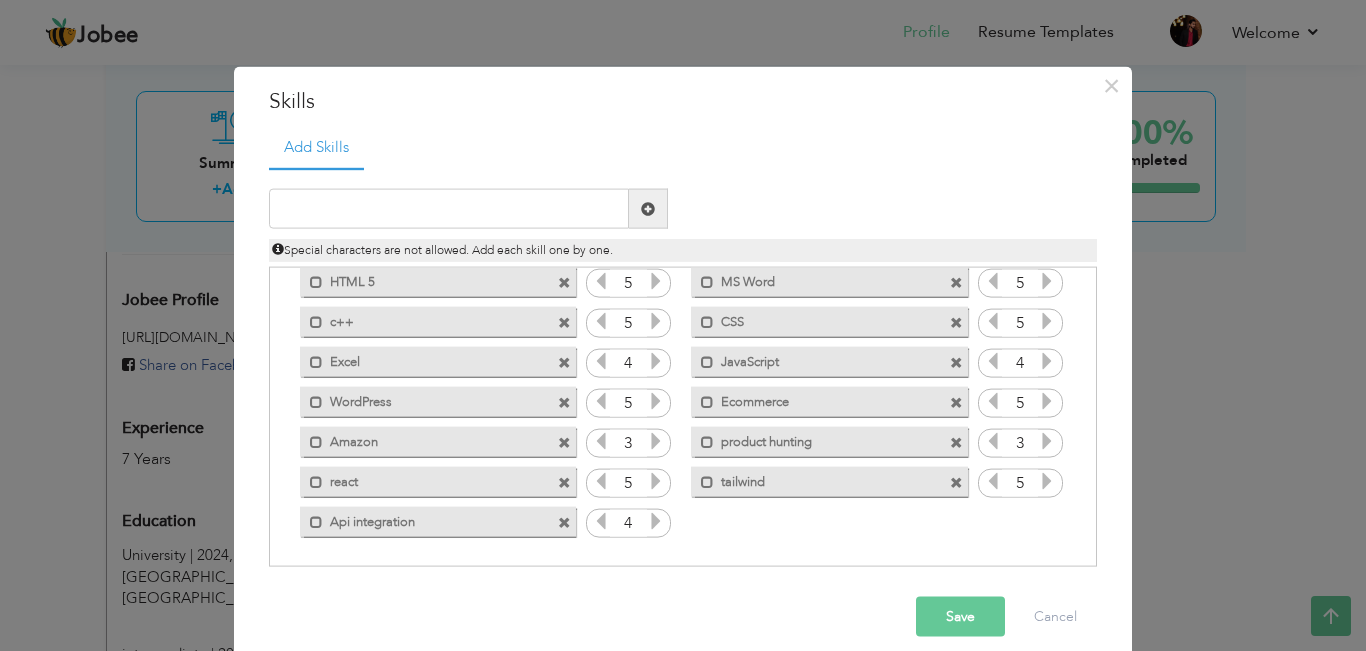 click on "Save" at bounding box center [960, 617] 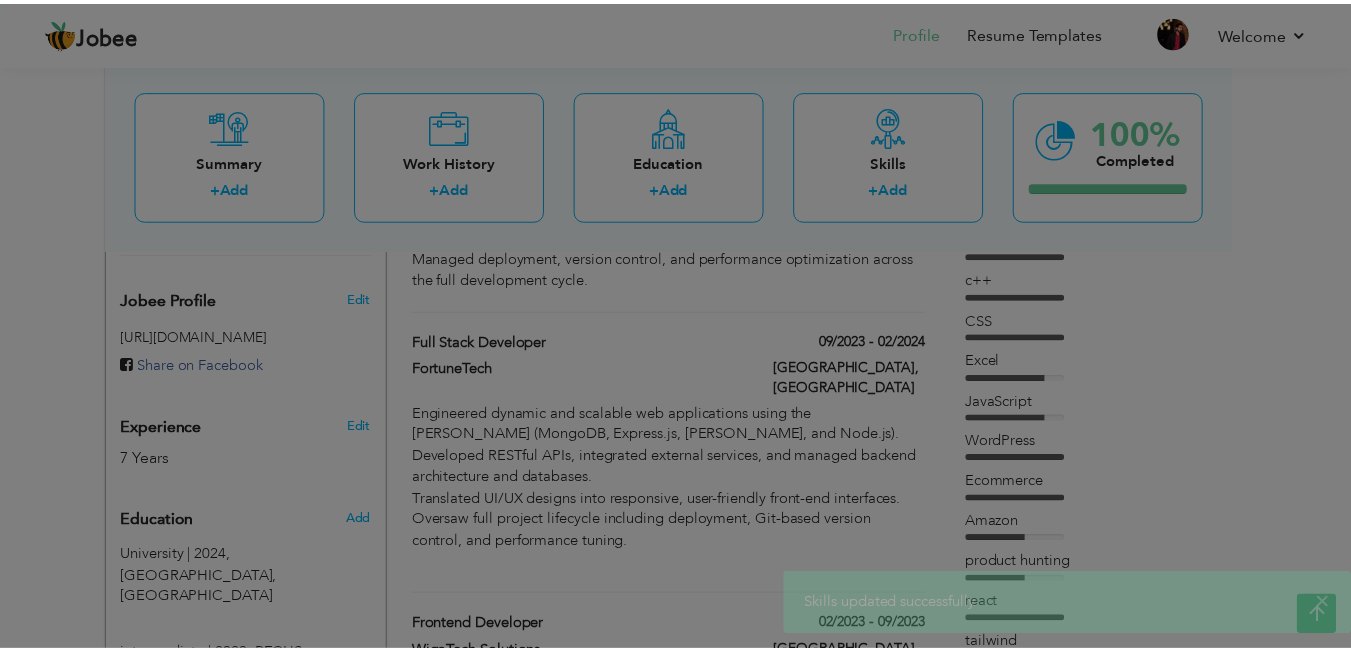 scroll, scrollTop: 0, scrollLeft: 0, axis: both 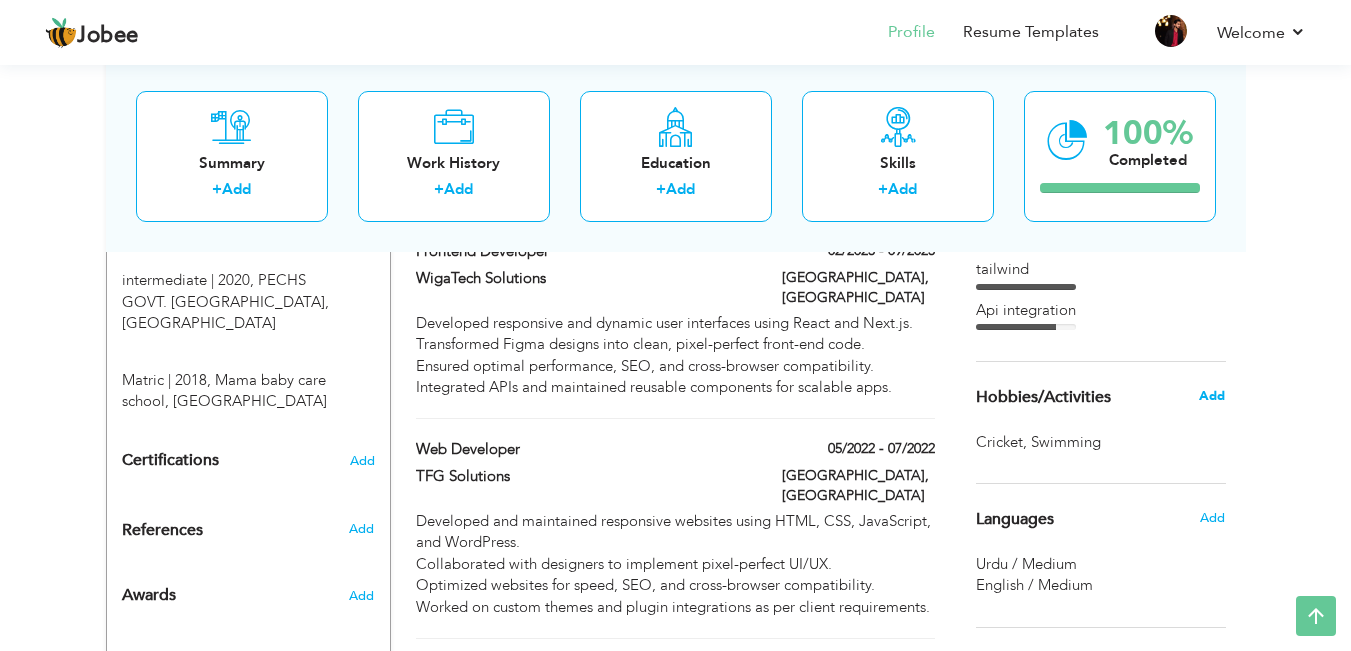 click on "Add" at bounding box center [1212, 396] 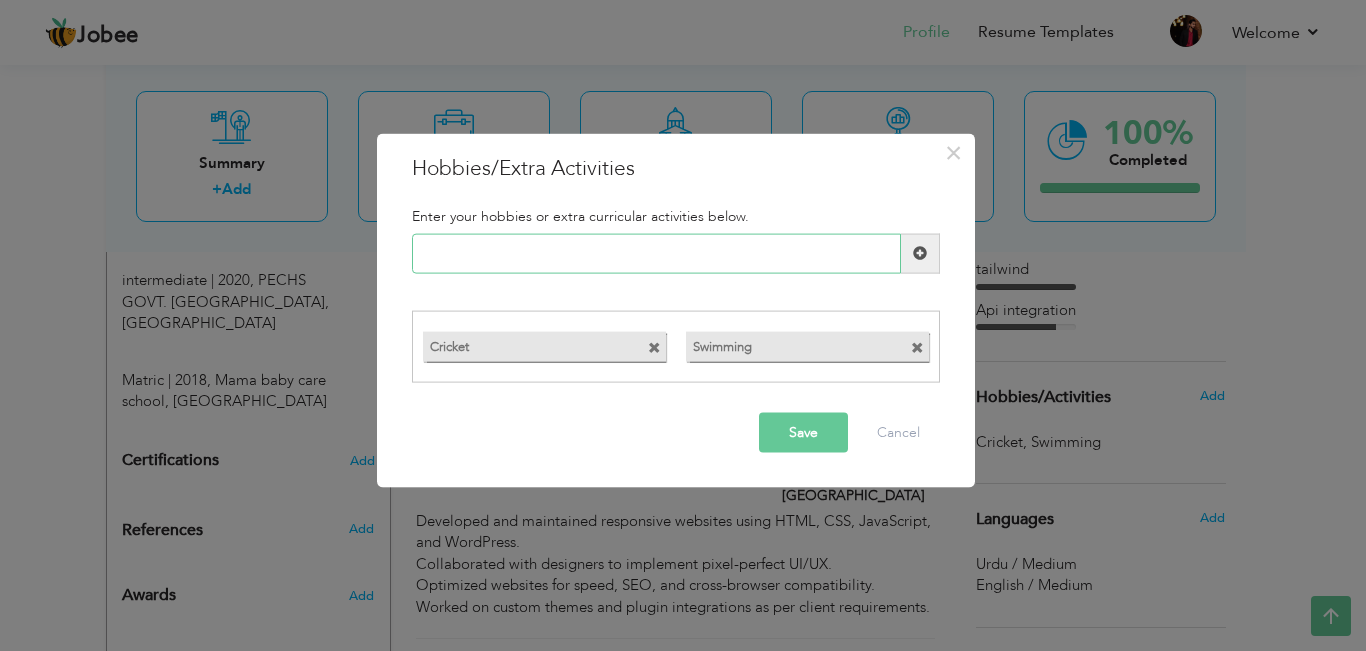 paste on "Tech Blogging & Learning" 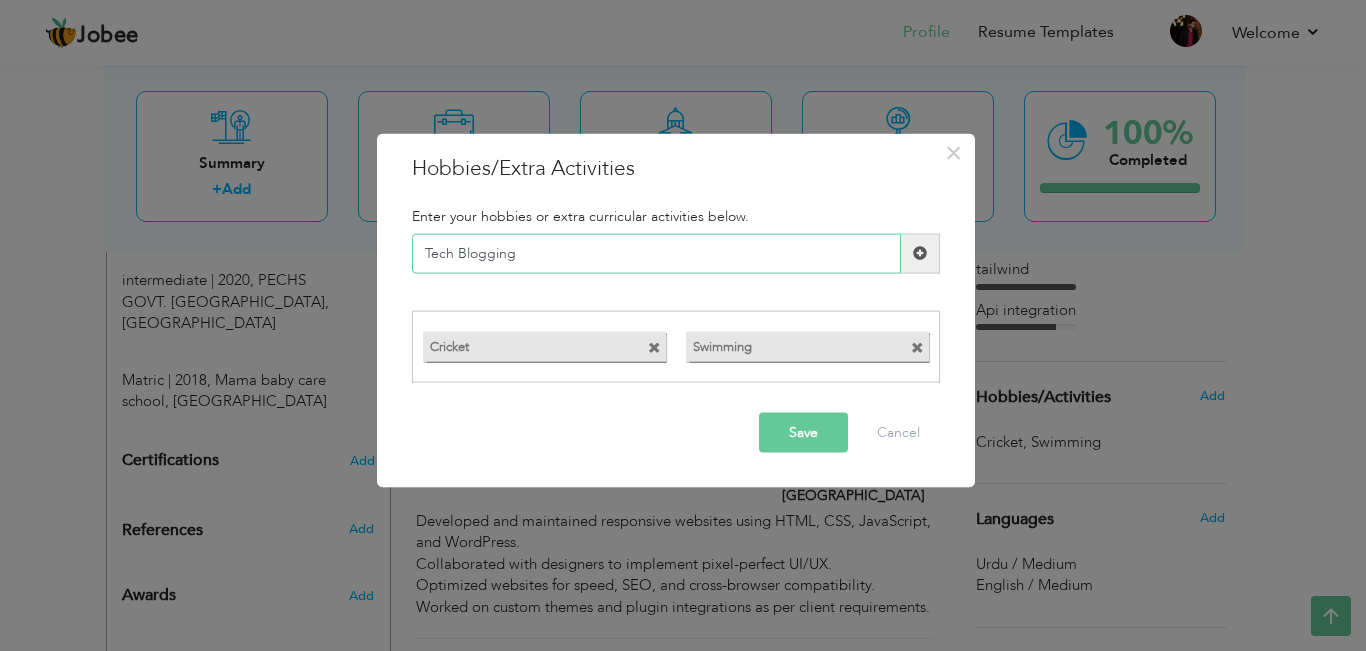 type on "Tech Blogging" 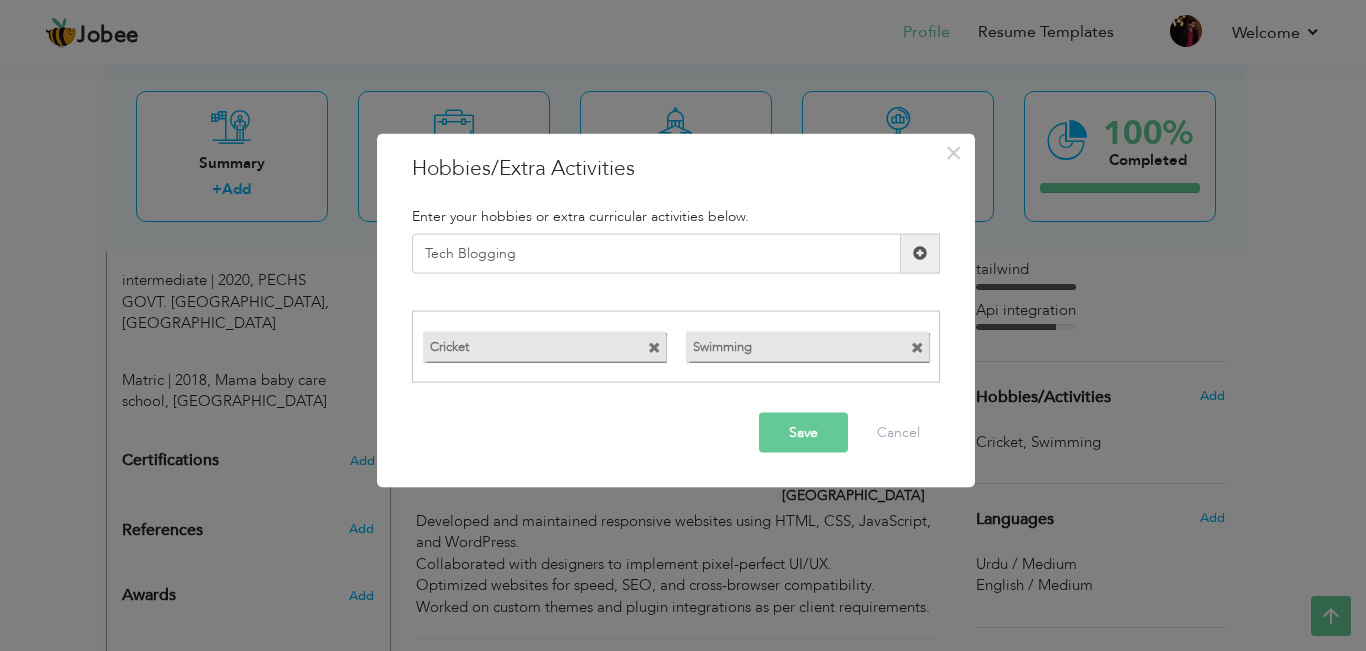 click on "Save" at bounding box center (803, 433) 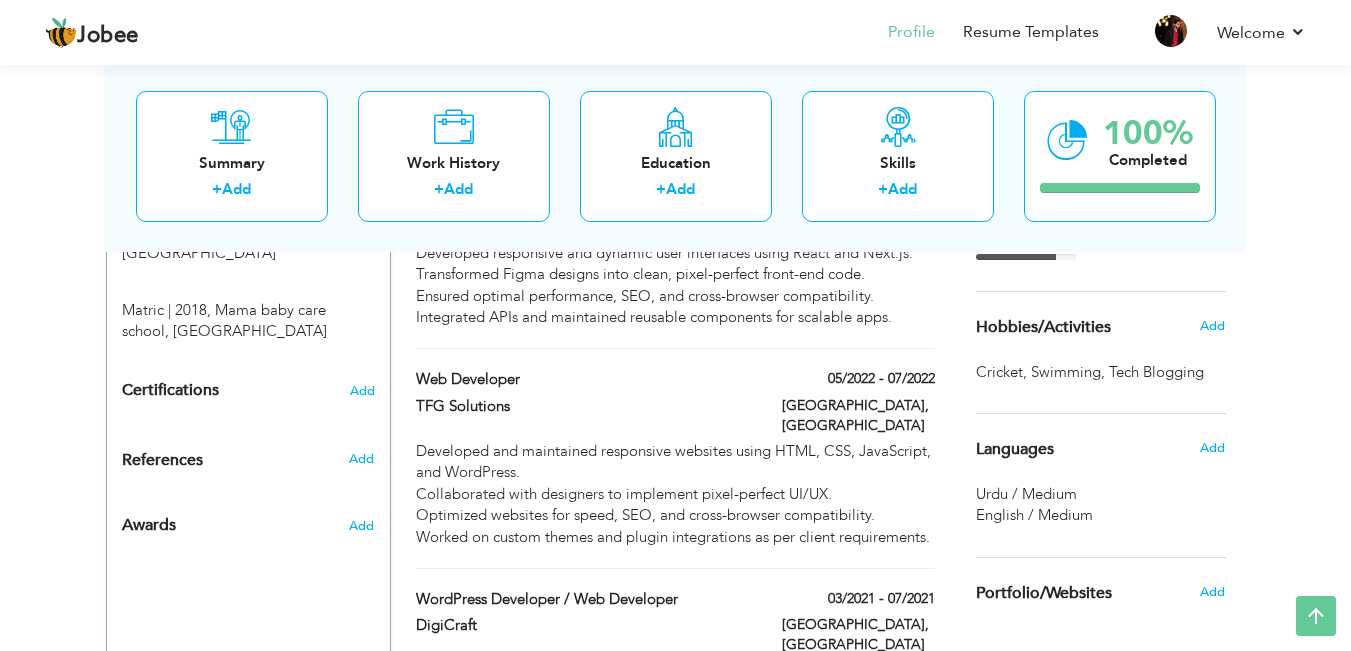 scroll, scrollTop: 1059, scrollLeft: 0, axis: vertical 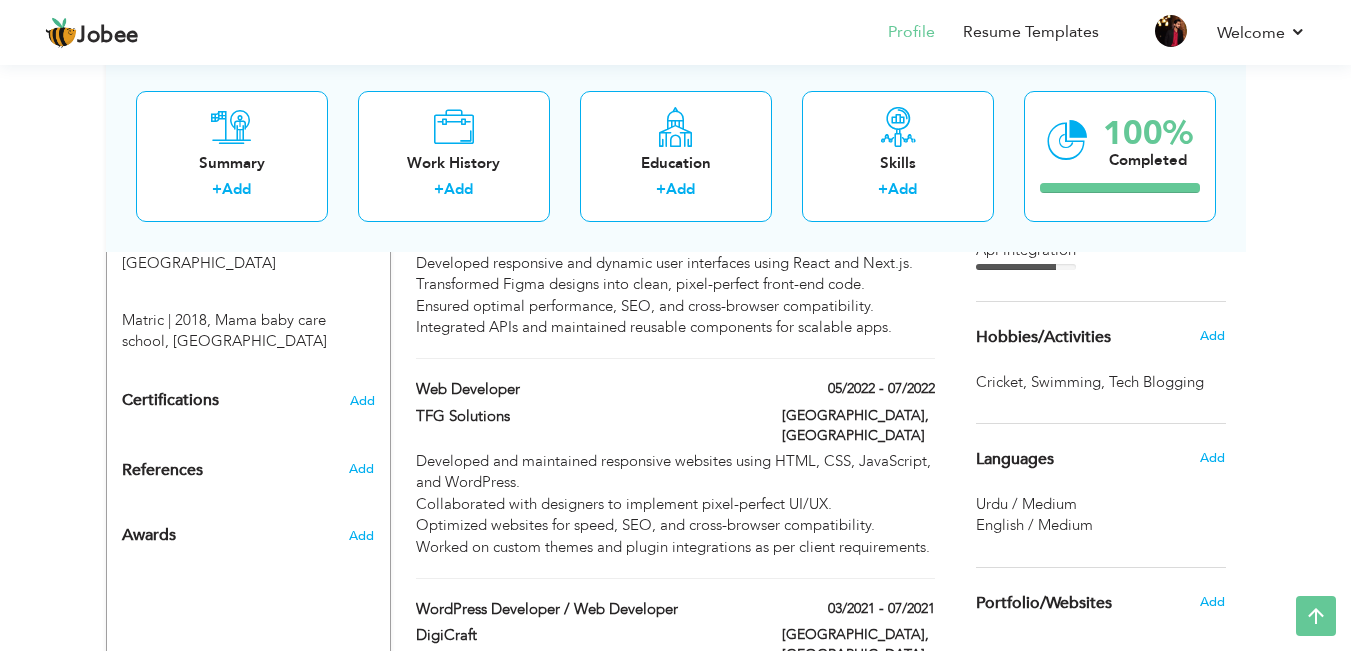 click on "Add" at bounding box center (1217, 336) 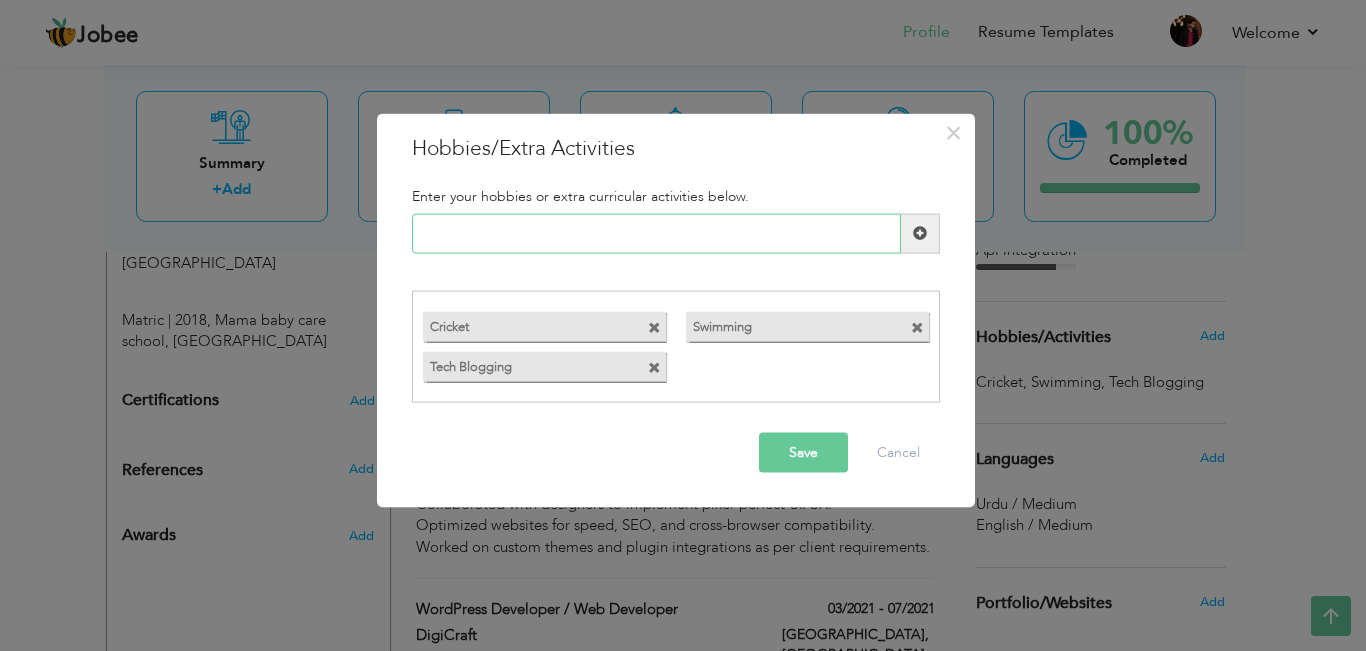 paste on "Website Speed & SEO Exper" 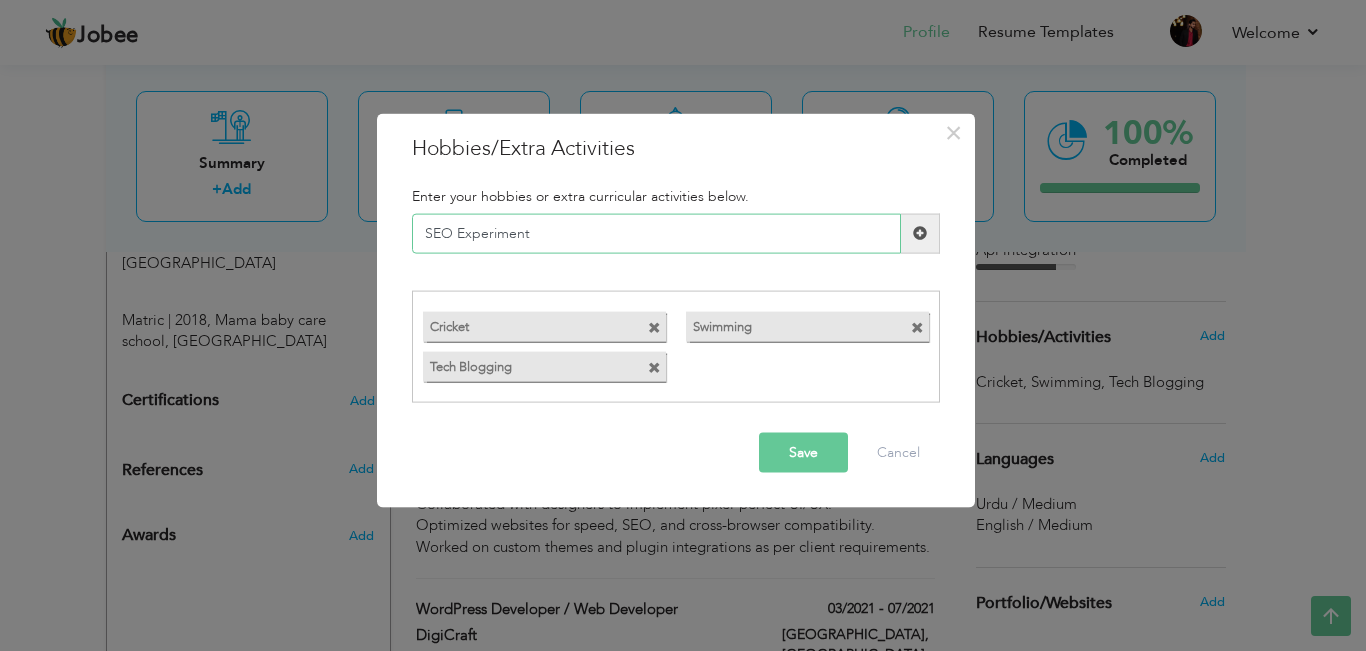 type on "SEO Experiment" 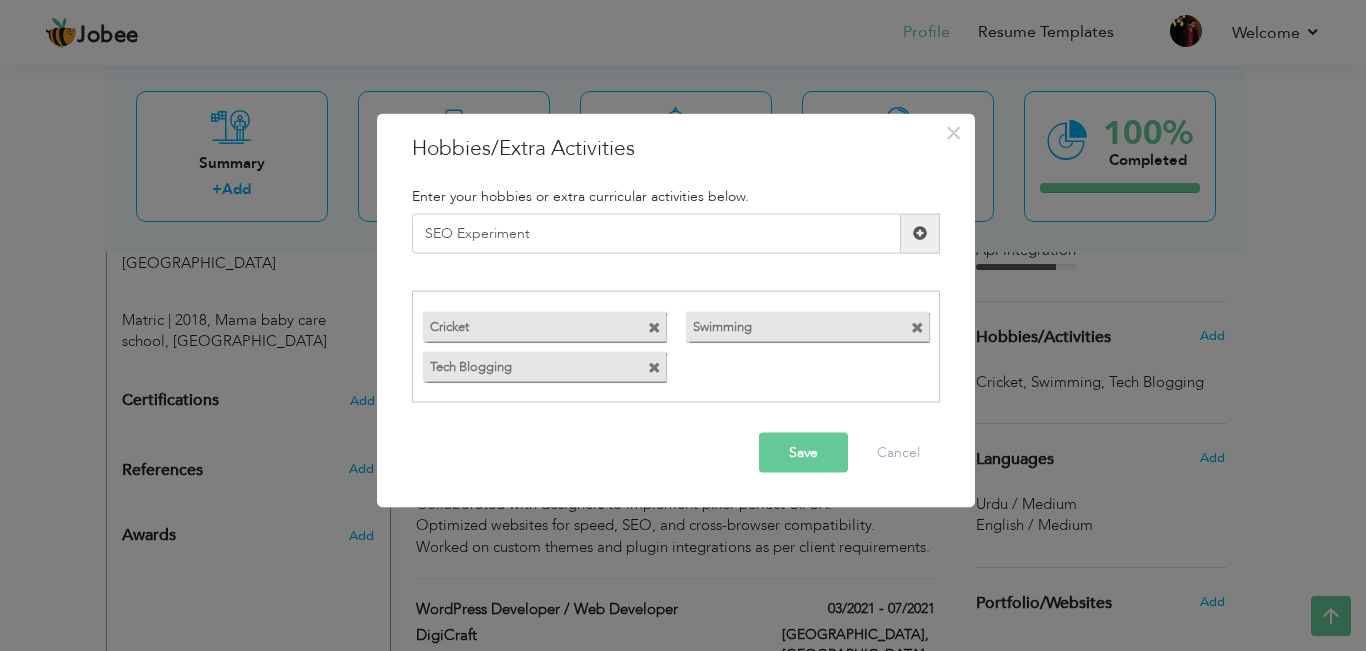 click at bounding box center [920, 233] 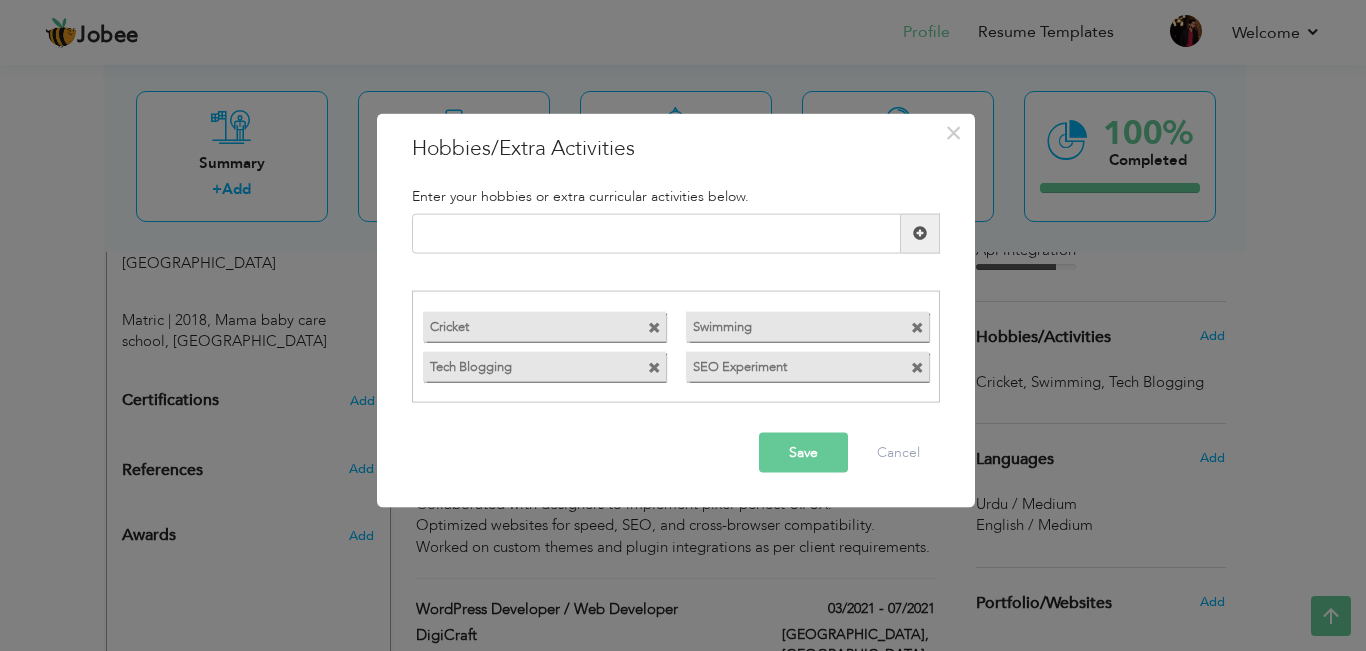 click on "Save" at bounding box center (803, 453) 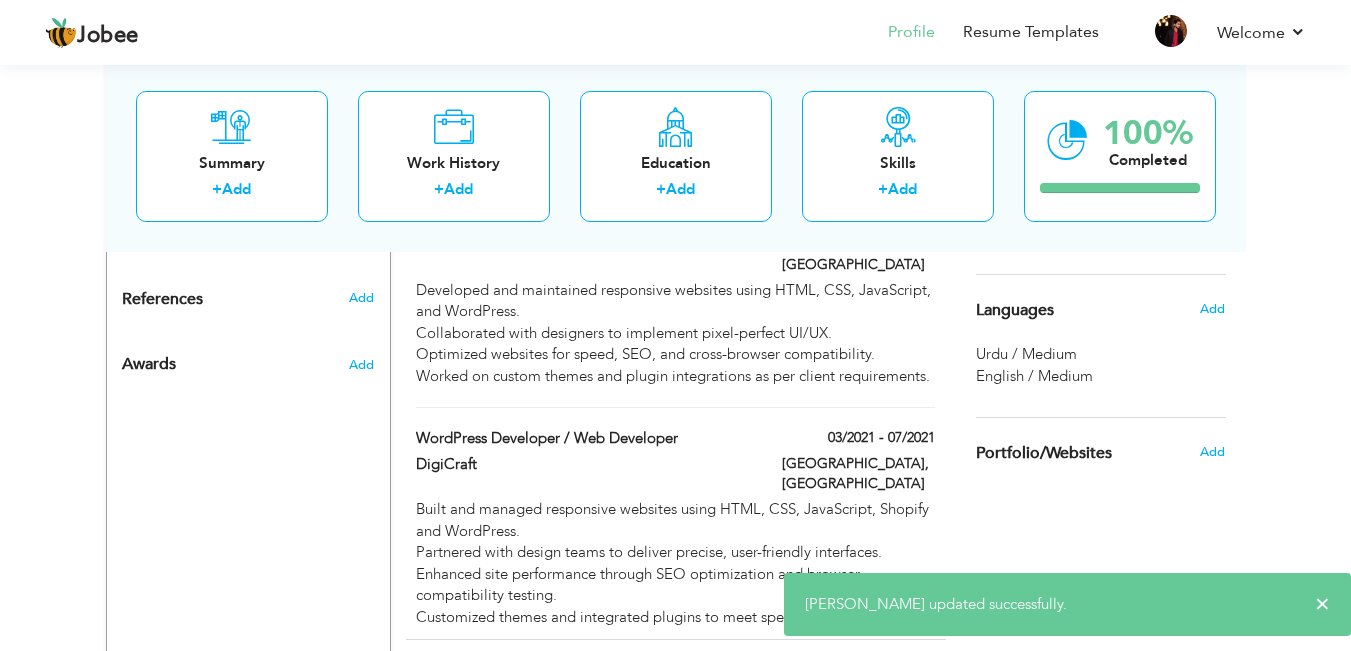 scroll, scrollTop: 1272, scrollLeft: 0, axis: vertical 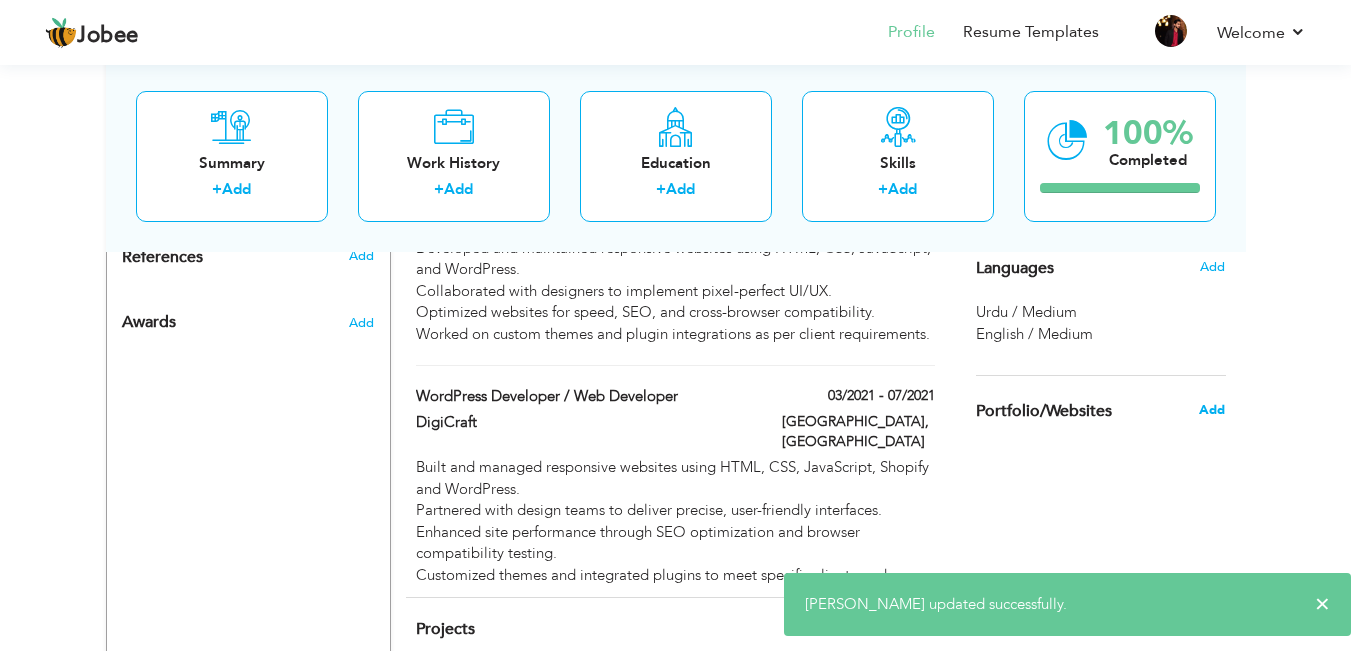 click on "Add" at bounding box center (1212, 410) 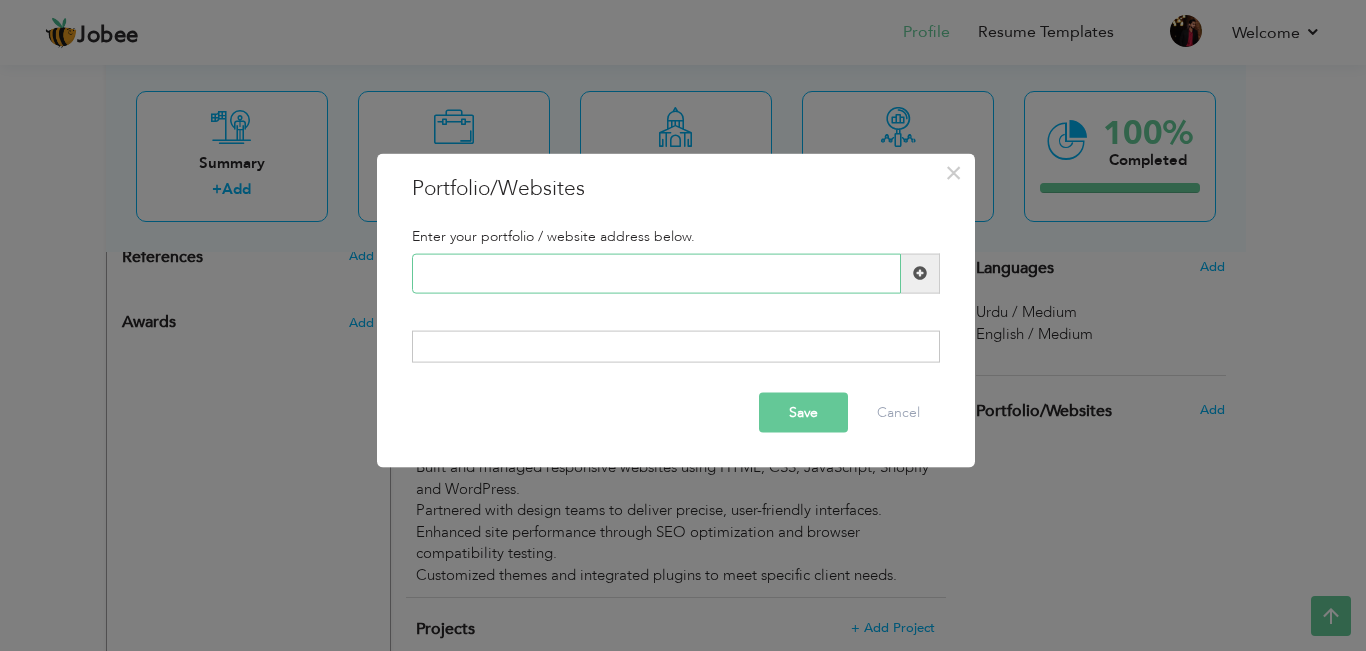 paste on "[URL][DOMAIN_NAME]" 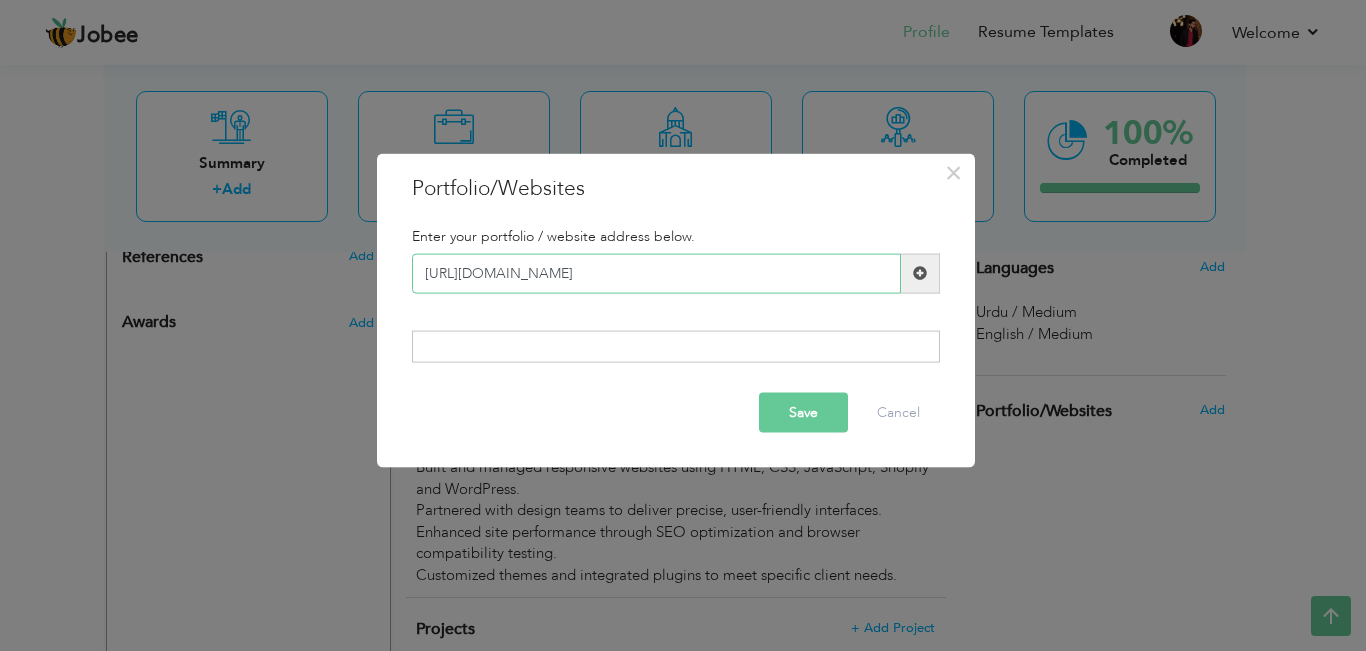 type on "[URL][DOMAIN_NAME]" 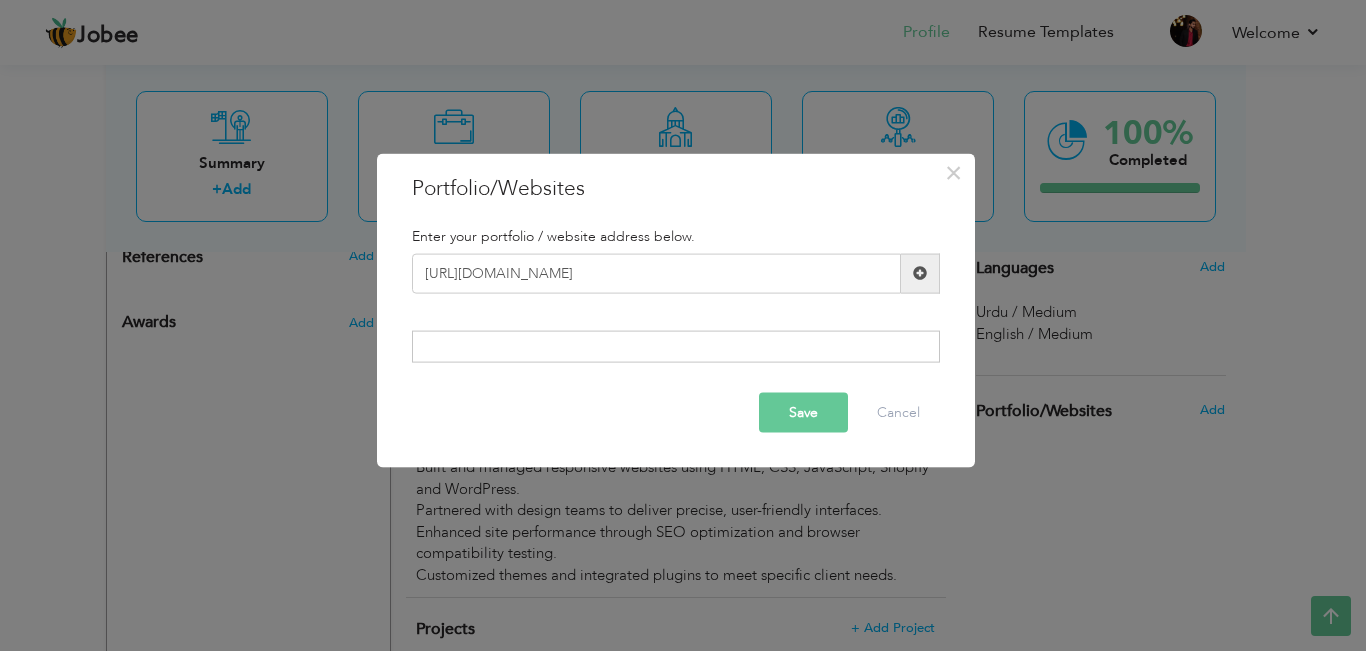 click at bounding box center [920, 273] 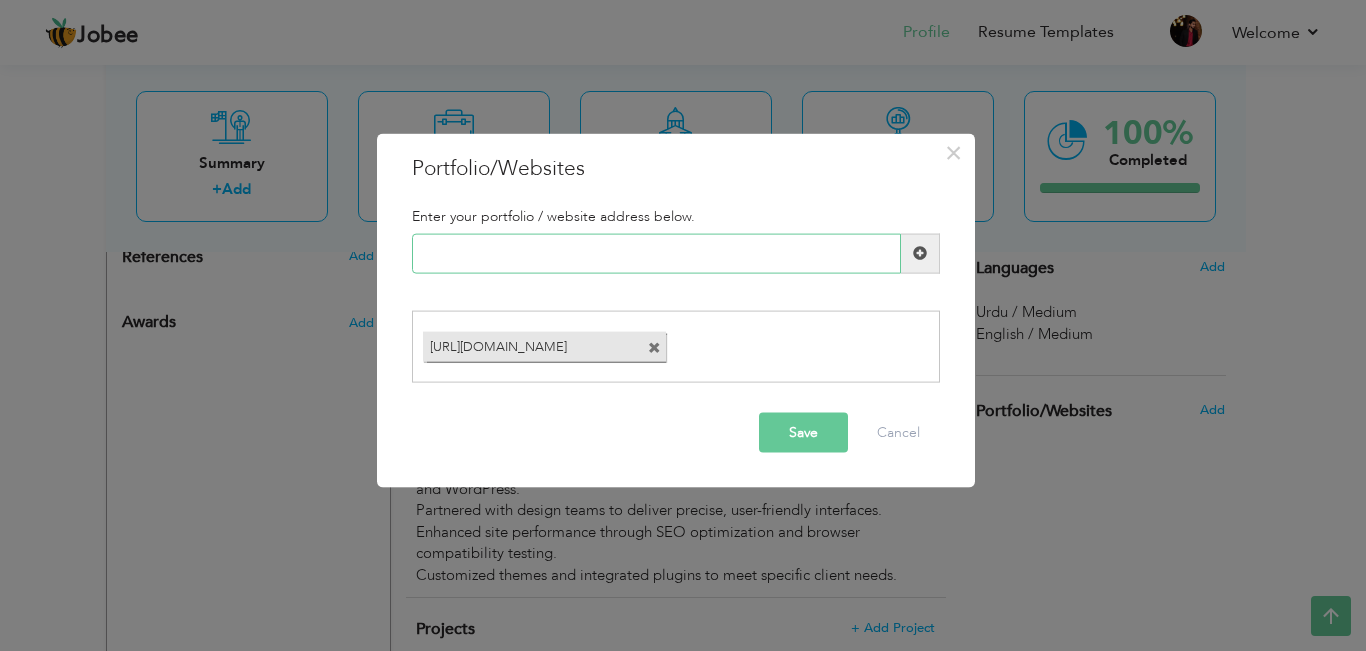 click at bounding box center (656, 253) 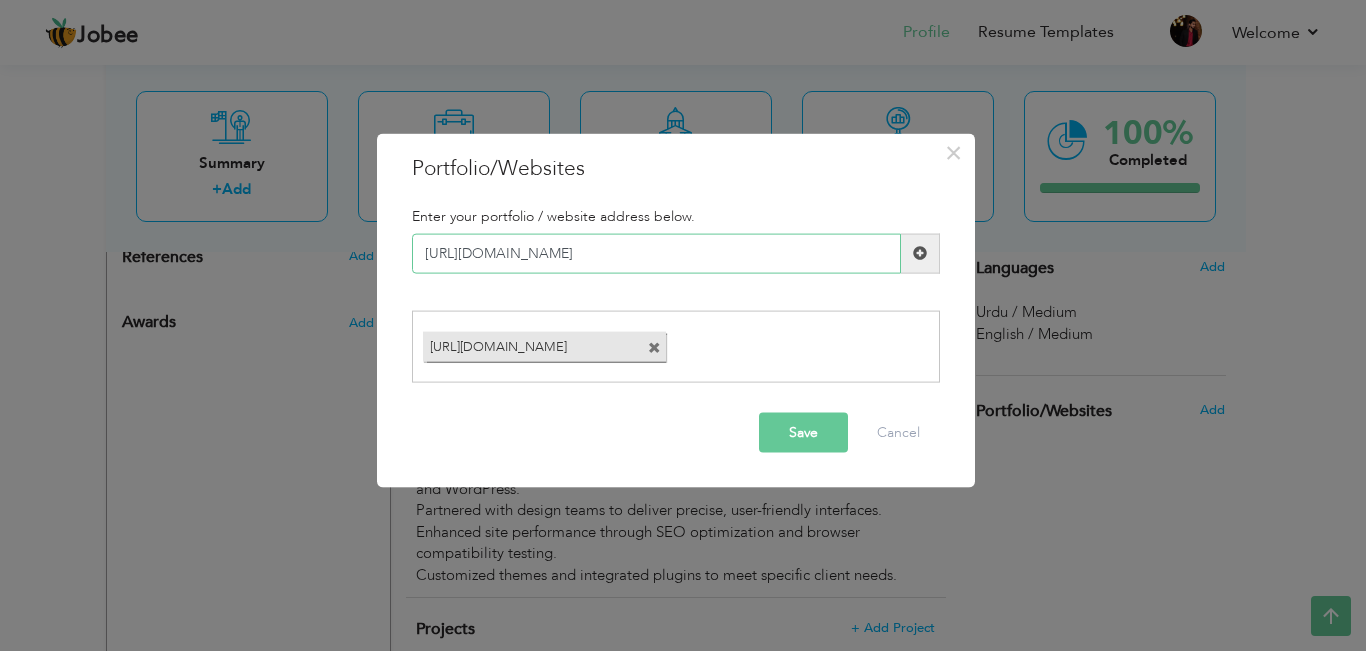type on "[URL][DOMAIN_NAME]" 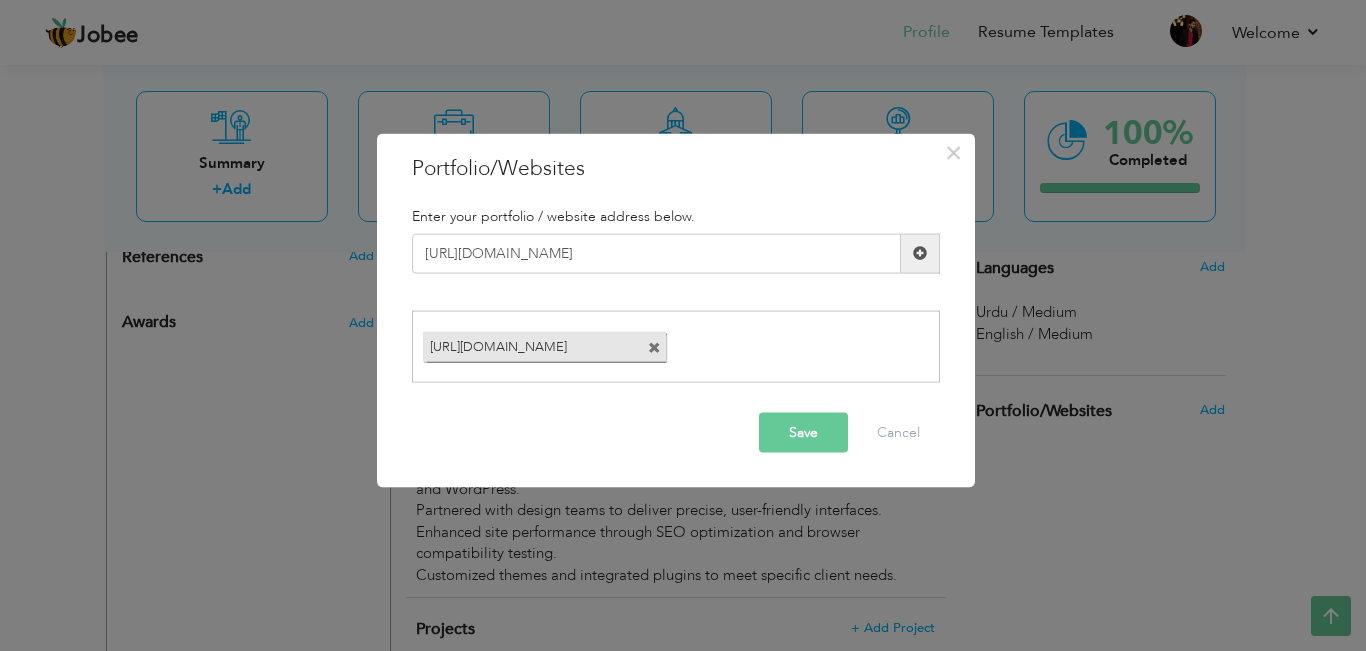 click at bounding box center (920, 253) 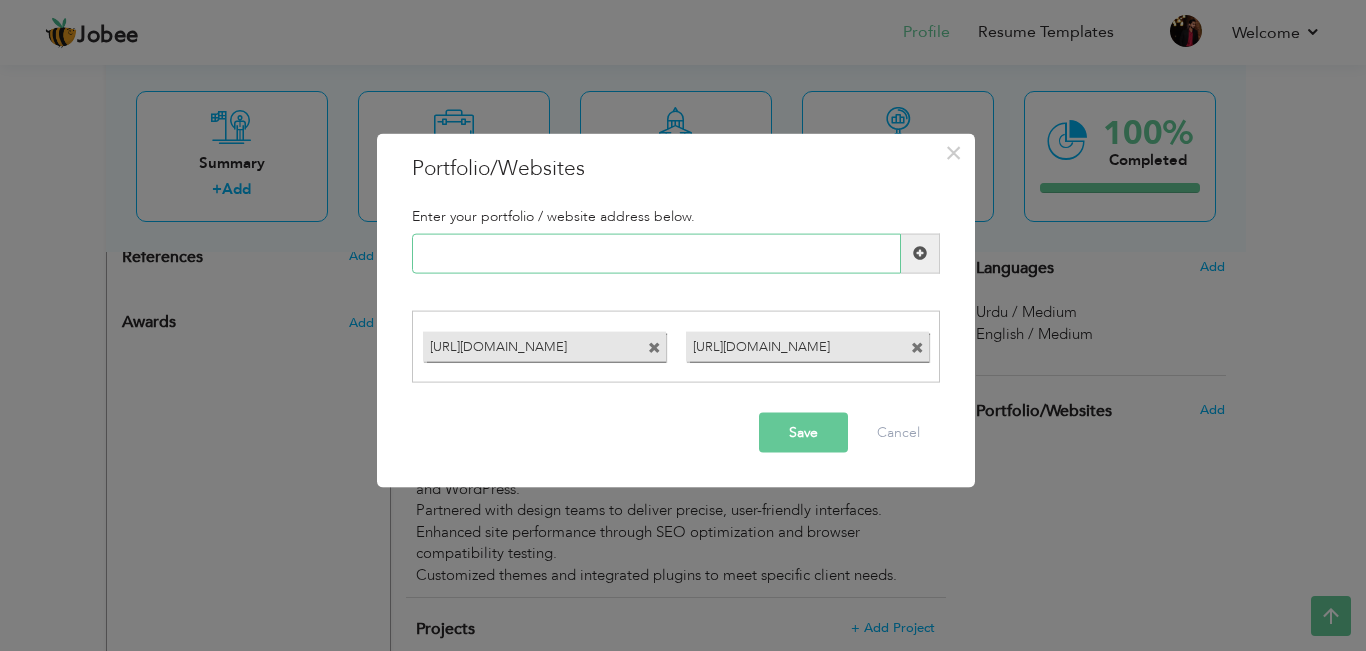 click at bounding box center (656, 253) 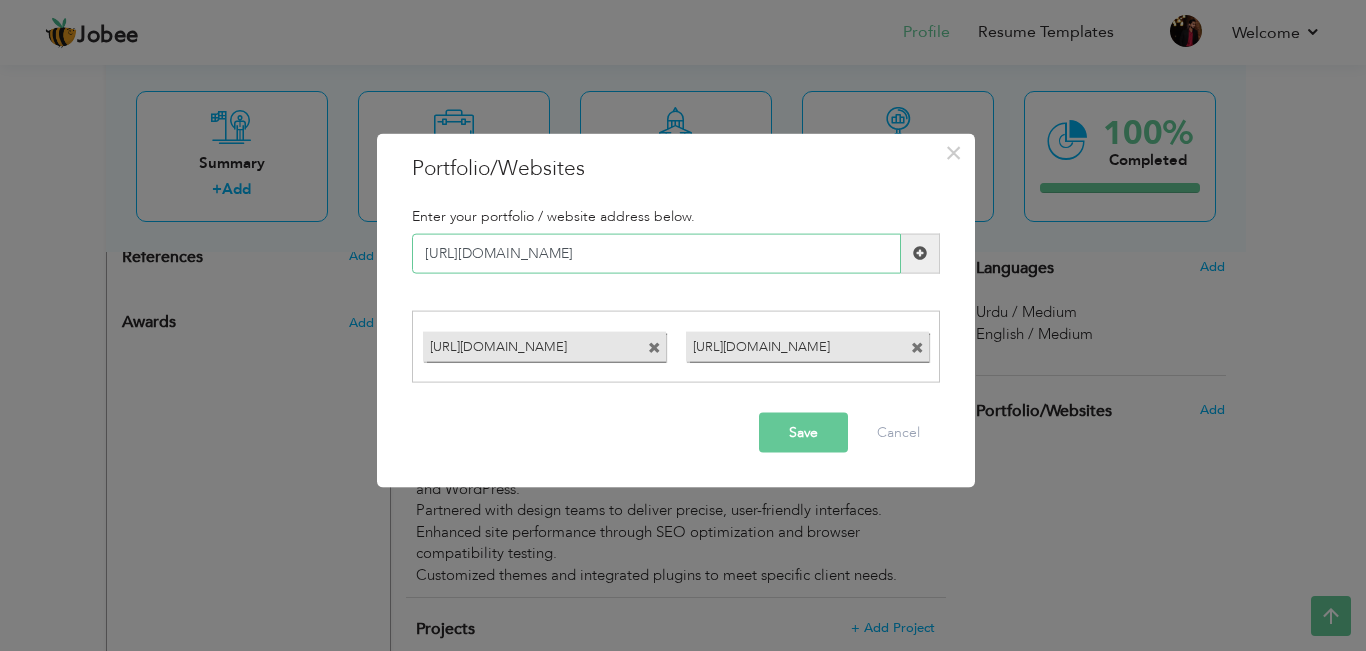 type on "[URL][DOMAIN_NAME]" 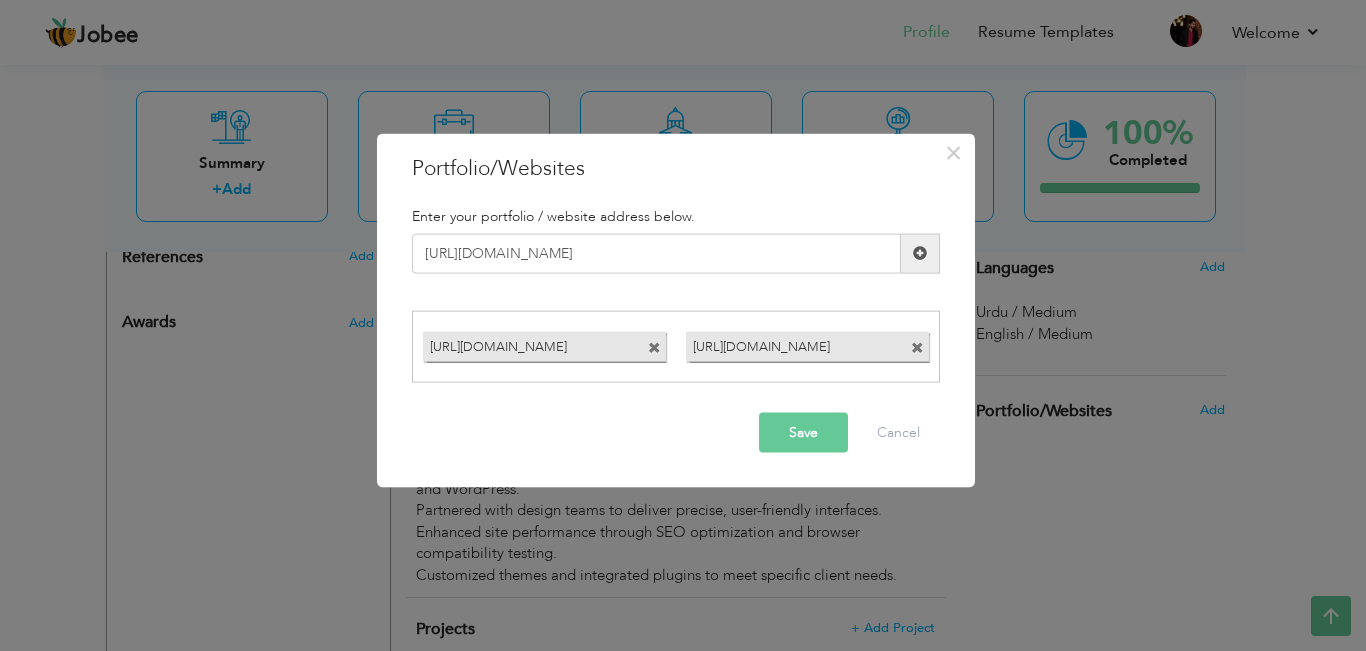 click at bounding box center (920, 253) 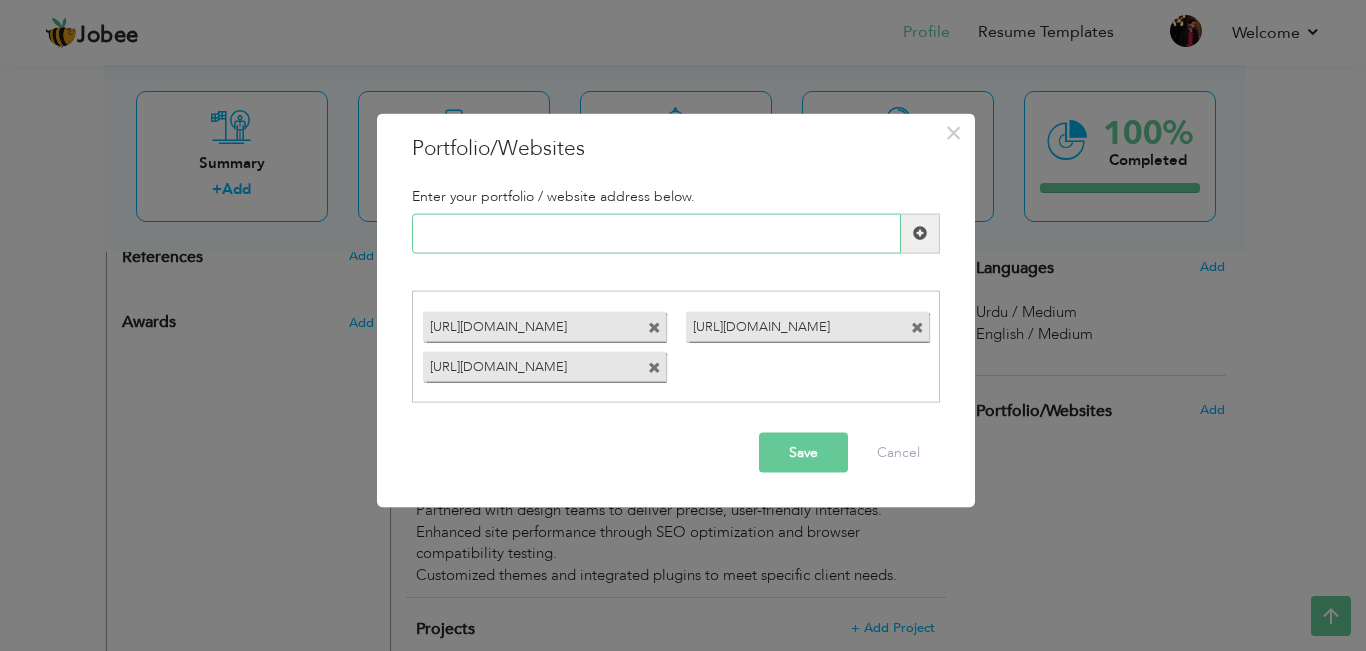 click at bounding box center [656, 233] 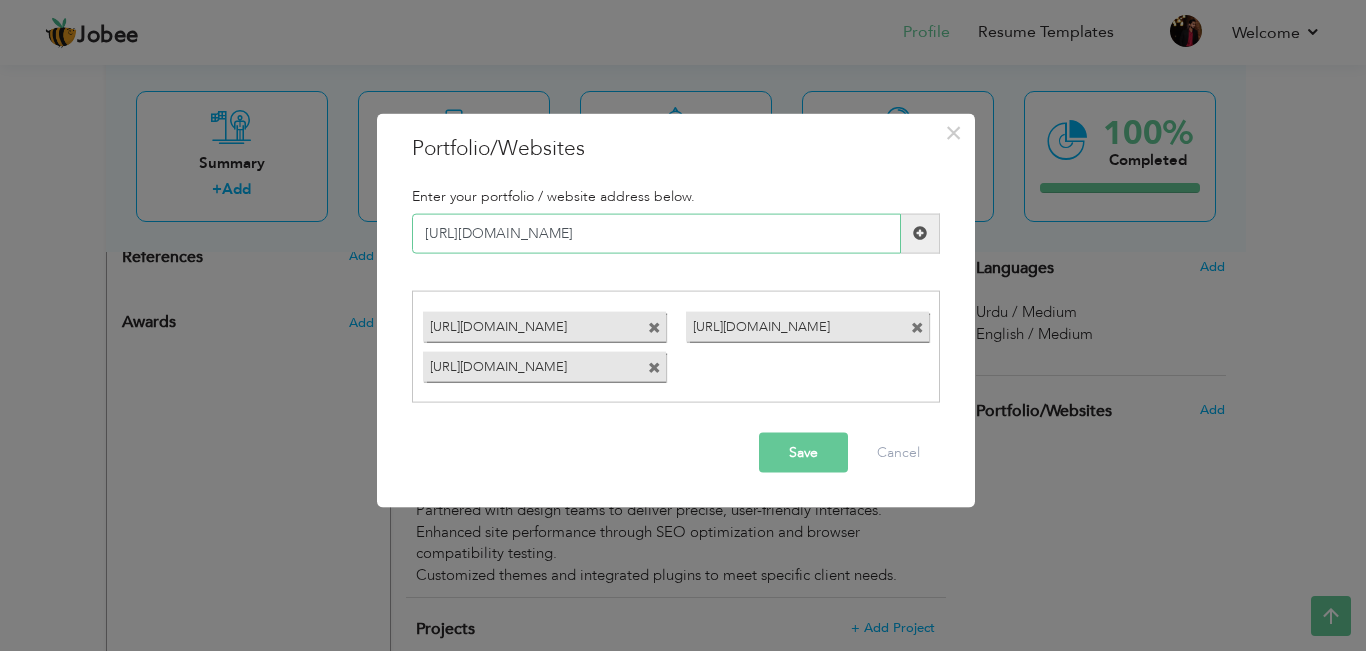 type on "[URL][DOMAIN_NAME]" 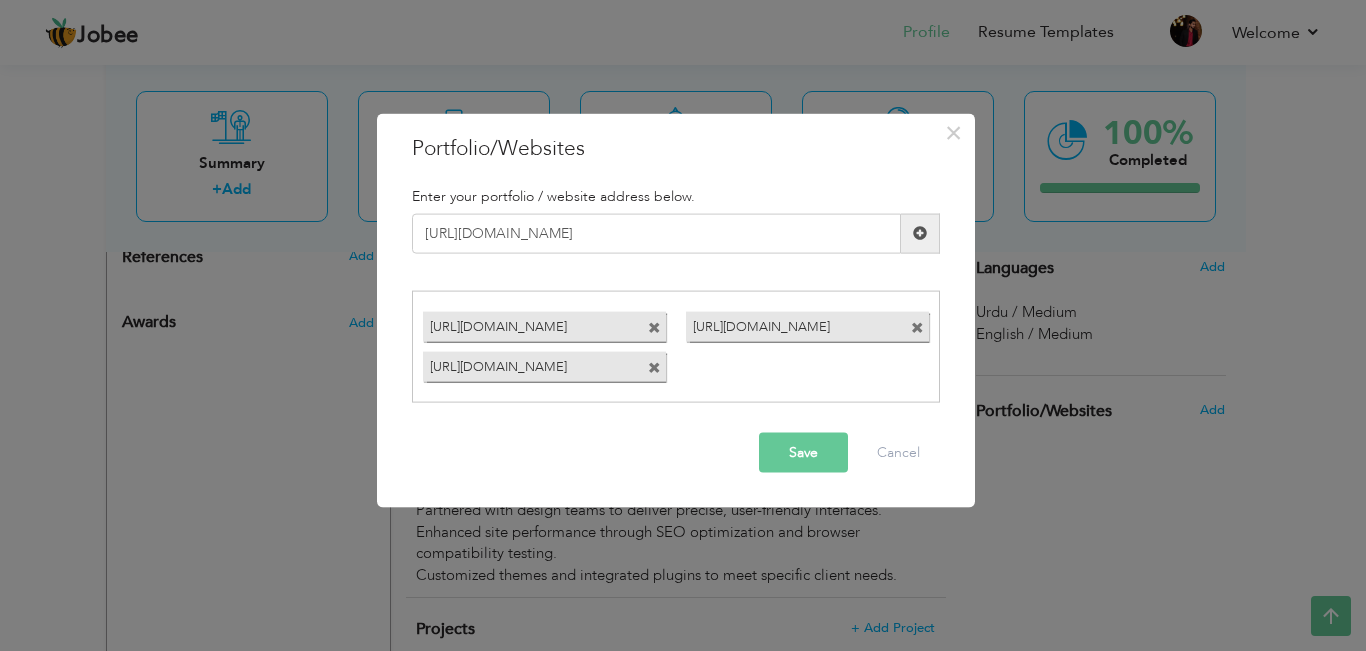 click on "Save" at bounding box center [803, 453] 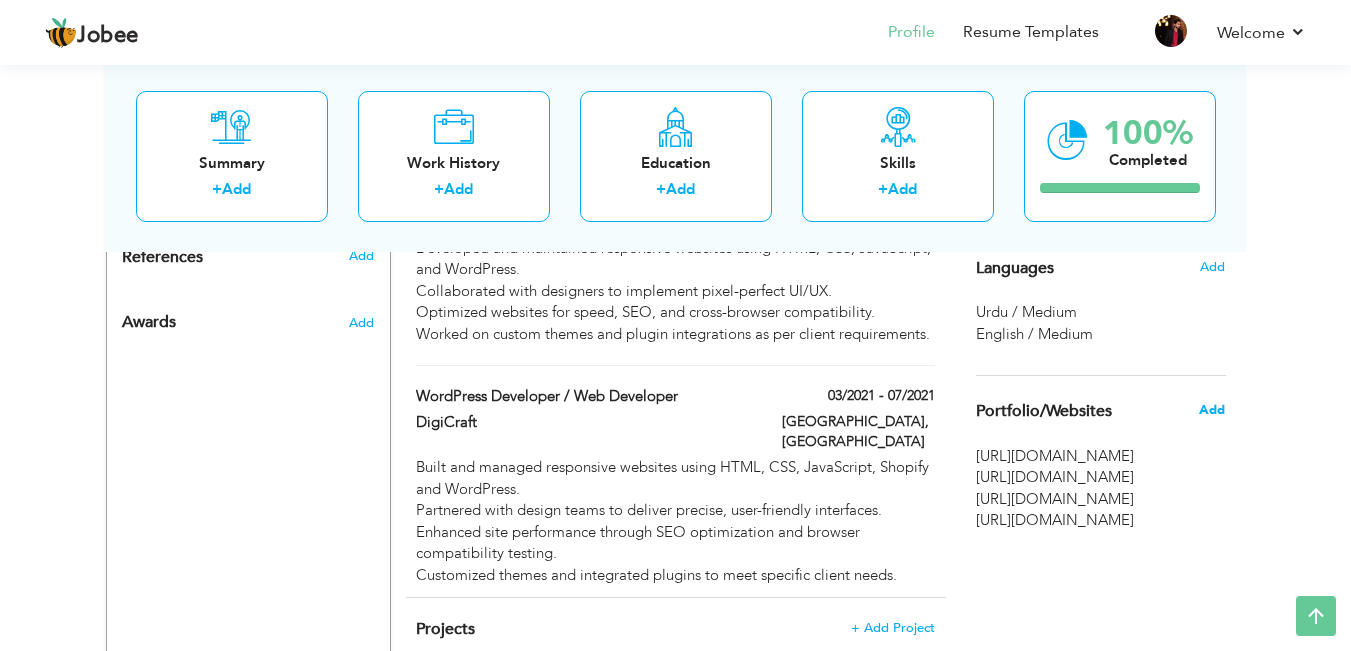 click on "Add" at bounding box center (1212, 410) 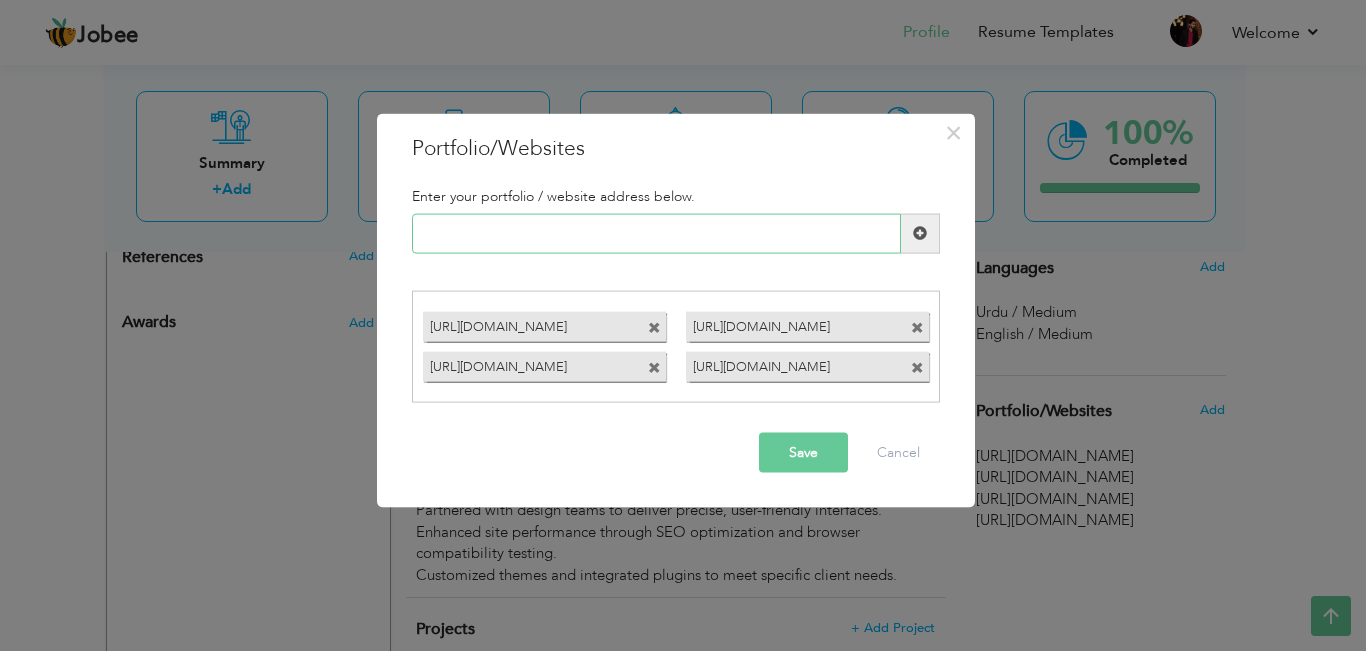 click at bounding box center [656, 233] 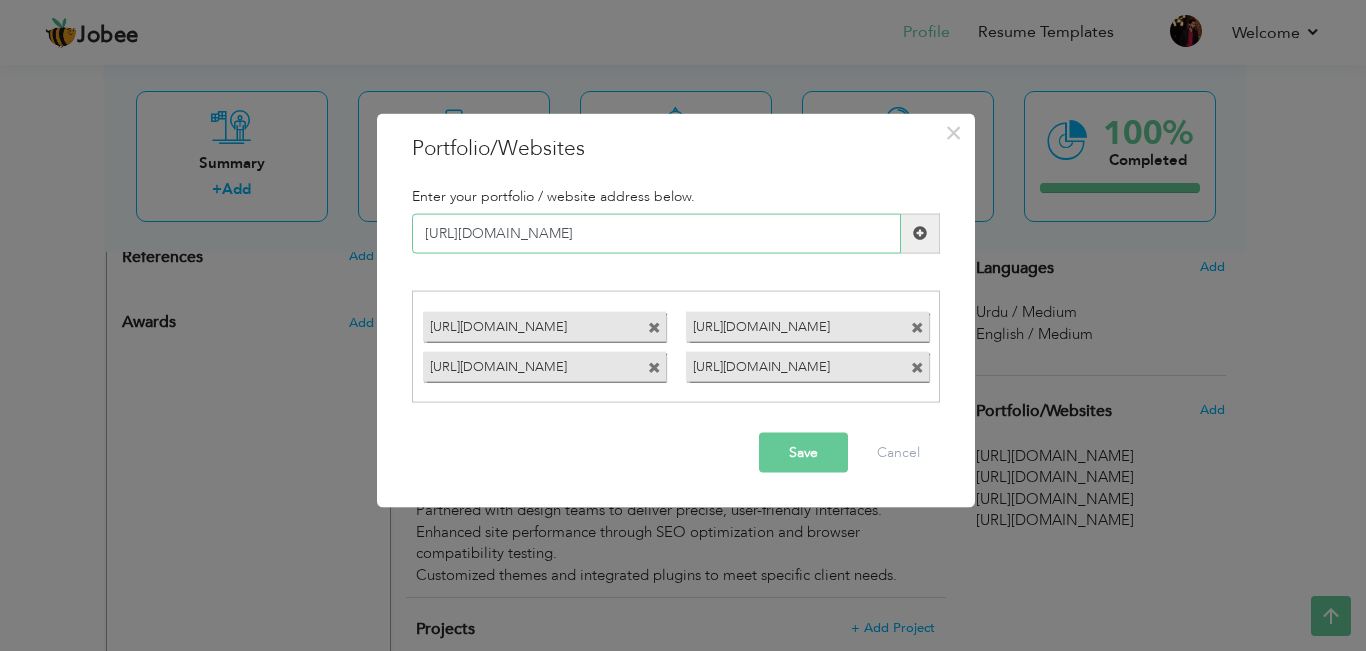 type on "[URL][DOMAIN_NAME]" 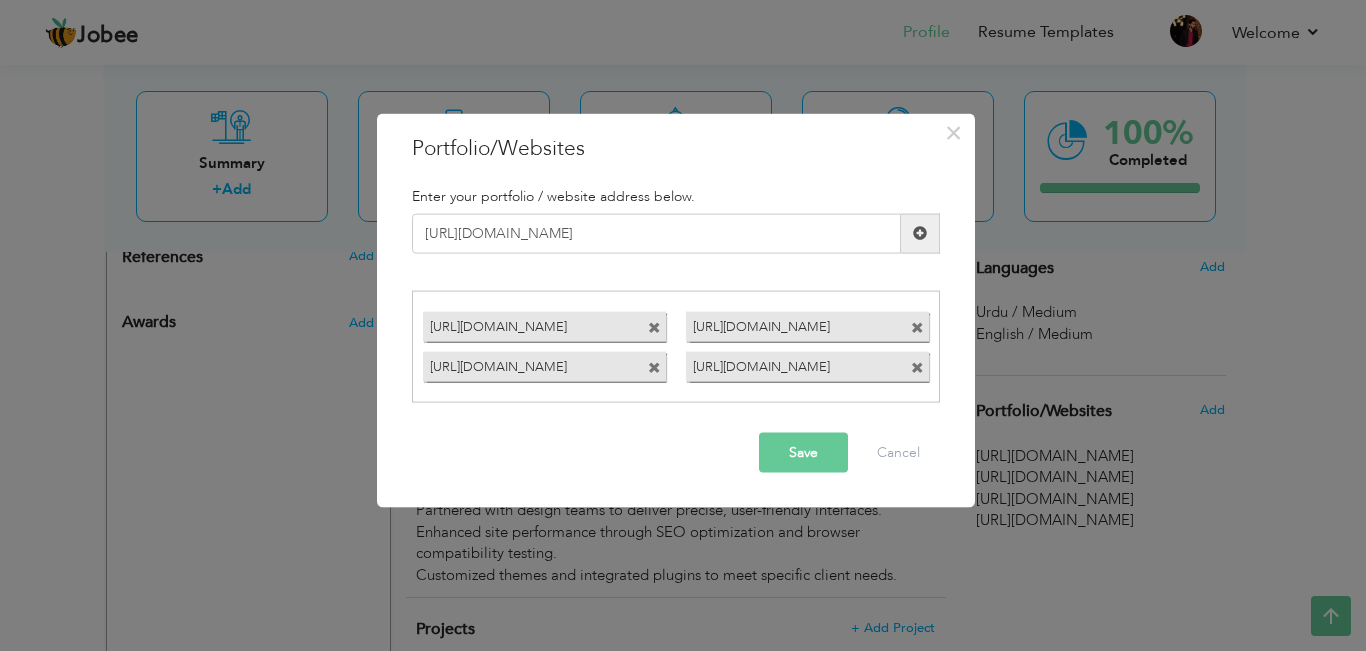 click at bounding box center [920, 233] 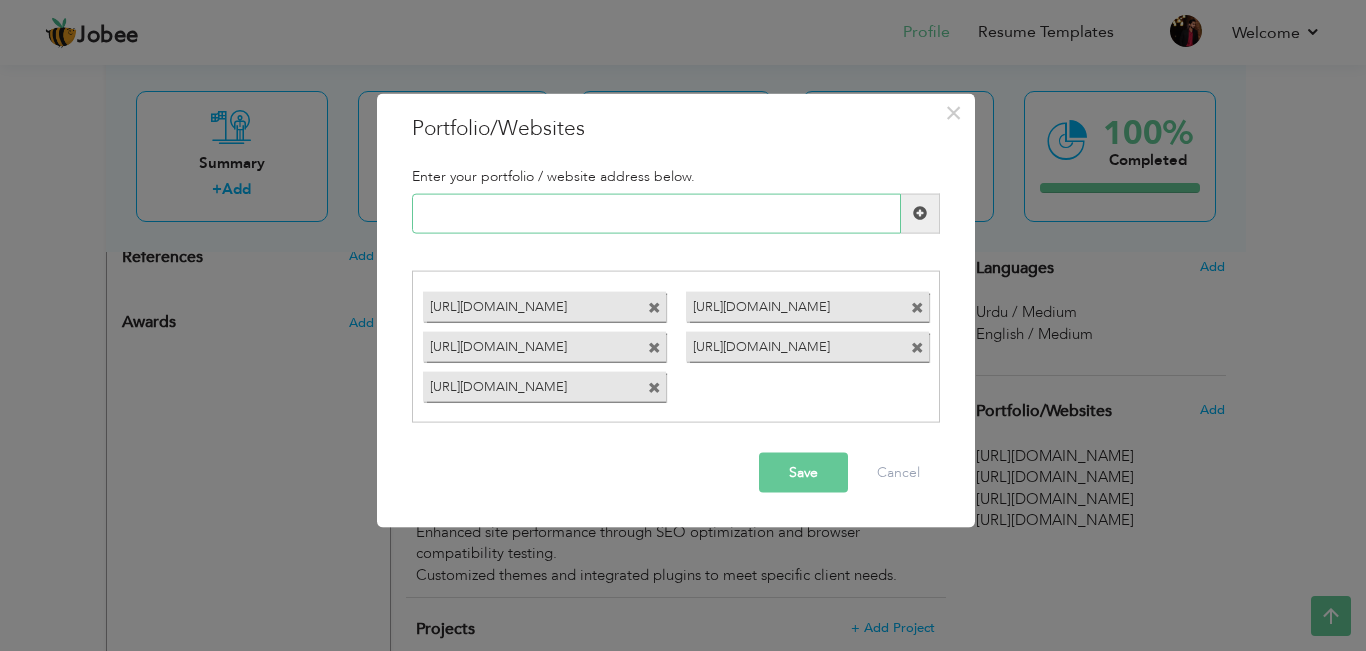 click at bounding box center [656, 213] 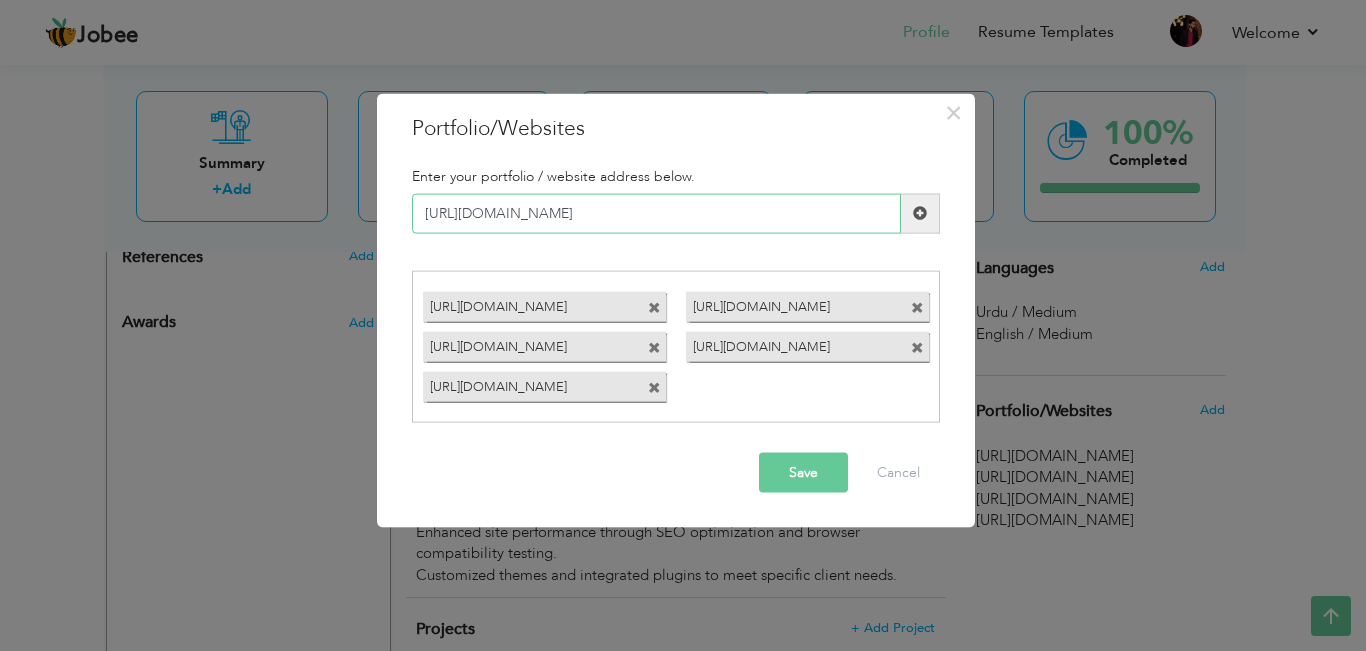 type on "[URL][DOMAIN_NAME]" 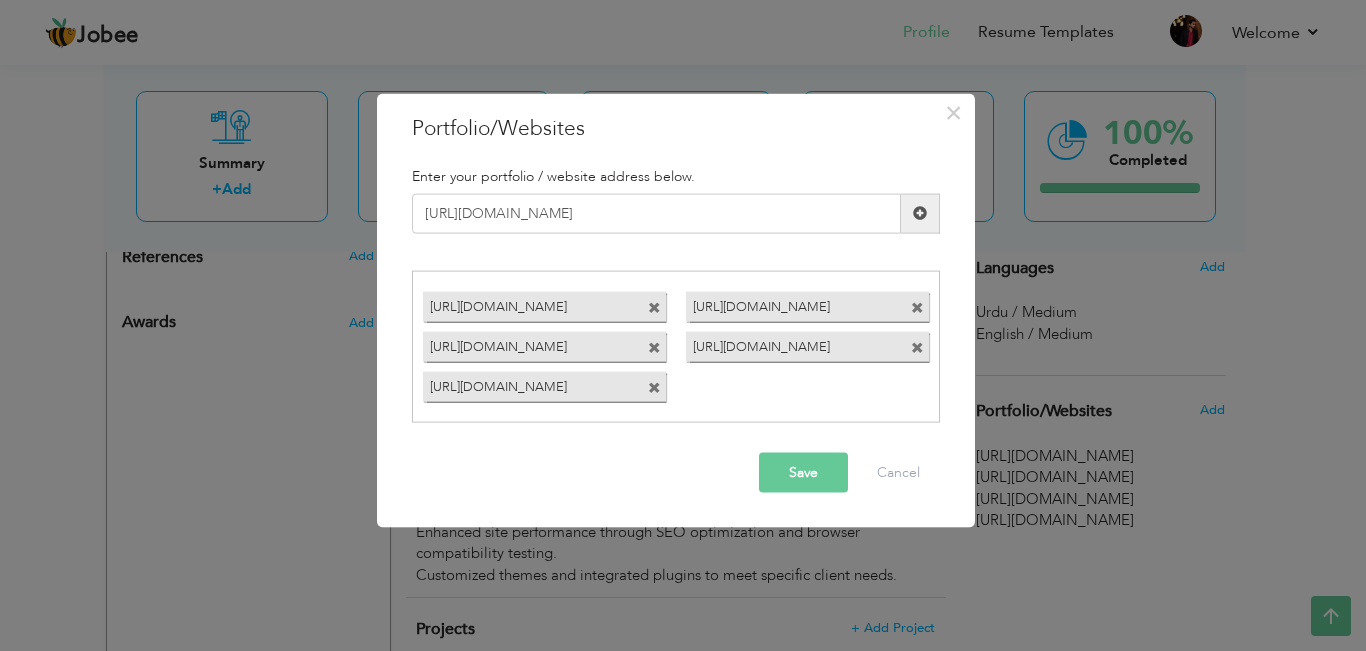 click at bounding box center [920, 213] 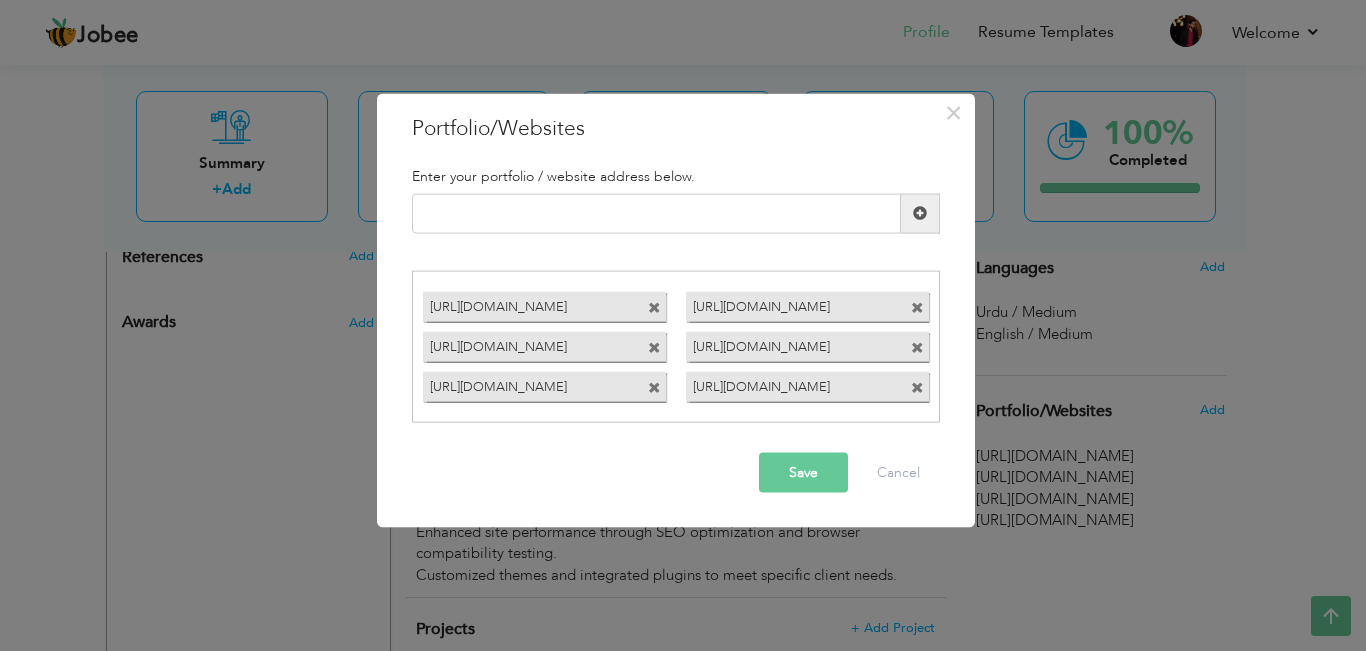 click on "Save" at bounding box center (803, 473) 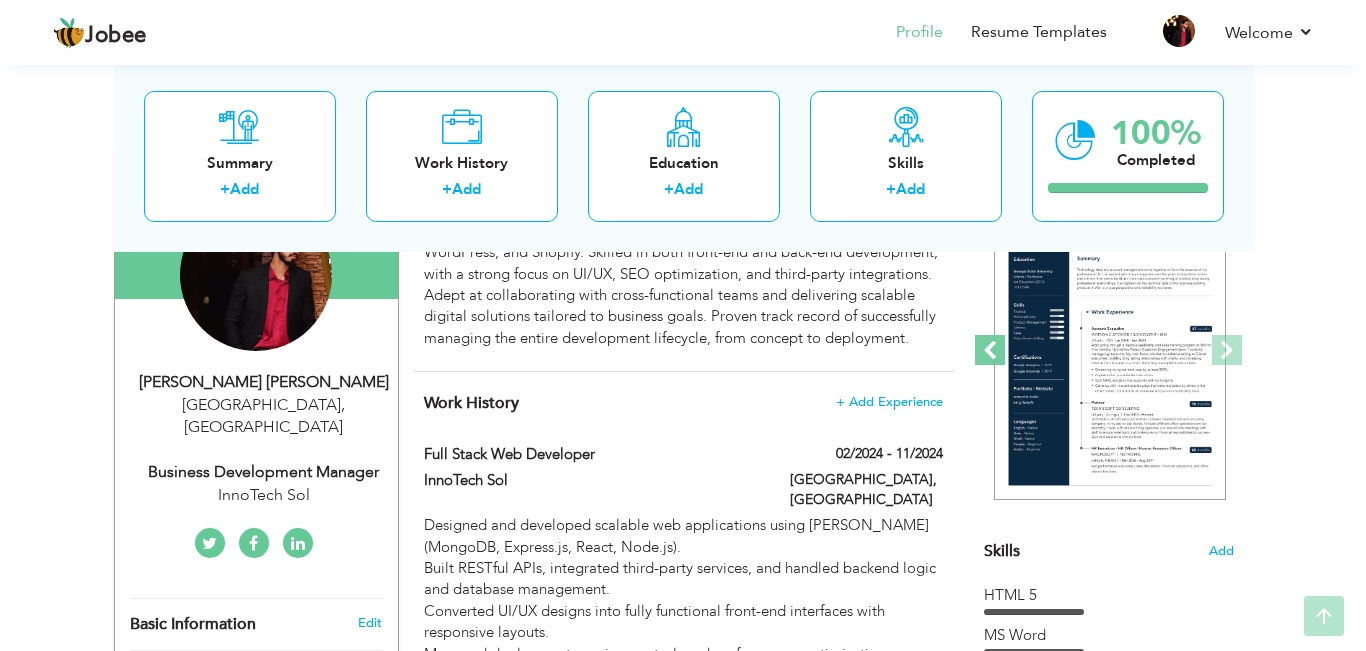 scroll, scrollTop: 265, scrollLeft: 0, axis: vertical 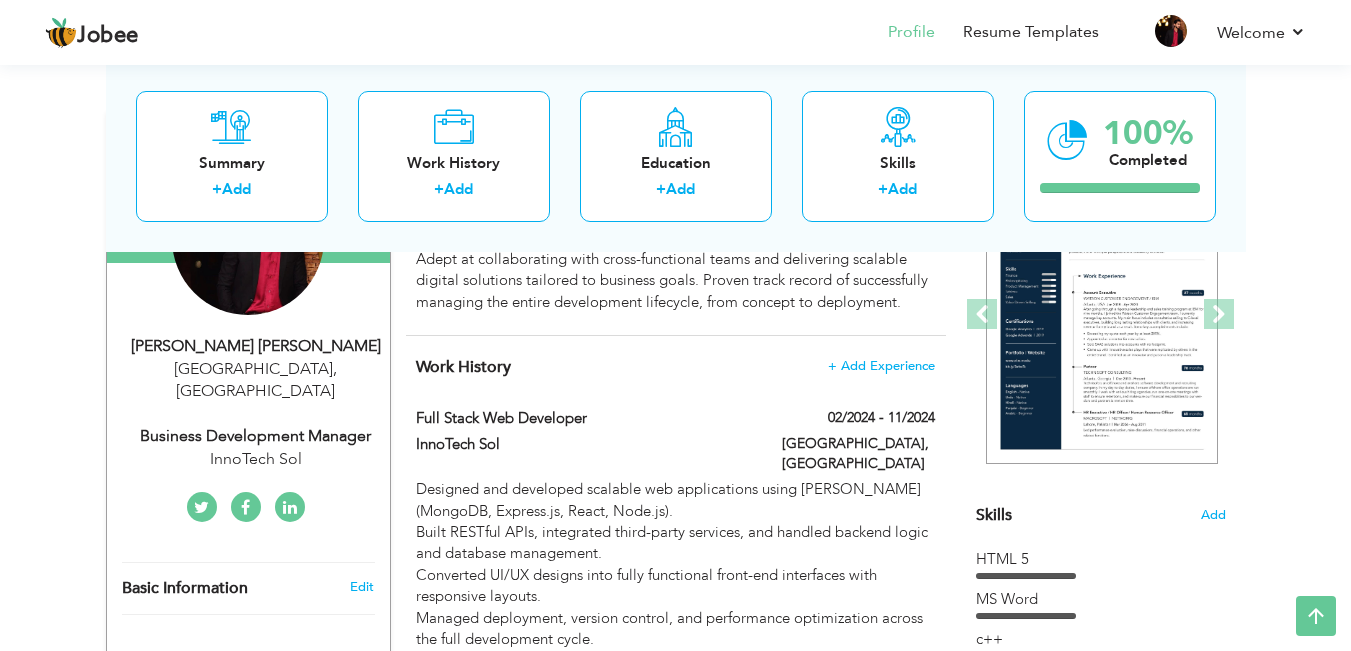 click on "Business Development Manager" at bounding box center [256, 436] 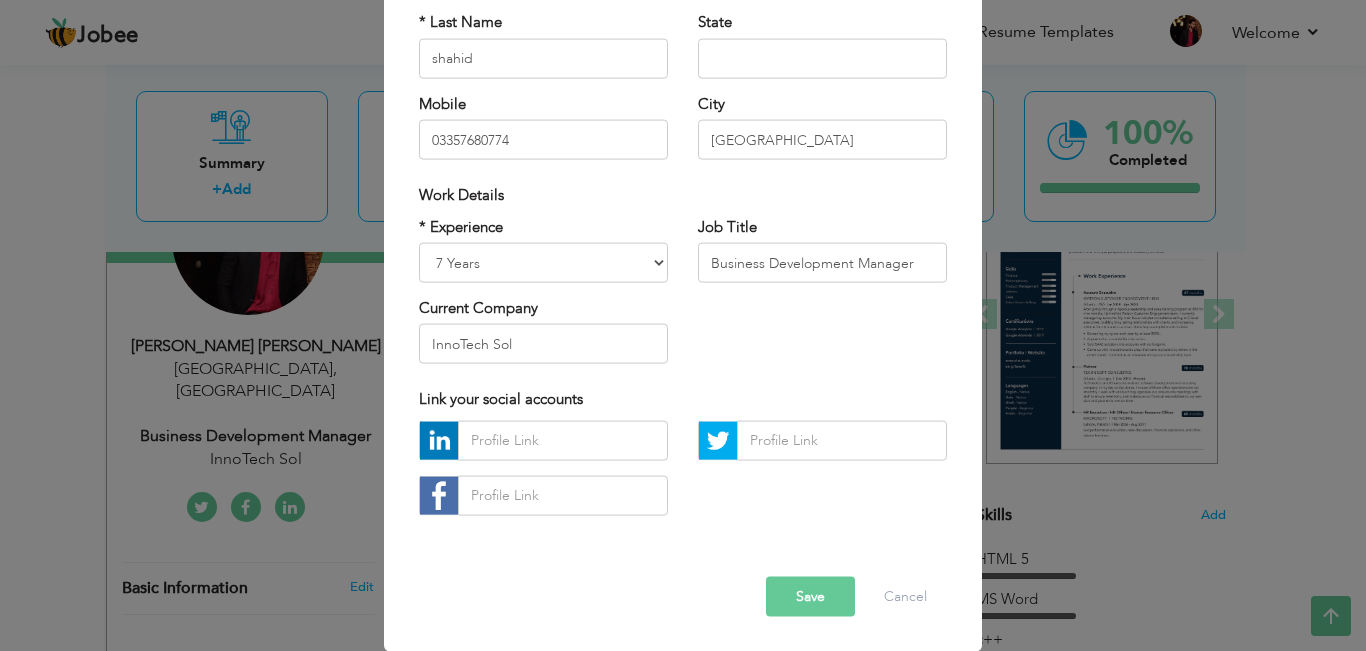 scroll, scrollTop: 0, scrollLeft: 0, axis: both 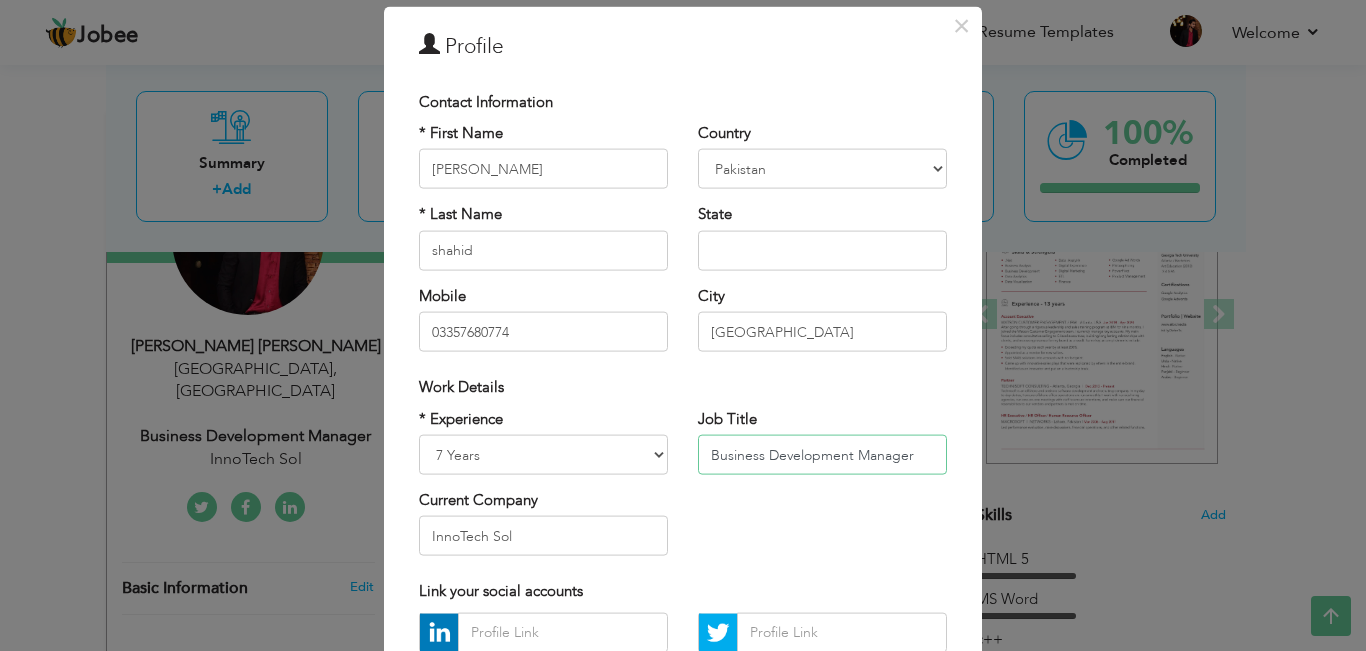 click on "Business Development Manager" at bounding box center (822, 455) 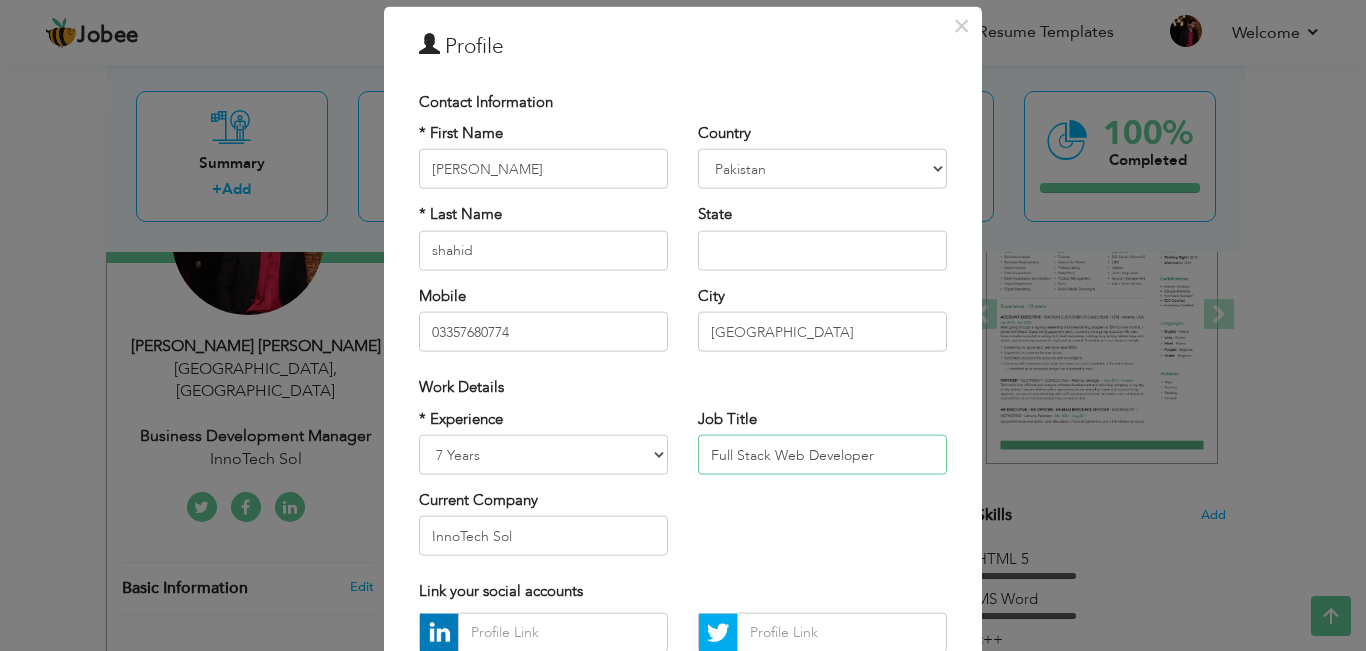 type on "Full Stack Web Developer" 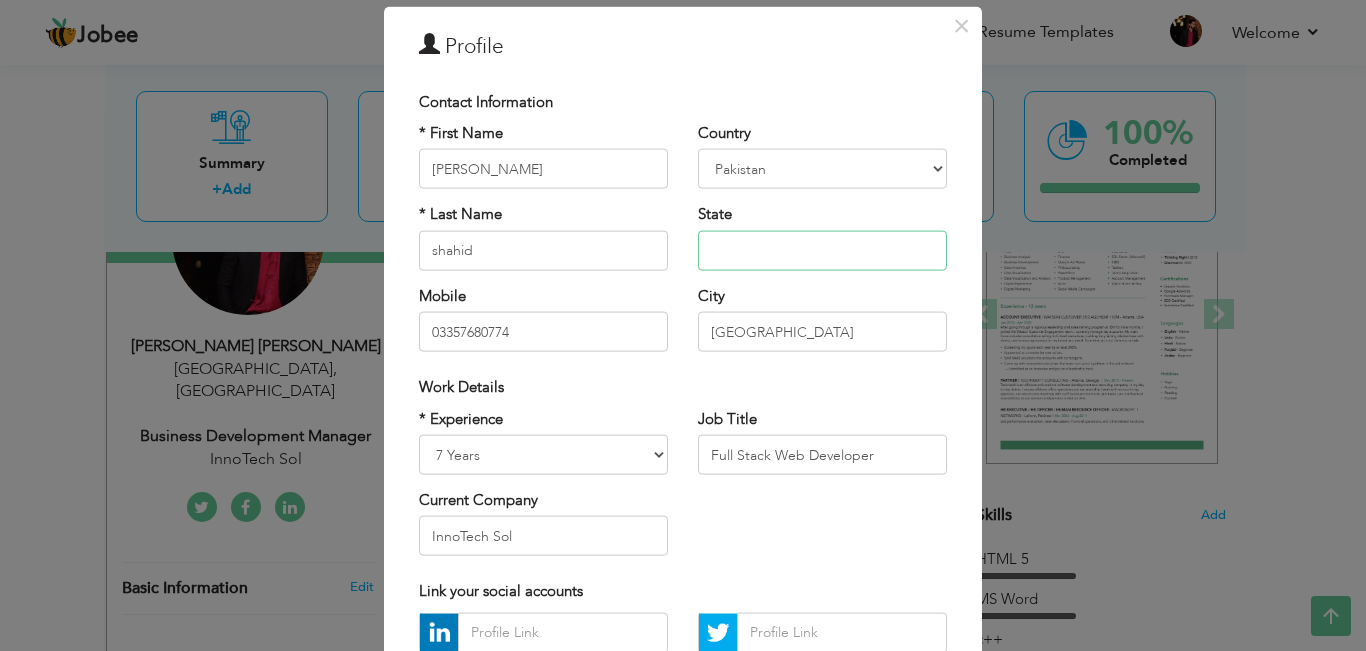 click at bounding box center [822, 250] 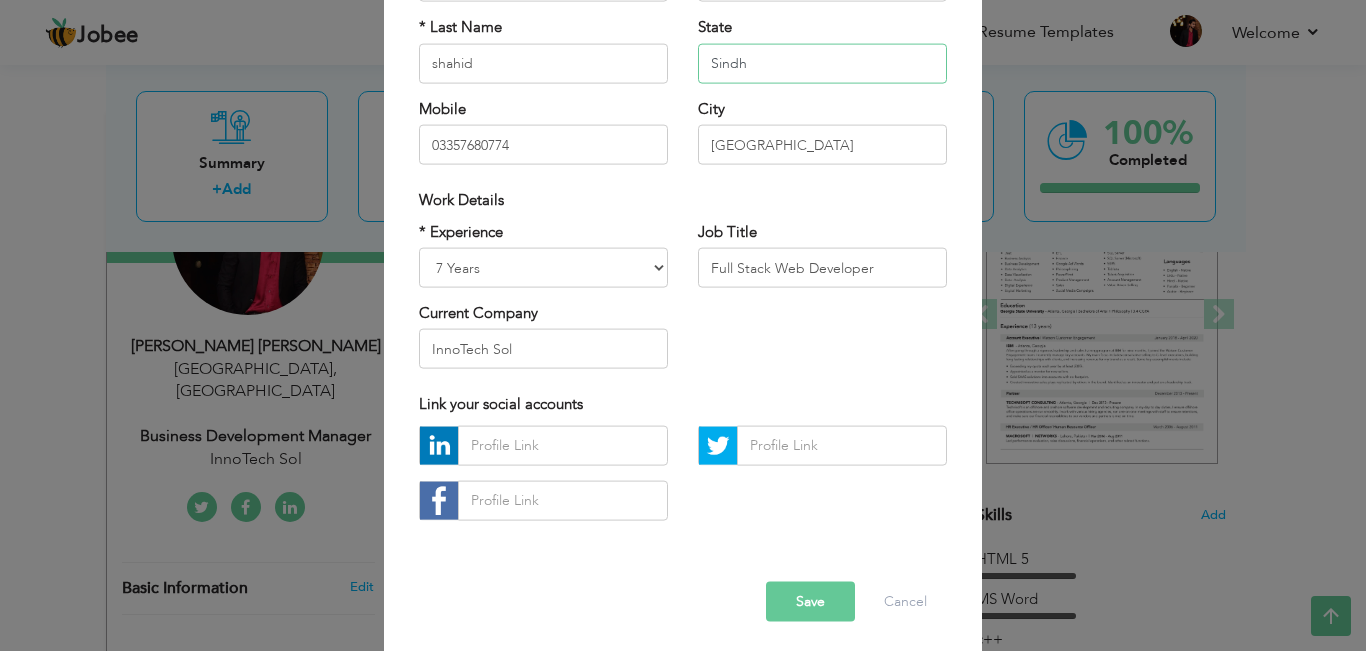 scroll, scrollTop: 252, scrollLeft: 0, axis: vertical 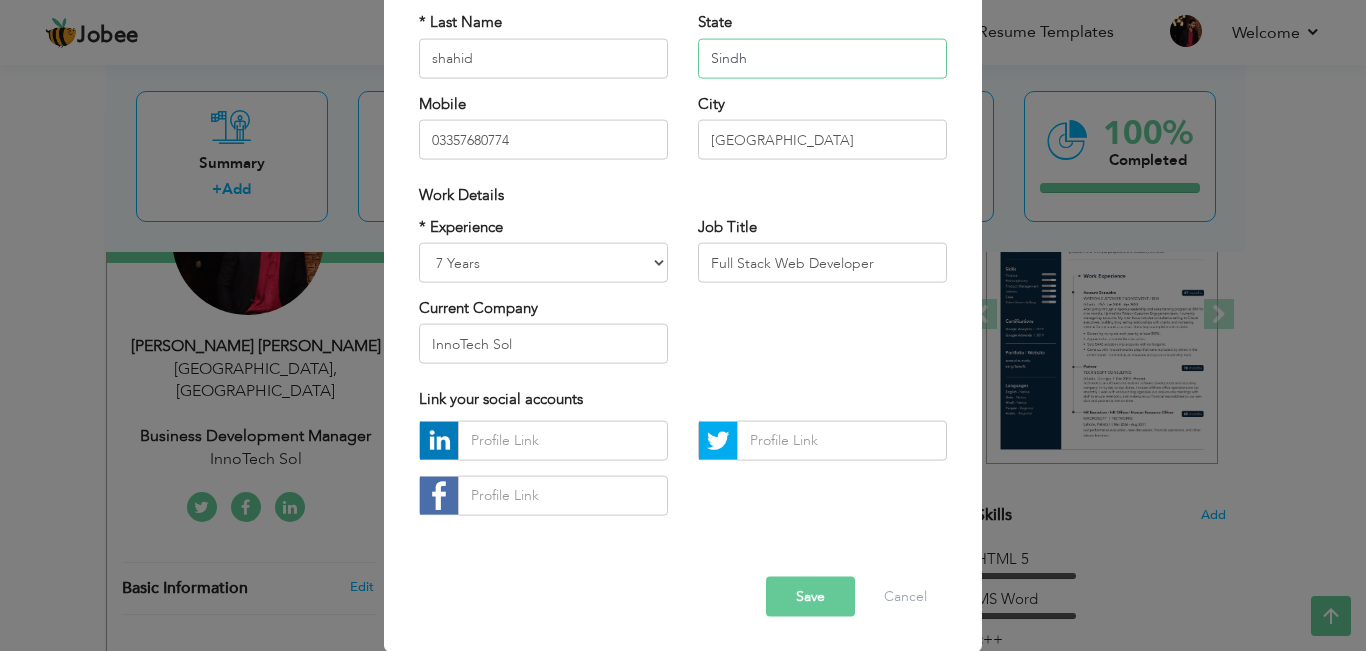 type on "Sindh" 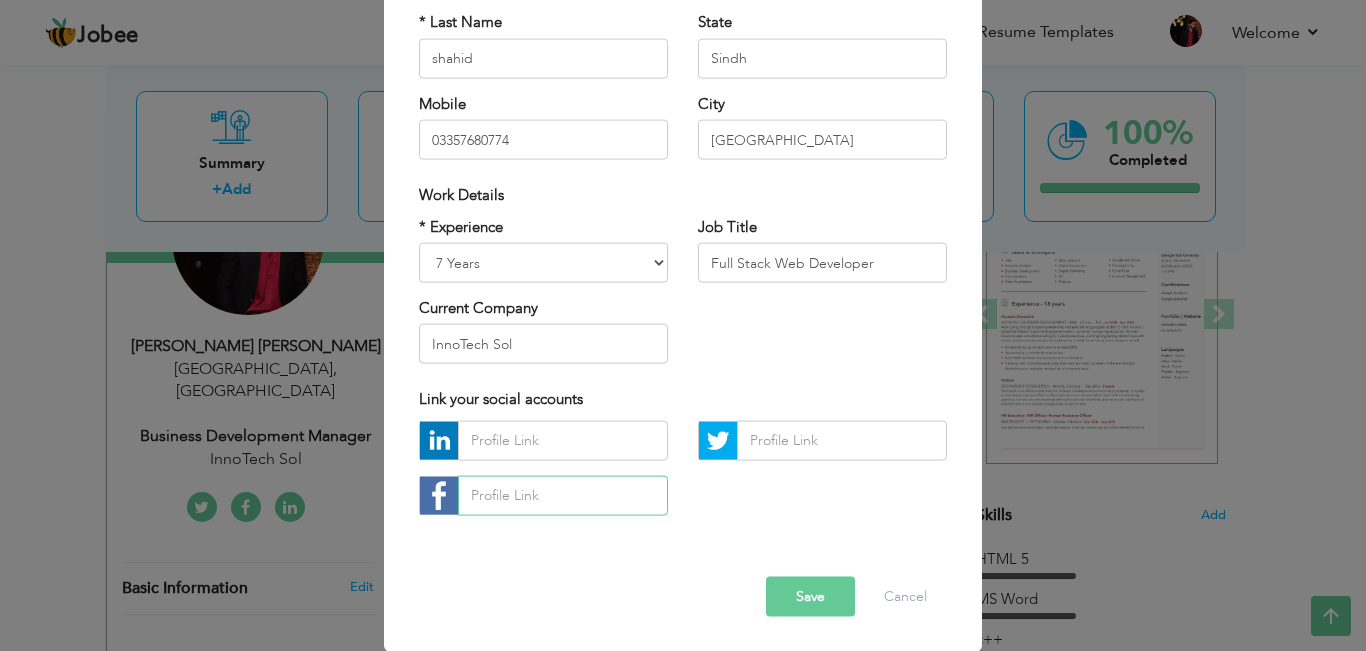 click at bounding box center (563, 495) 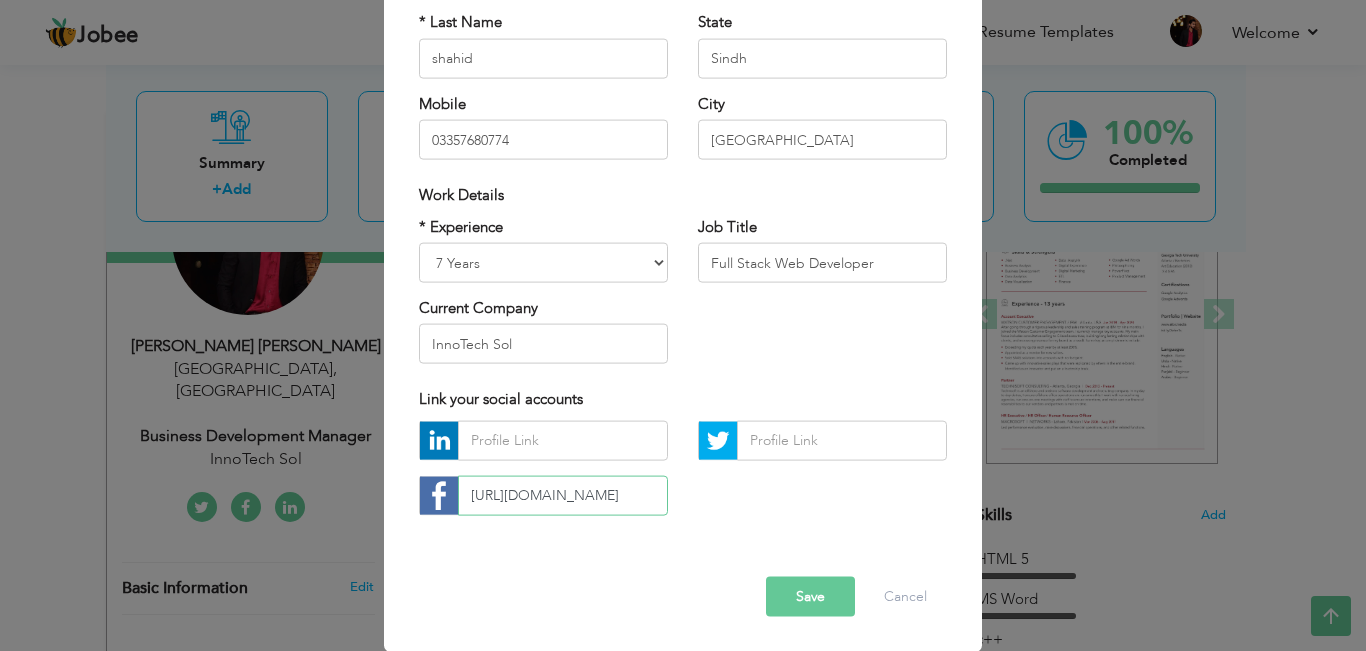 scroll, scrollTop: 0, scrollLeft: 102, axis: horizontal 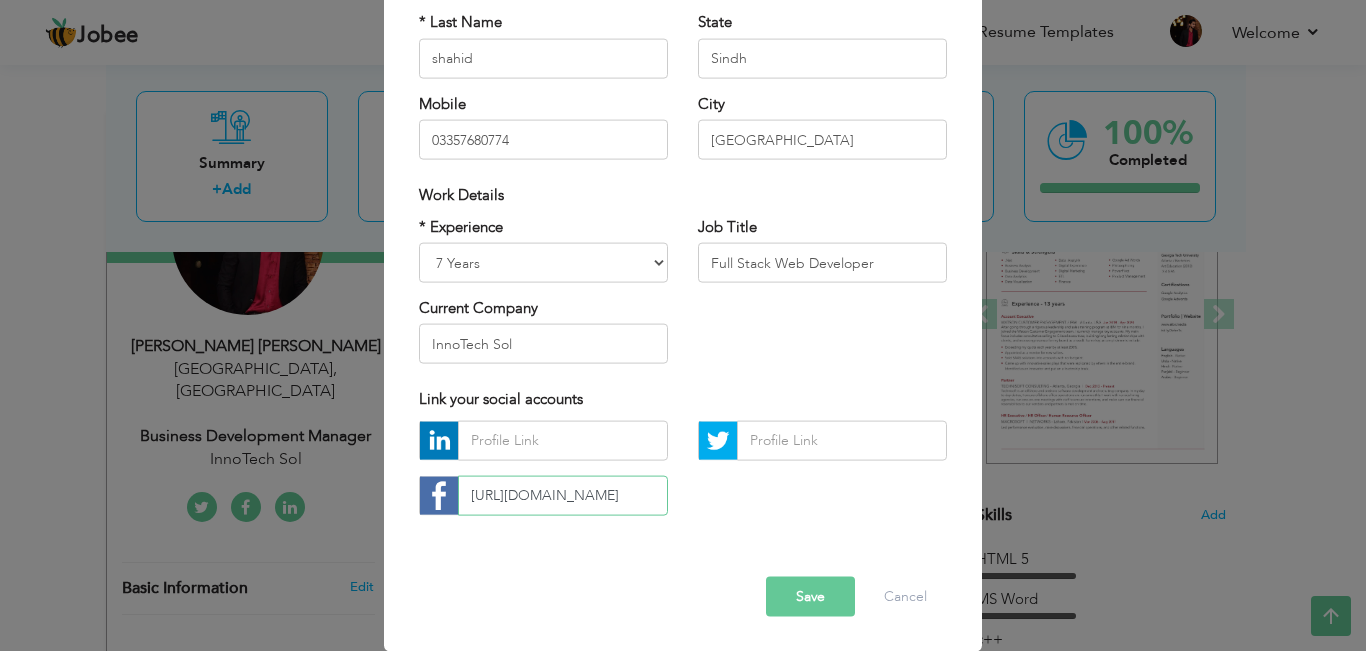 type on "[URL][DOMAIN_NAME]" 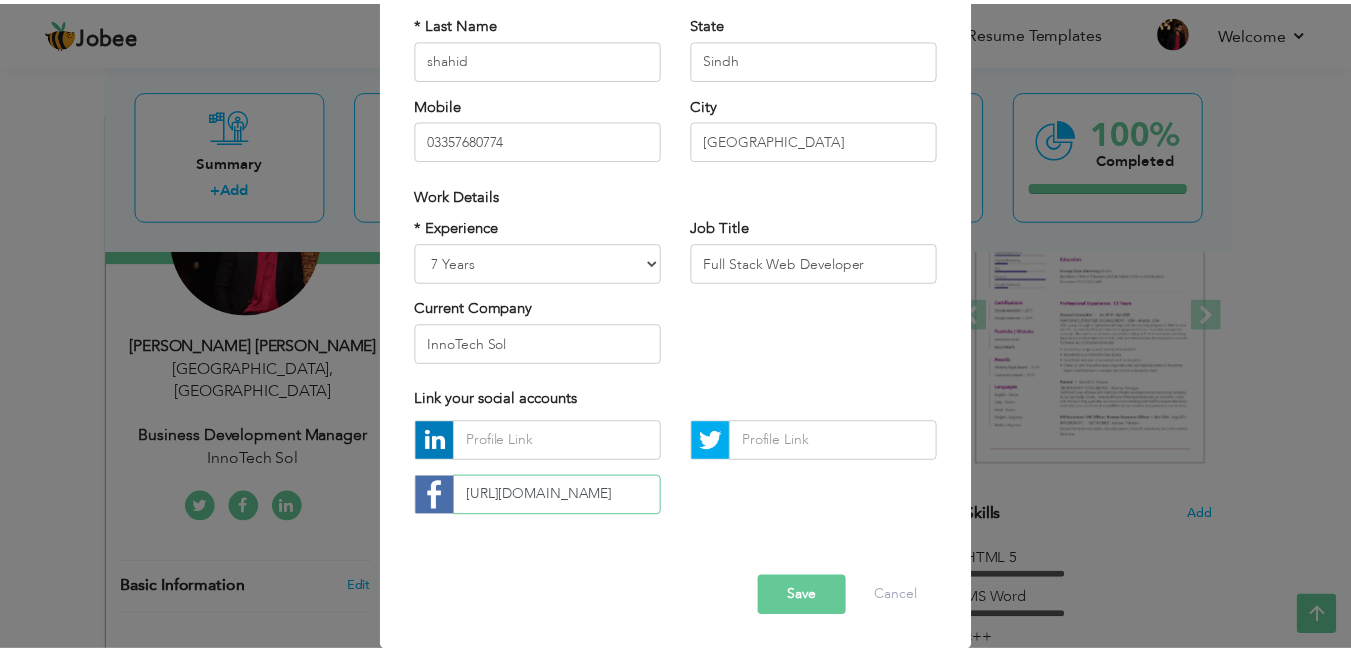scroll, scrollTop: 0, scrollLeft: 0, axis: both 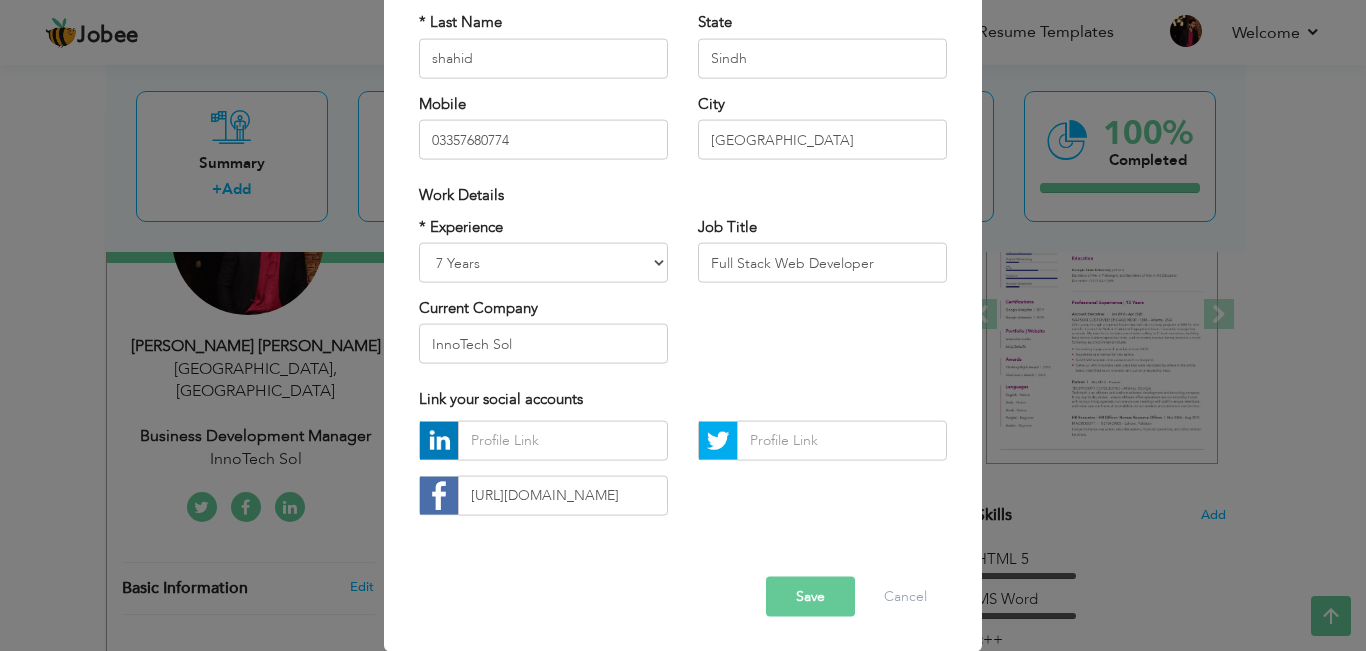 click on "Save" at bounding box center [810, 596] 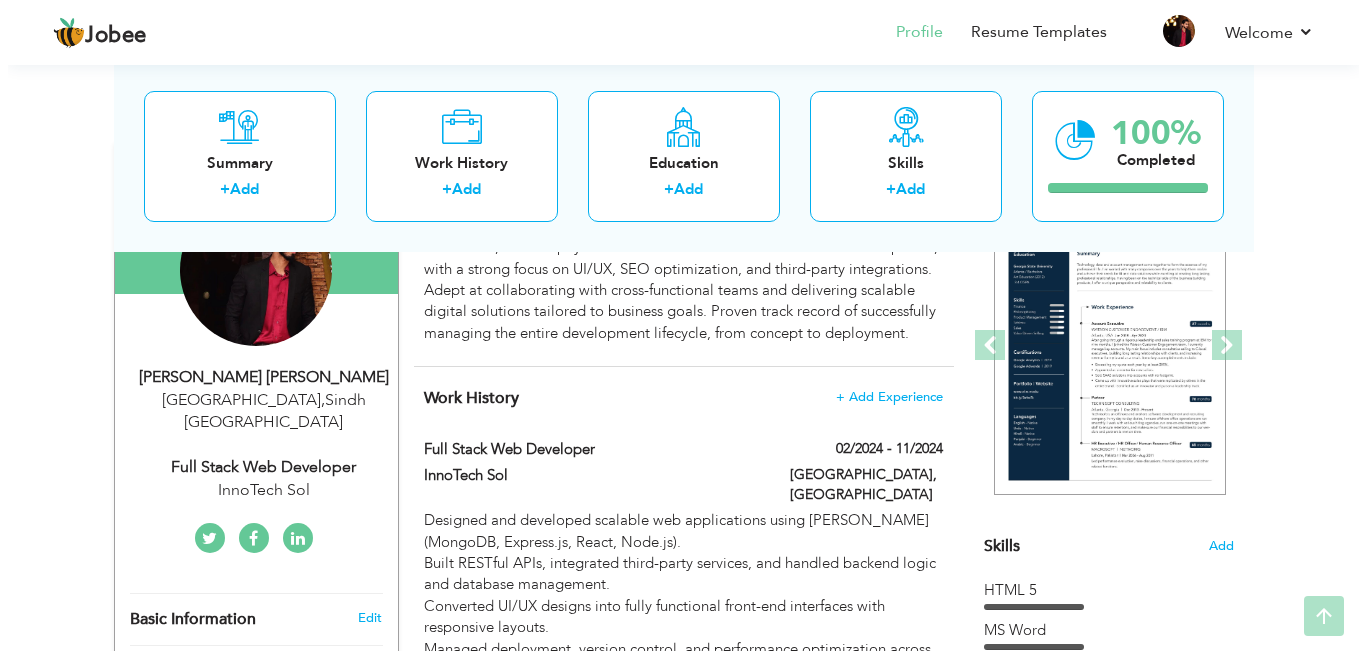 scroll, scrollTop: 267, scrollLeft: 0, axis: vertical 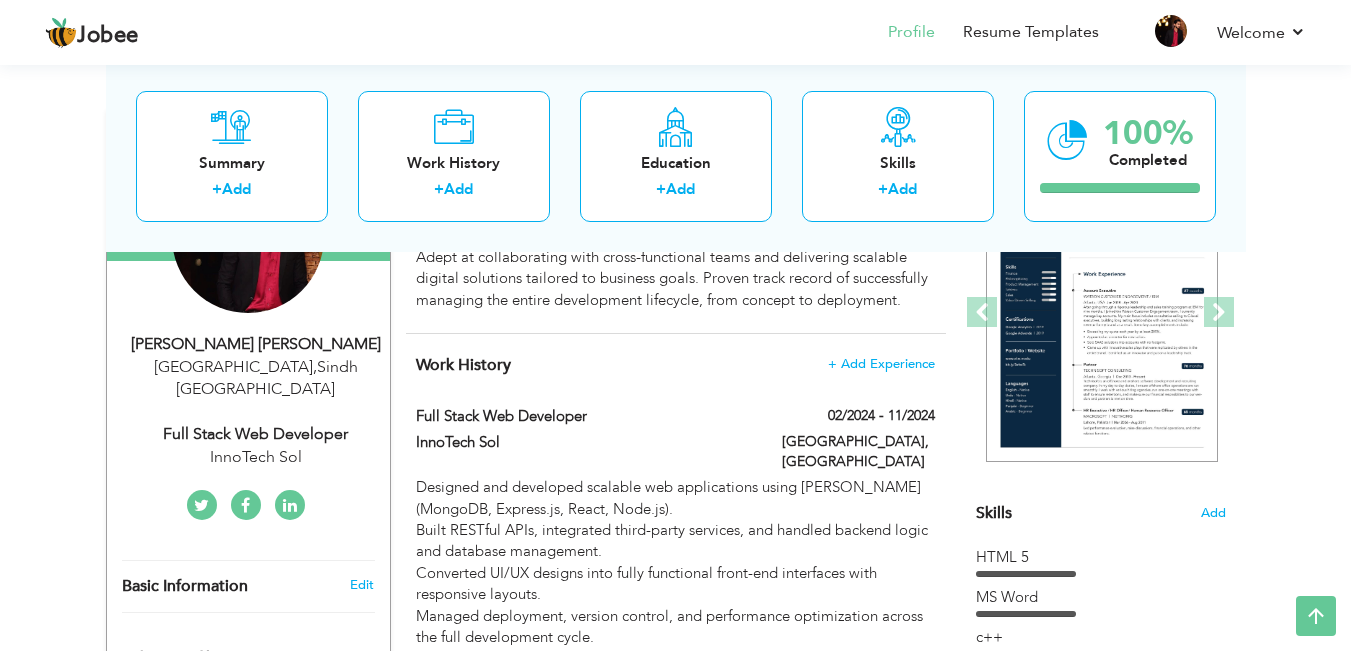 click on "Full Stack Web Developer" at bounding box center [256, 434] 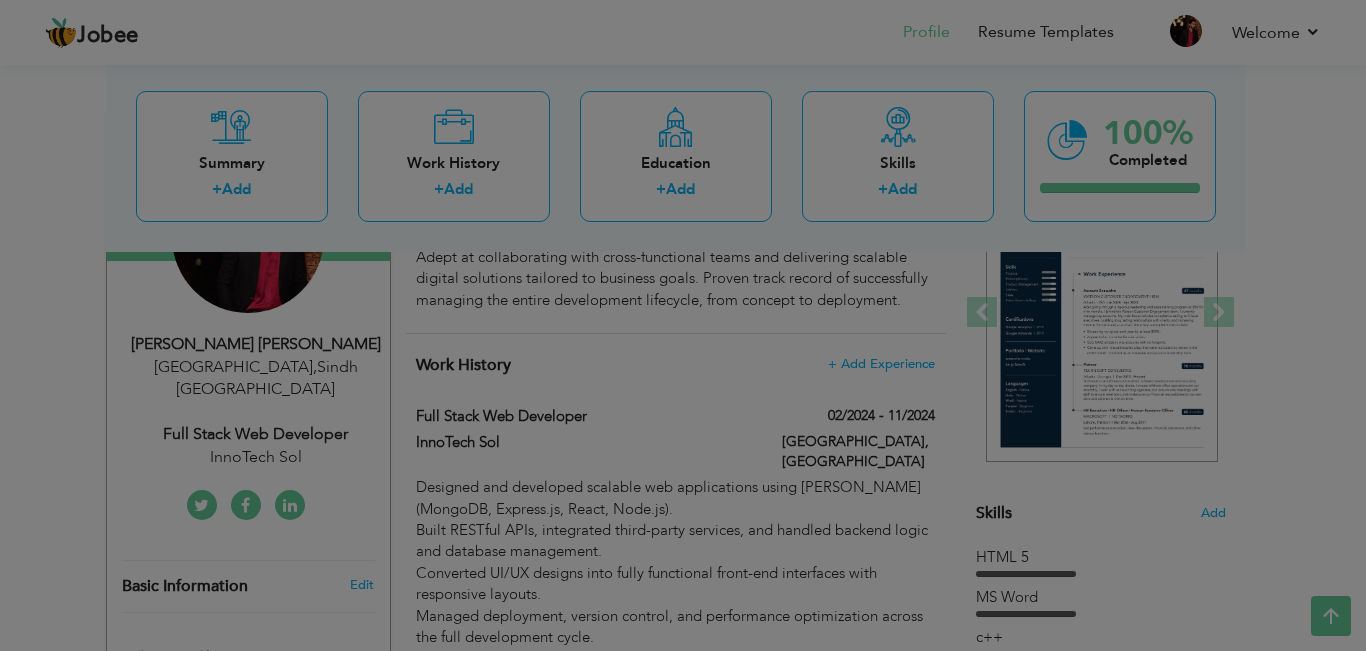 scroll, scrollTop: 0, scrollLeft: 0, axis: both 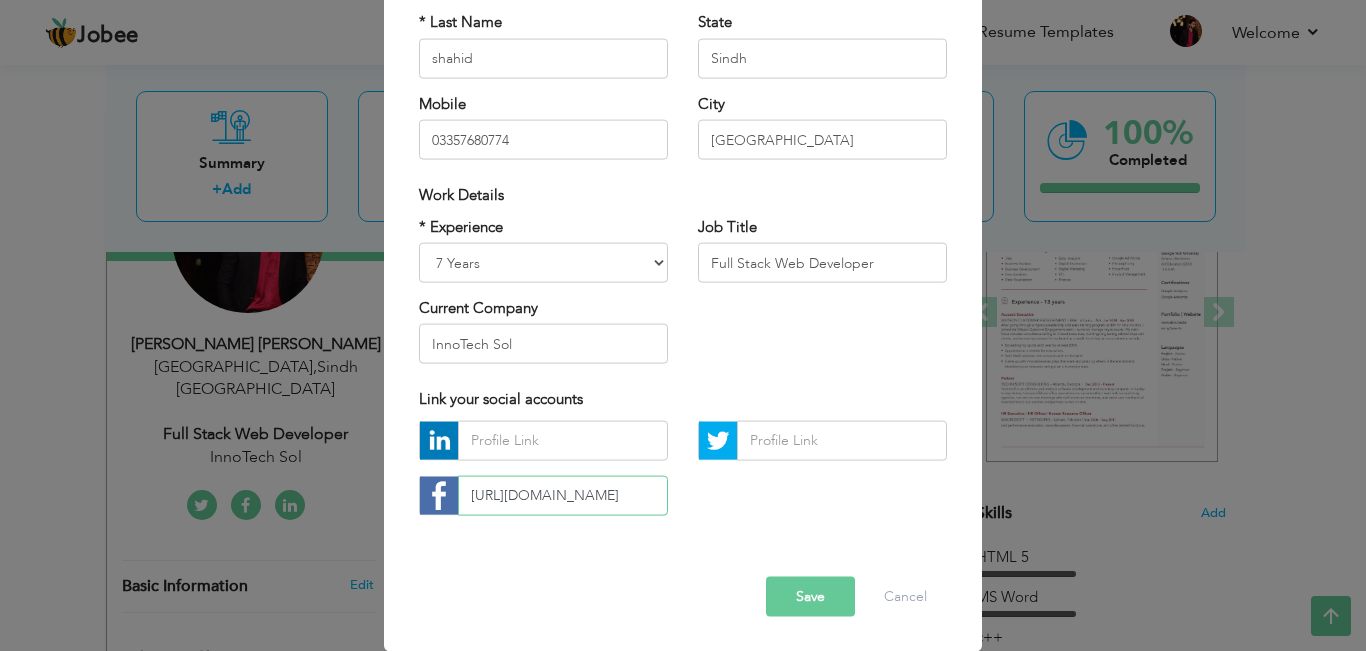 click on "[URL][DOMAIN_NAME]" at bounding box center [563, 495] 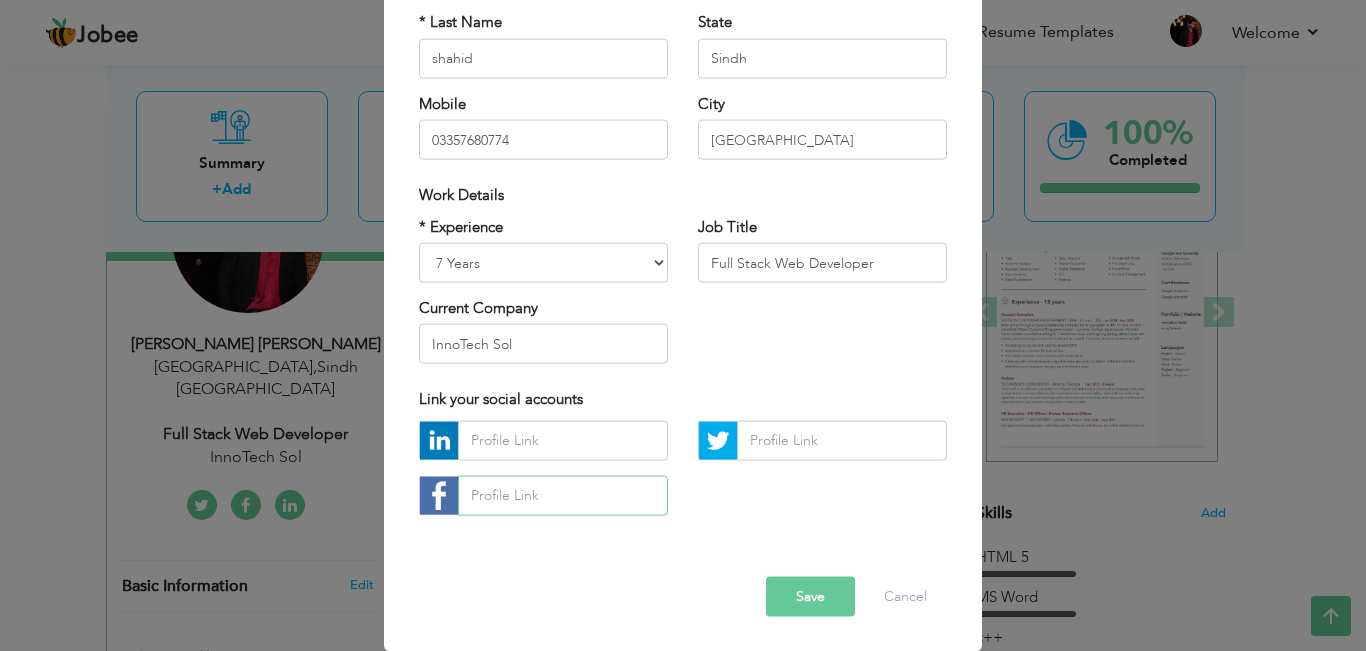 type 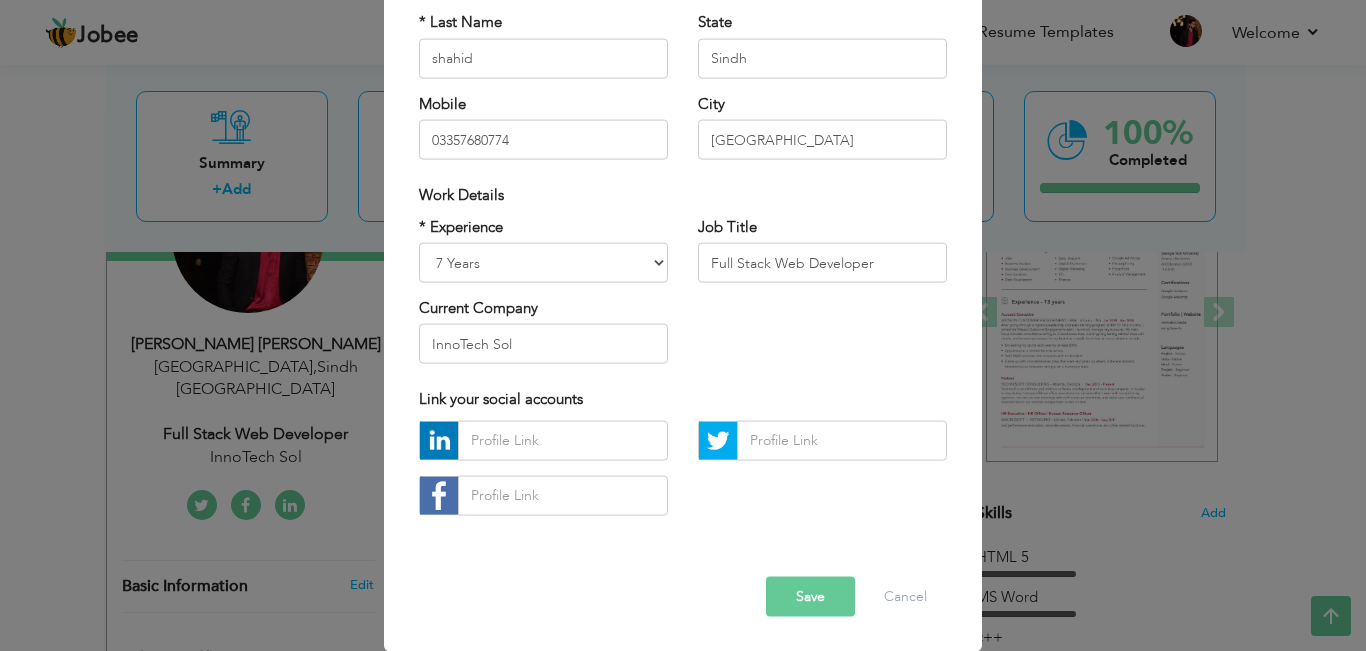 click on "Save" at bounding box center (810, 596) 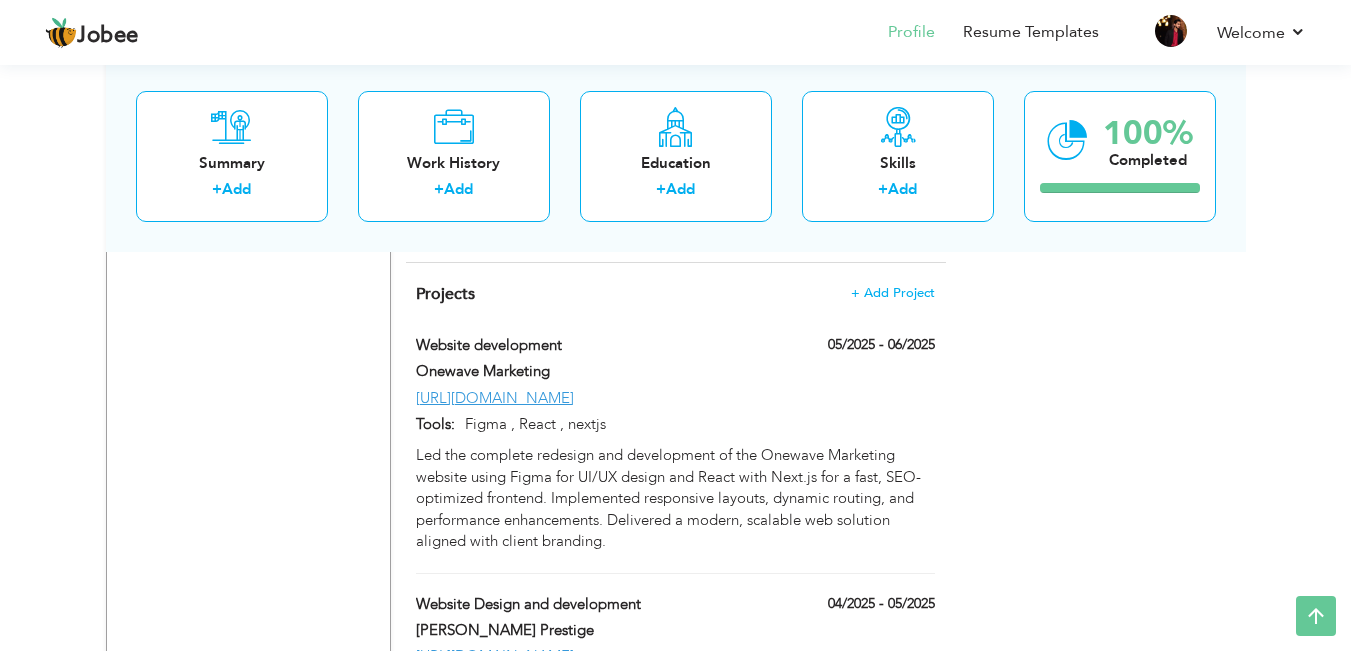 scroll, scrollTop: 1772, scrollLeft: 0, axis: vertical 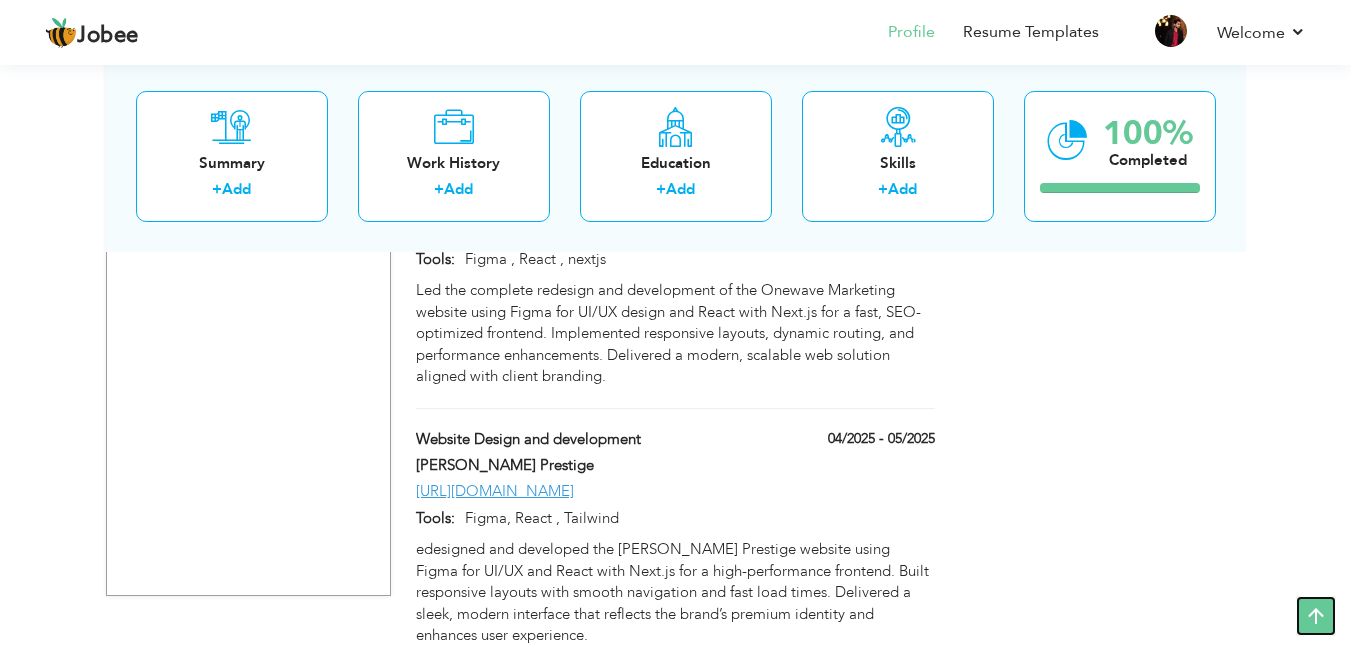 click at bounding box center [1316, 616] 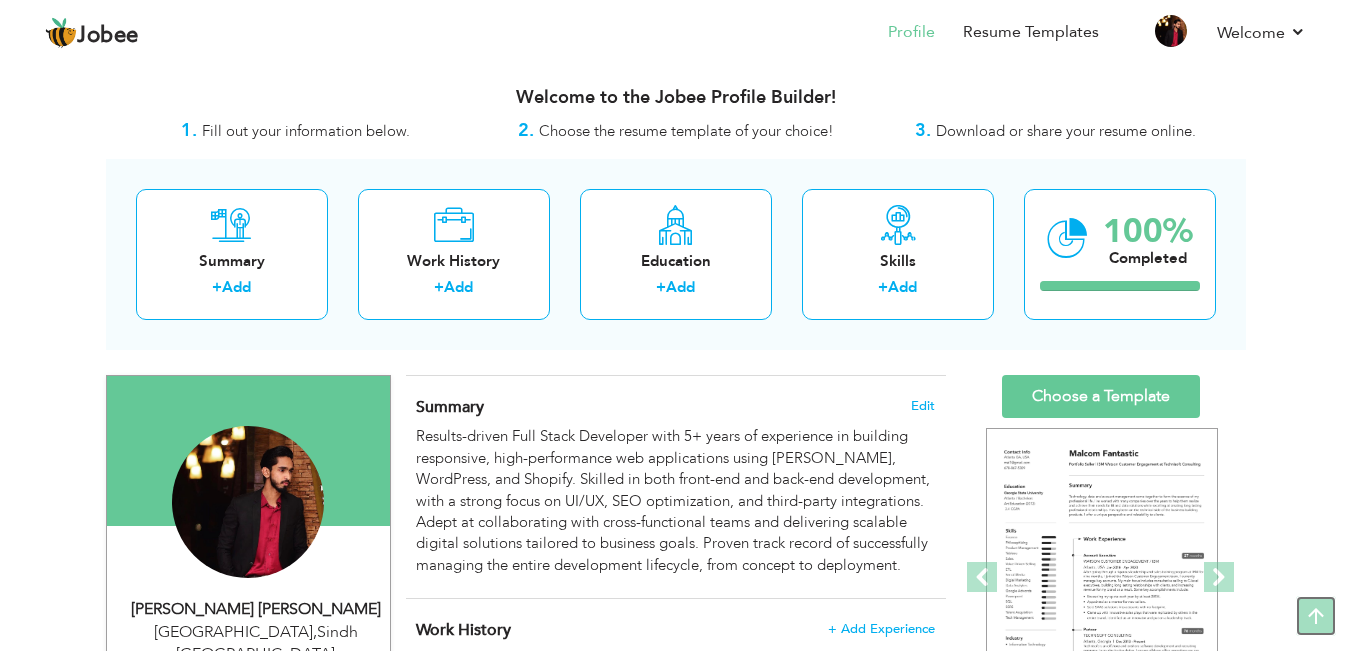 scroll, scrollTop: 0, scrollLeft: 0, axis: both 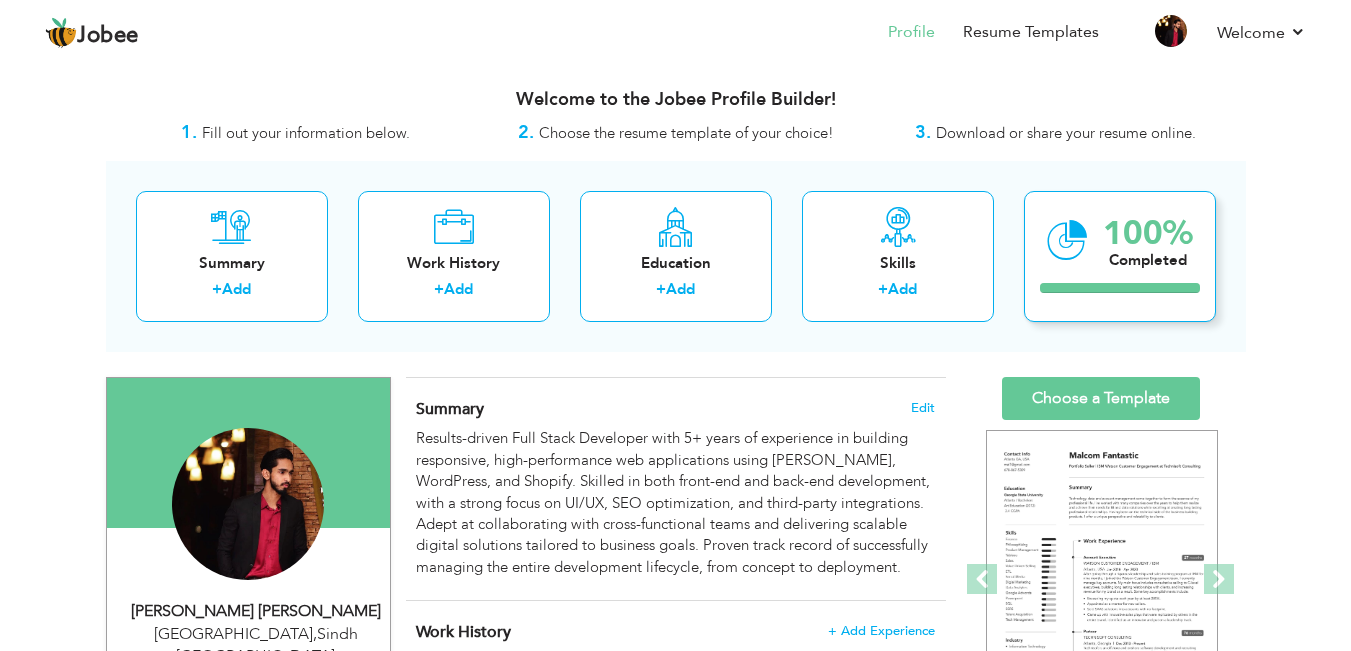 click on "100%
Completed" at bounding box center (1120, 256) 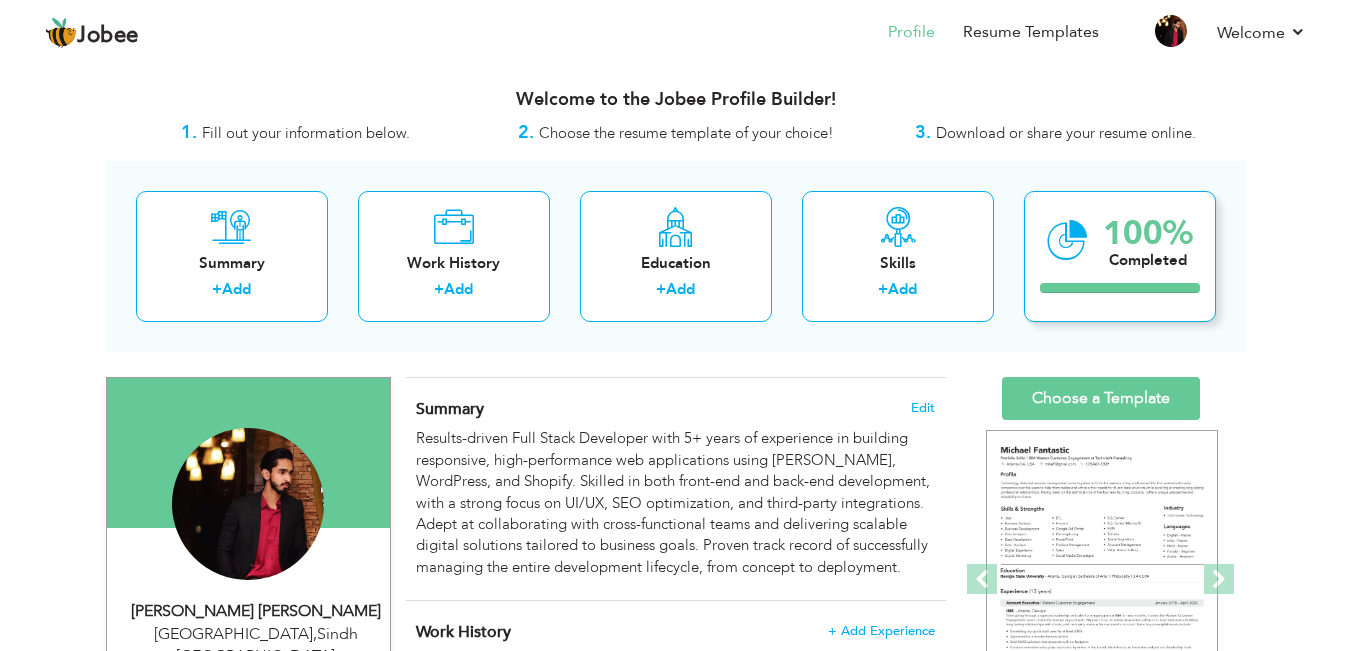 click on "100%
Completed" at bounding box center (1120, 256) 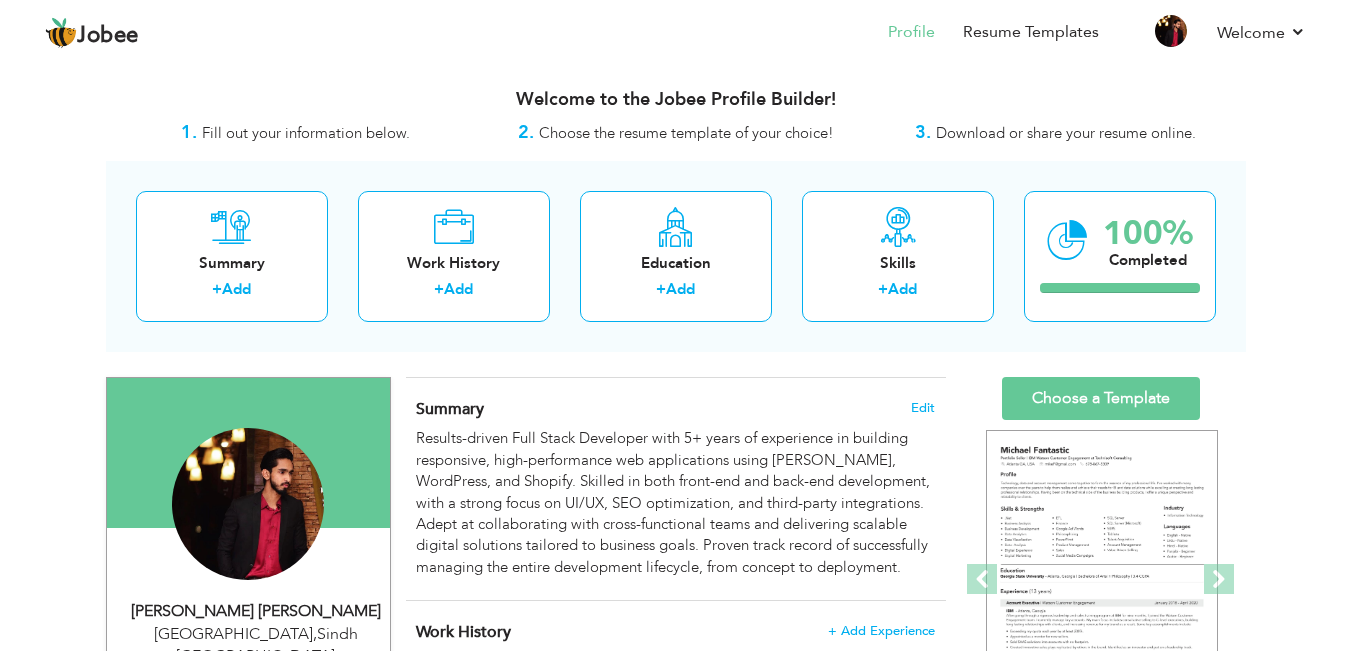 click on "Download or share your resume online." at bounding box center [1066, 133] 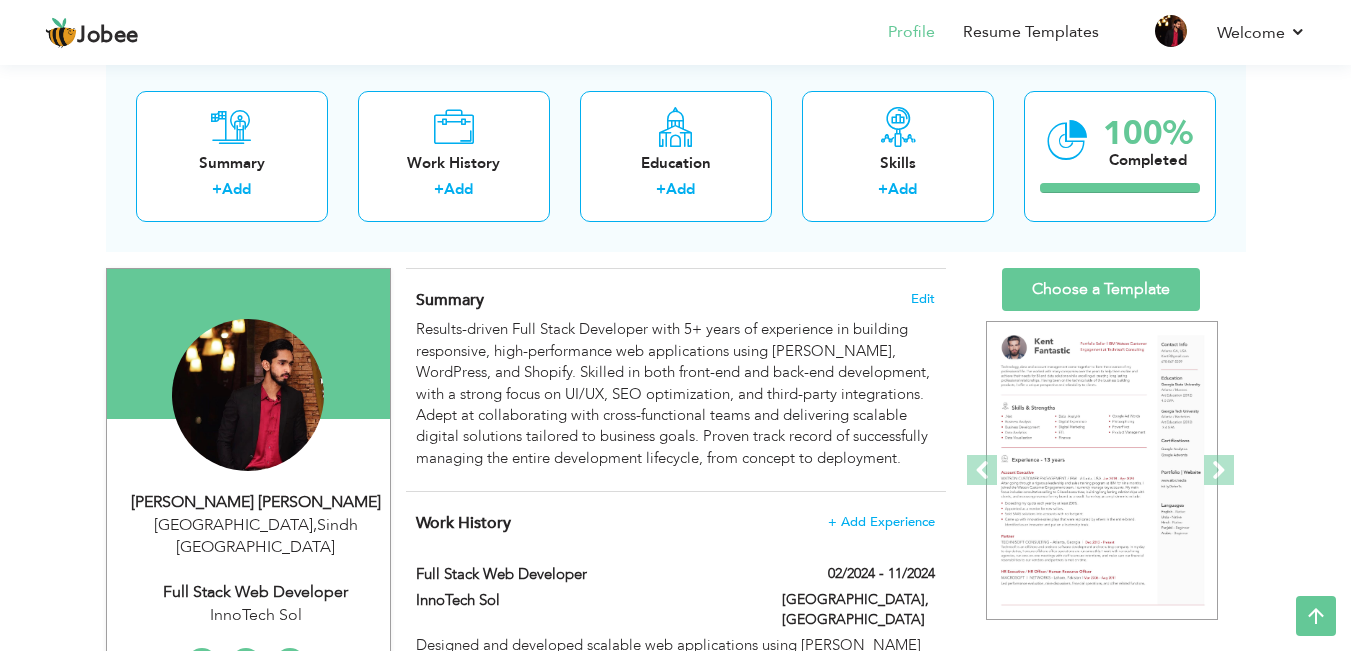 scroll, scrollTop: 0, scrollLeft: 0, axis: both 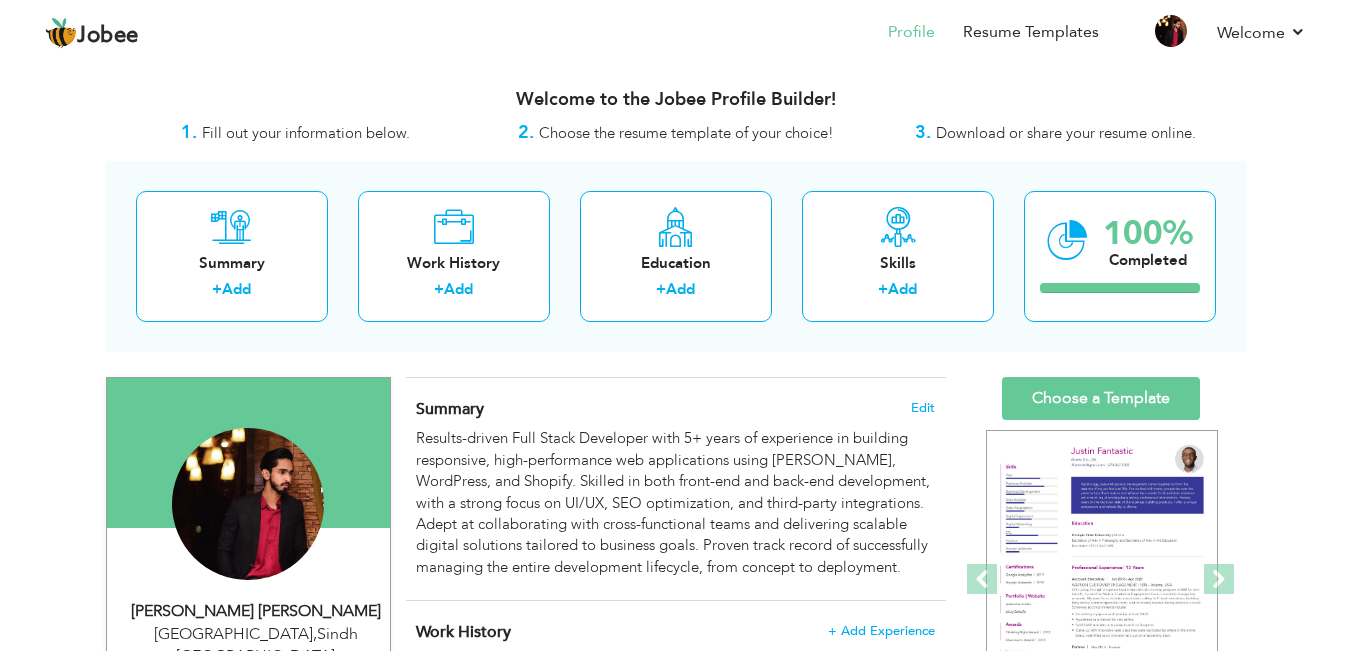 click on "Welcome to the Jobee Profile Builder!
1. Fill out your information below.
2. Choose the resume template of your choice!
3. Download or share your resume online.
Summary
+  Add
Work History
+  Add
+" at bounding box center (676, 1278) 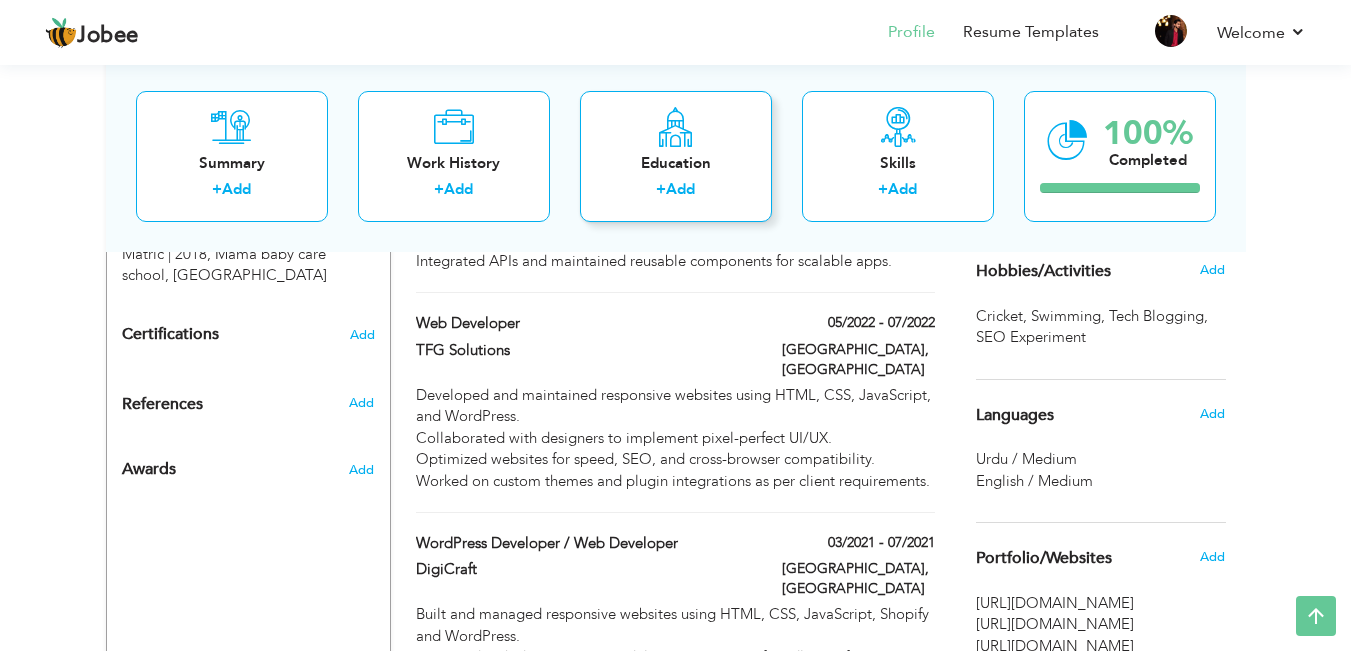 scroll, scrollTop: 1133, scrollLeft: 0, axis: vertical 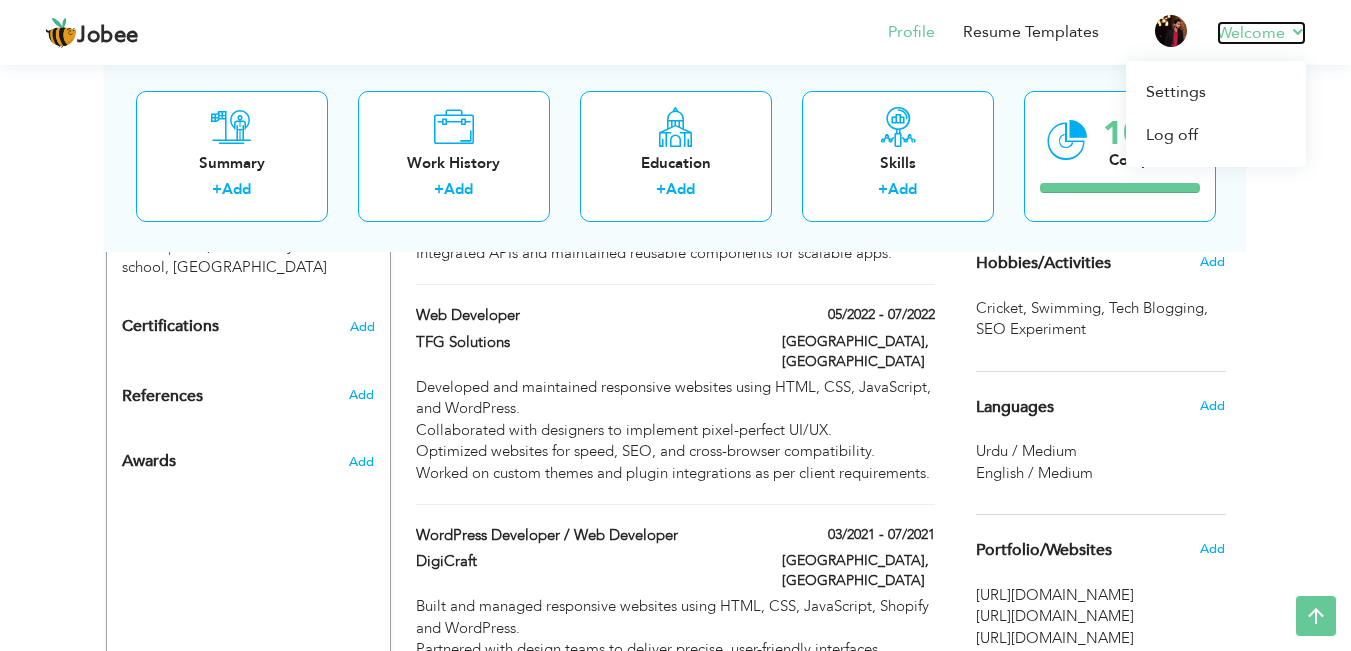 click on "Welcome" at bounding box center [1261, 33] 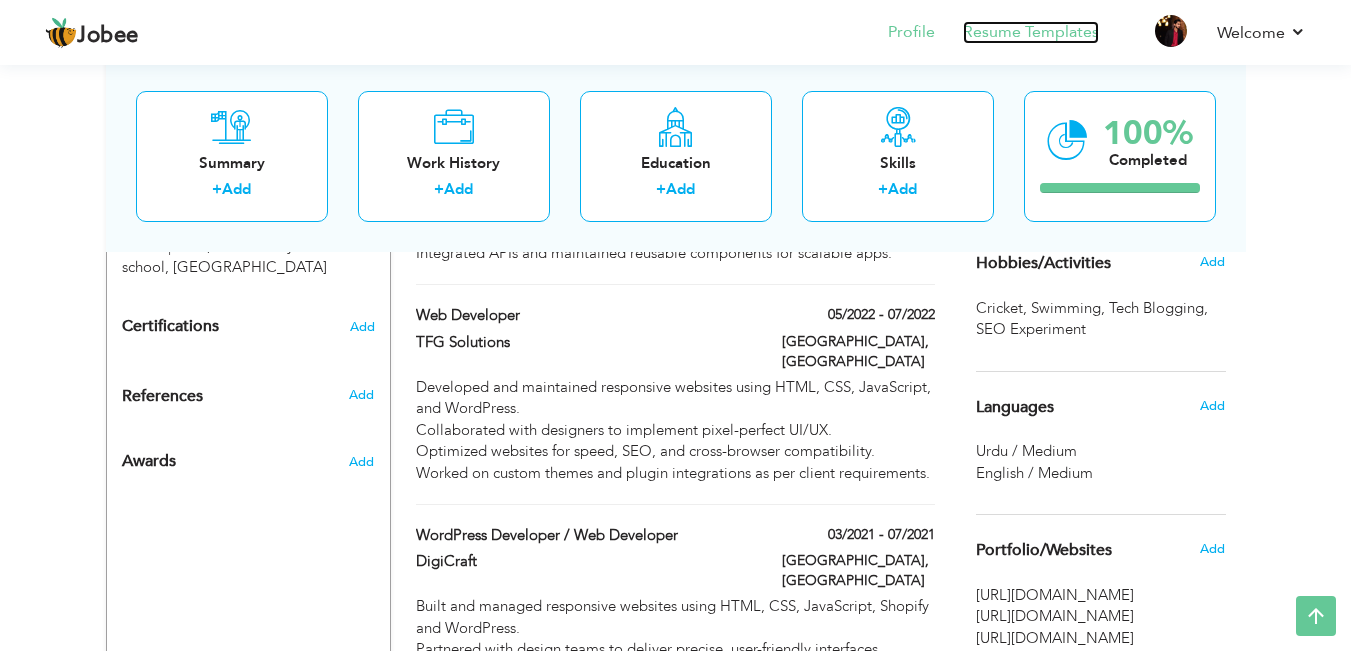 click on "Resume Templates" at bounding box center [1031, 32] 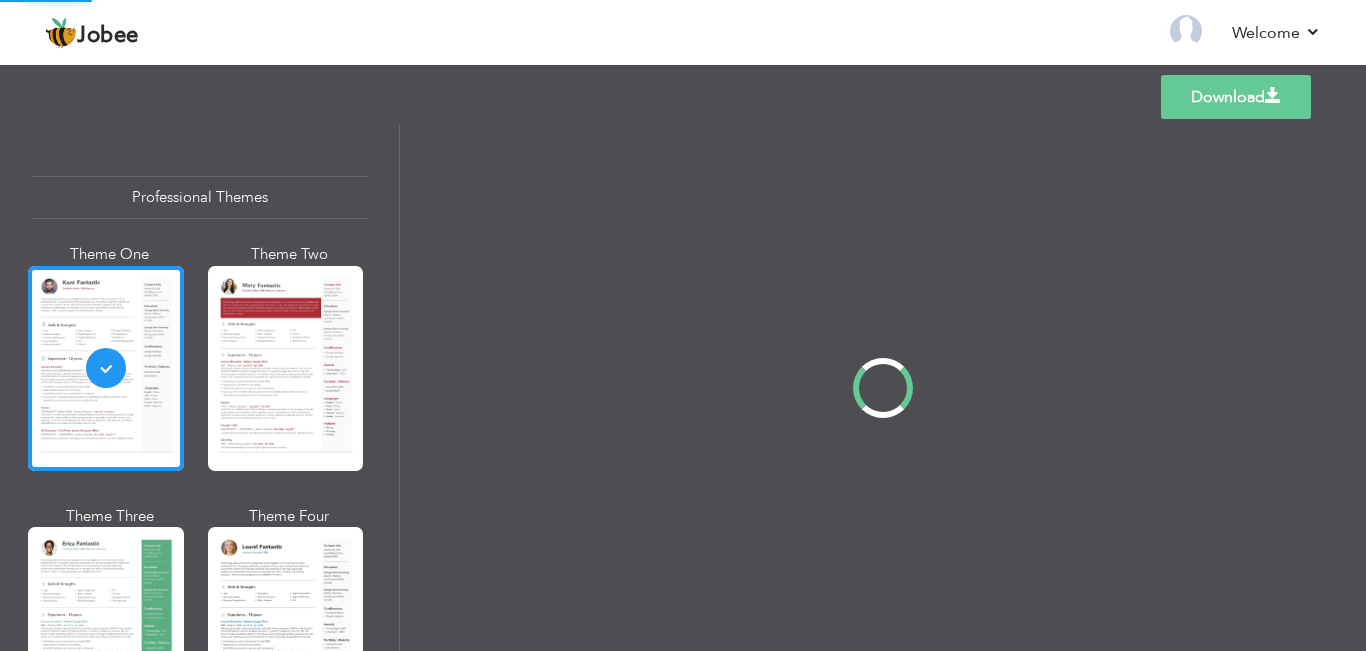 scroll, scrollTop: 0, scrollLeft: 0, axis: both 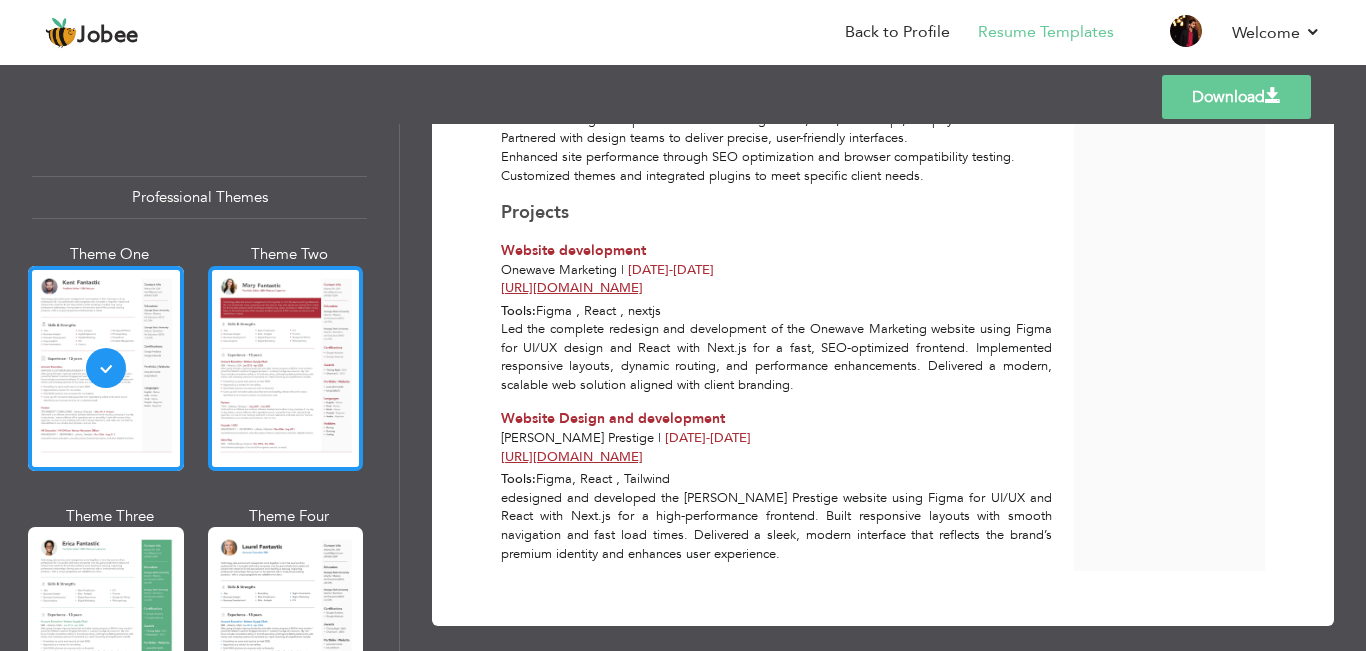 click at bounding box center (286, 368) 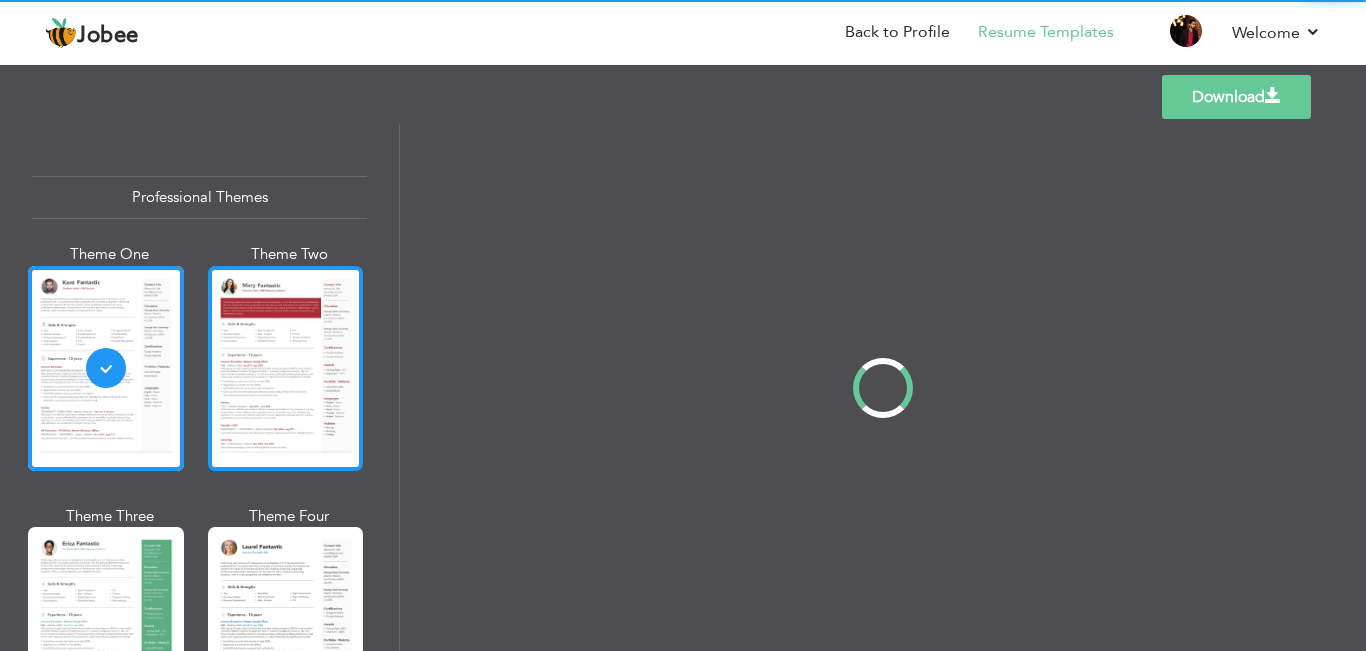 scroll, scrollTop: 0, scrollLeft: 0, axis: both 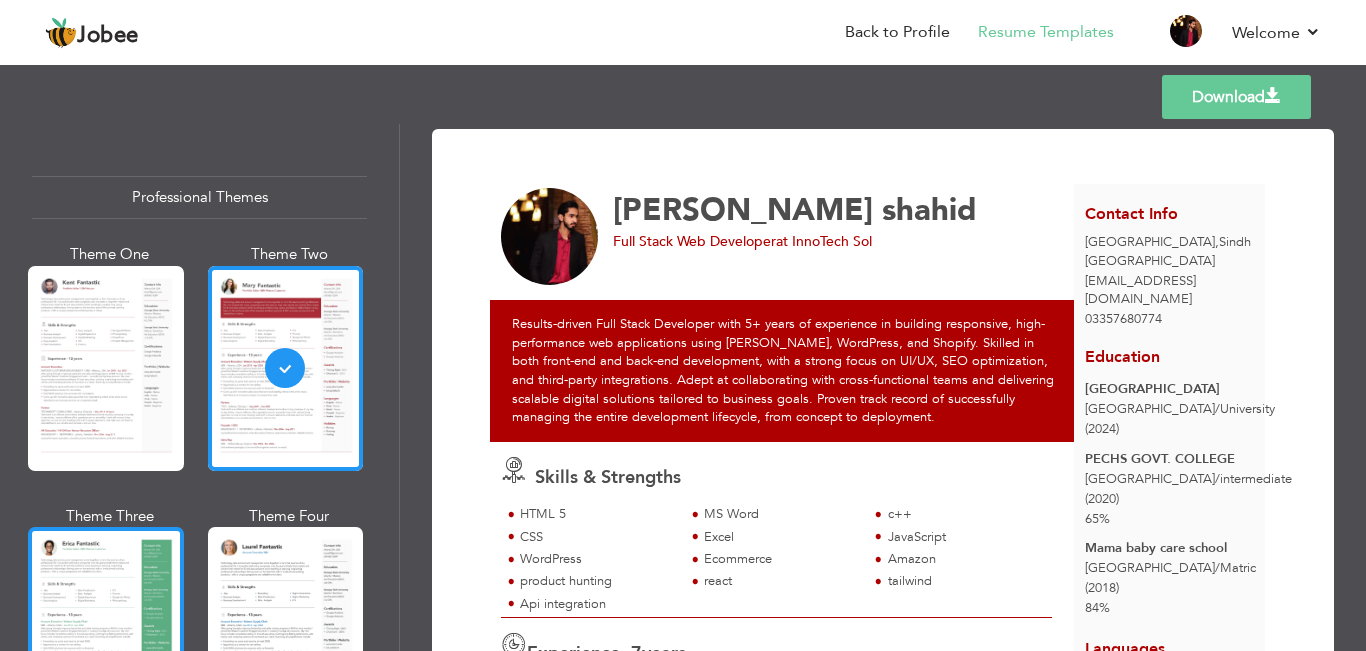 click at bounding box center [106, 629] 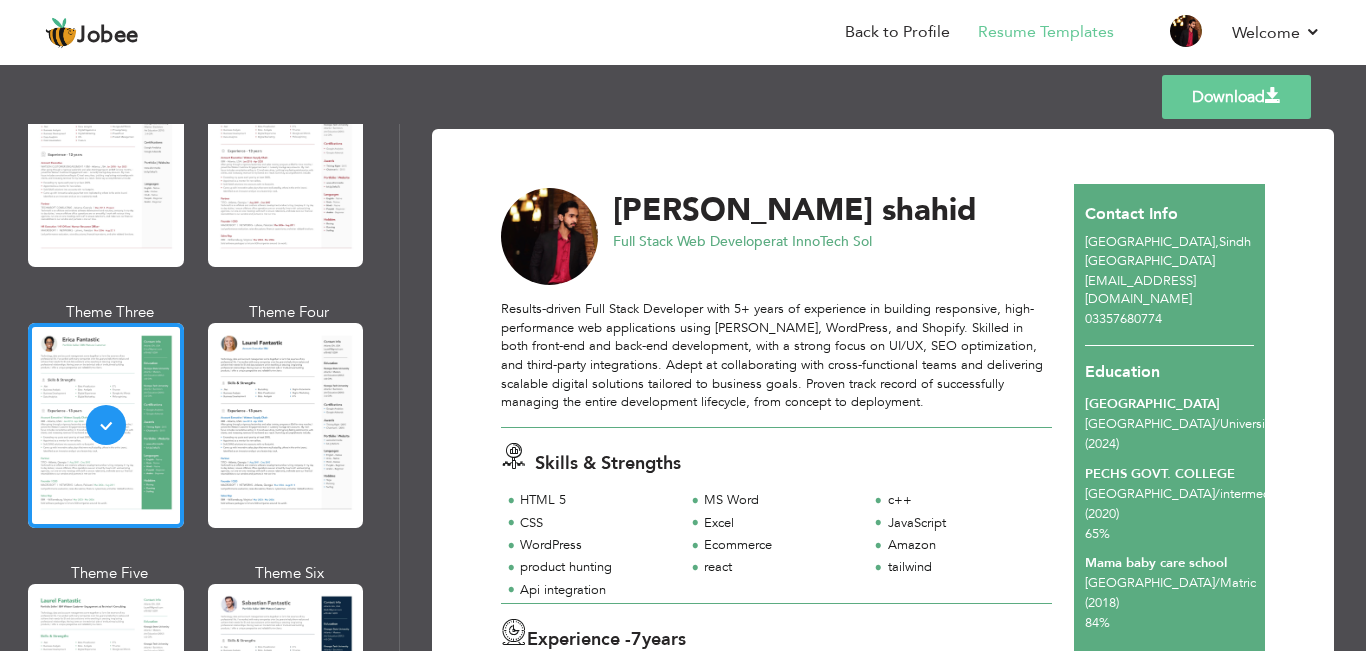scroll, scrollTop: 213, scrollLeft: 0, axis: vertical 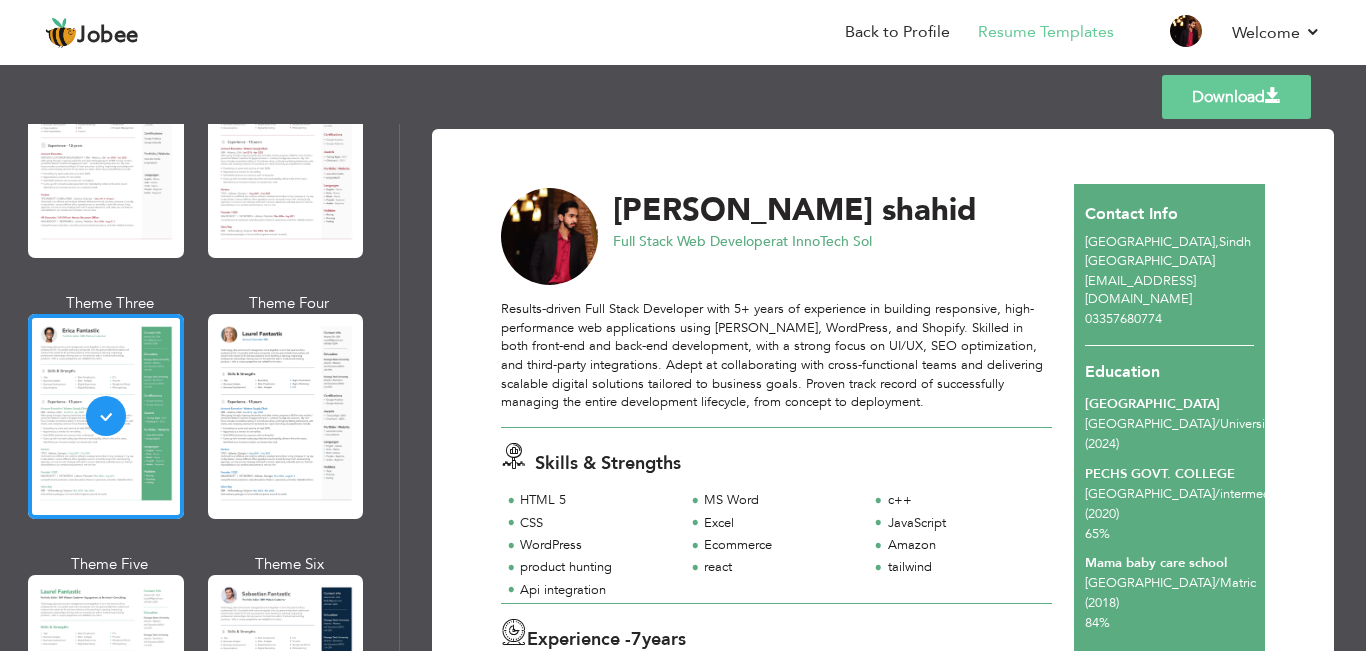 click at bounding box center (286, 416) 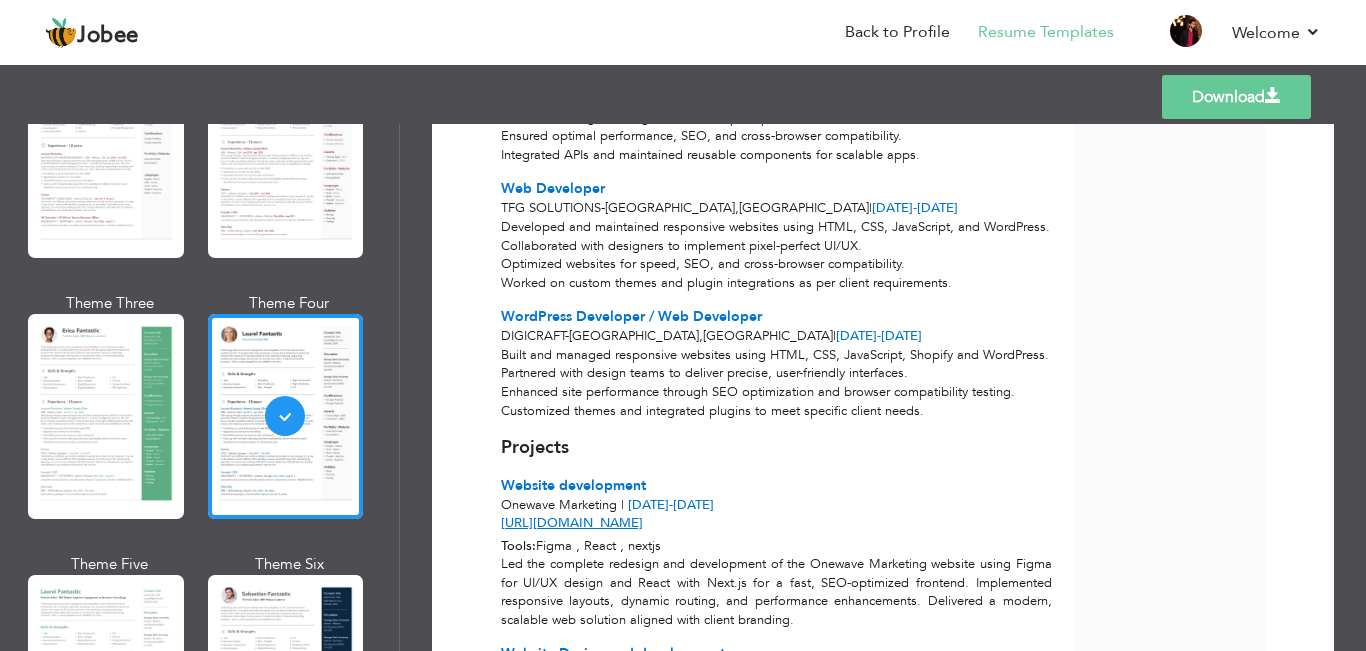 scroll, scrollTop: 1007, scrollLeft: 0, axis: vertical 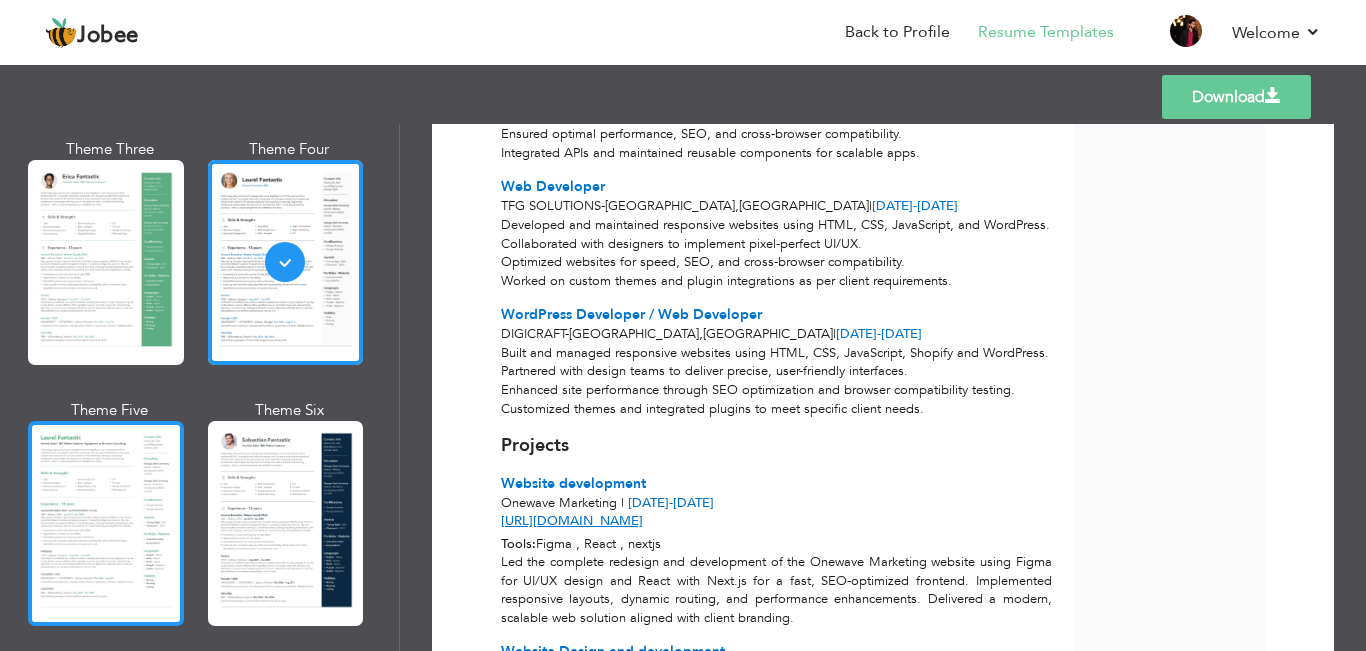 click at bounding box center (106, 523) 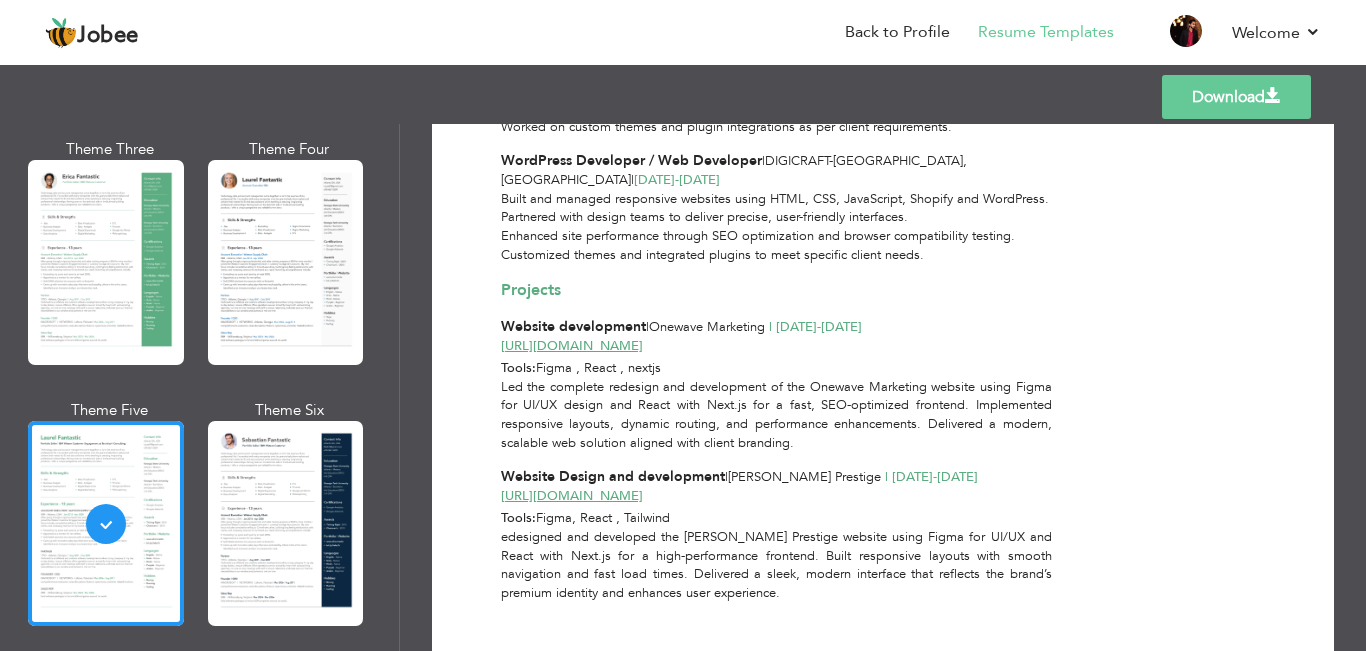 click on "Download" at bounding box center (1236, 97) 